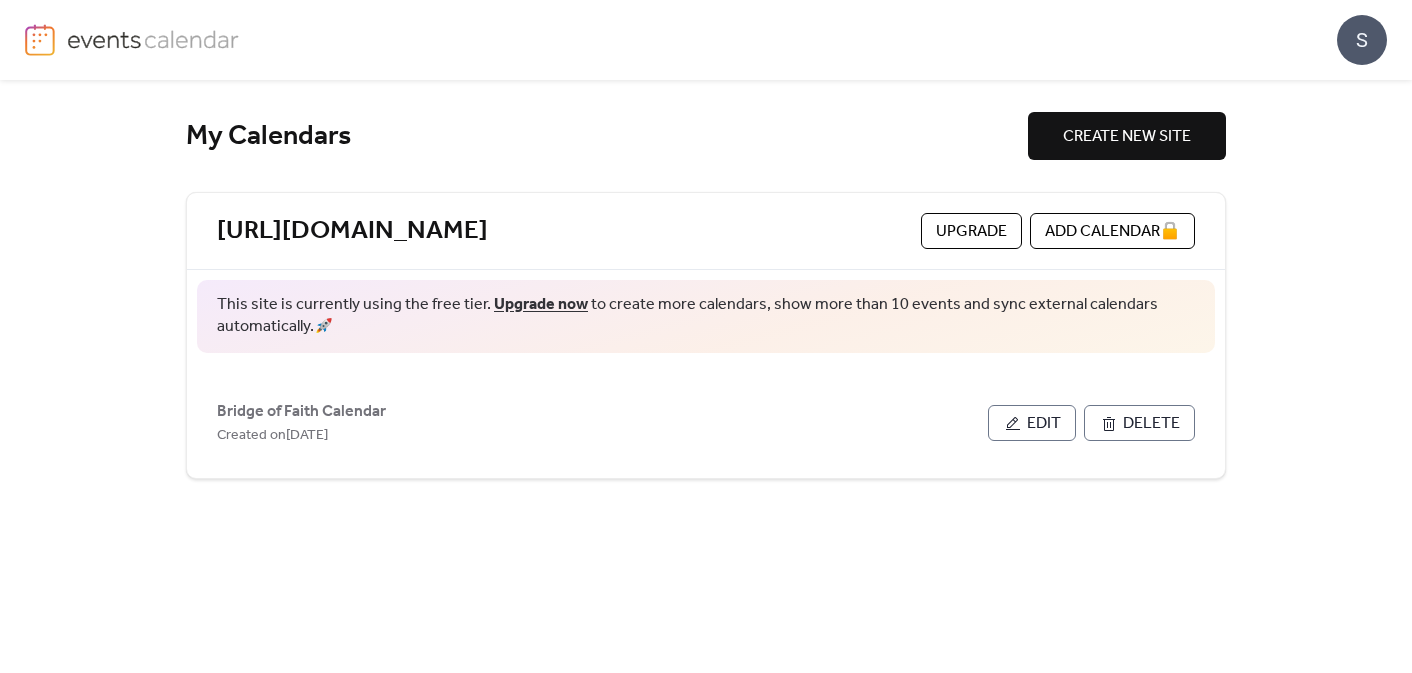 scroll, scrollTop: 0, scrollLeft: 0, axis: both 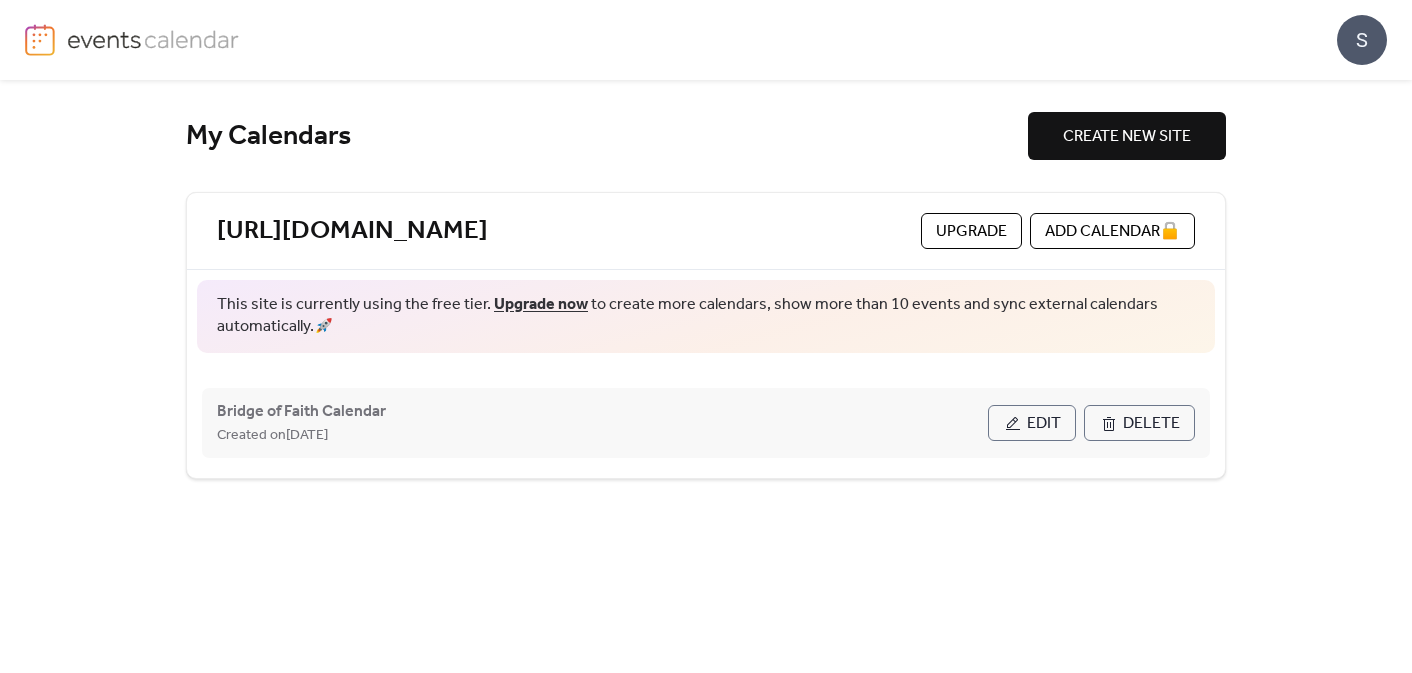 click on "Edit" at bounding box center (1044, 424) 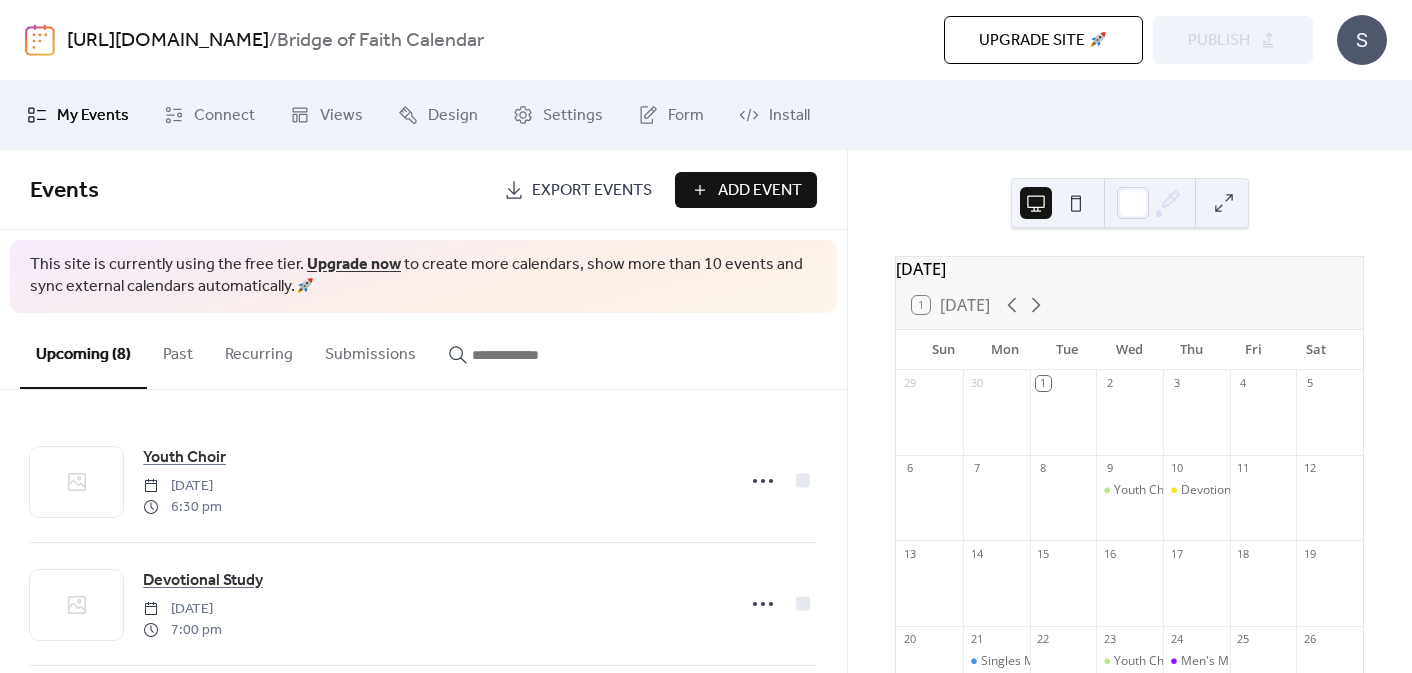 click on "Add Event" at bounding box center [760, 191] 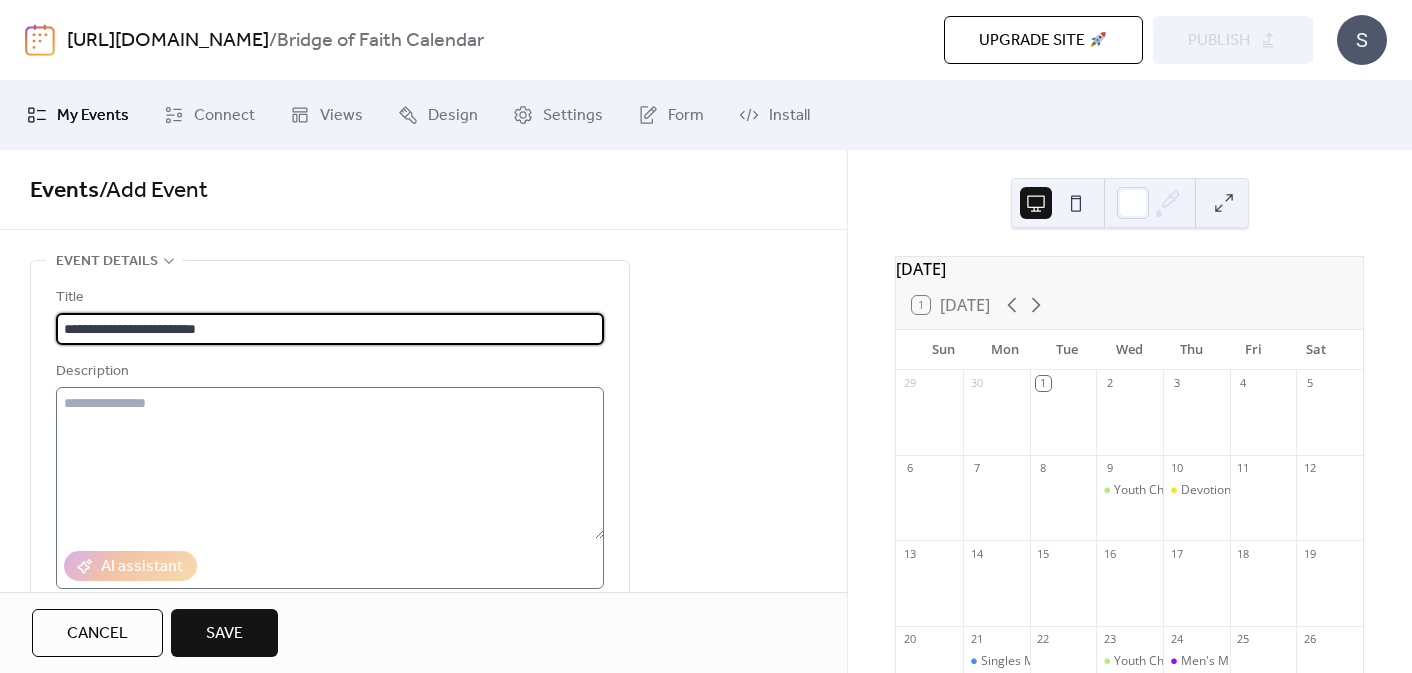 type on "**********" 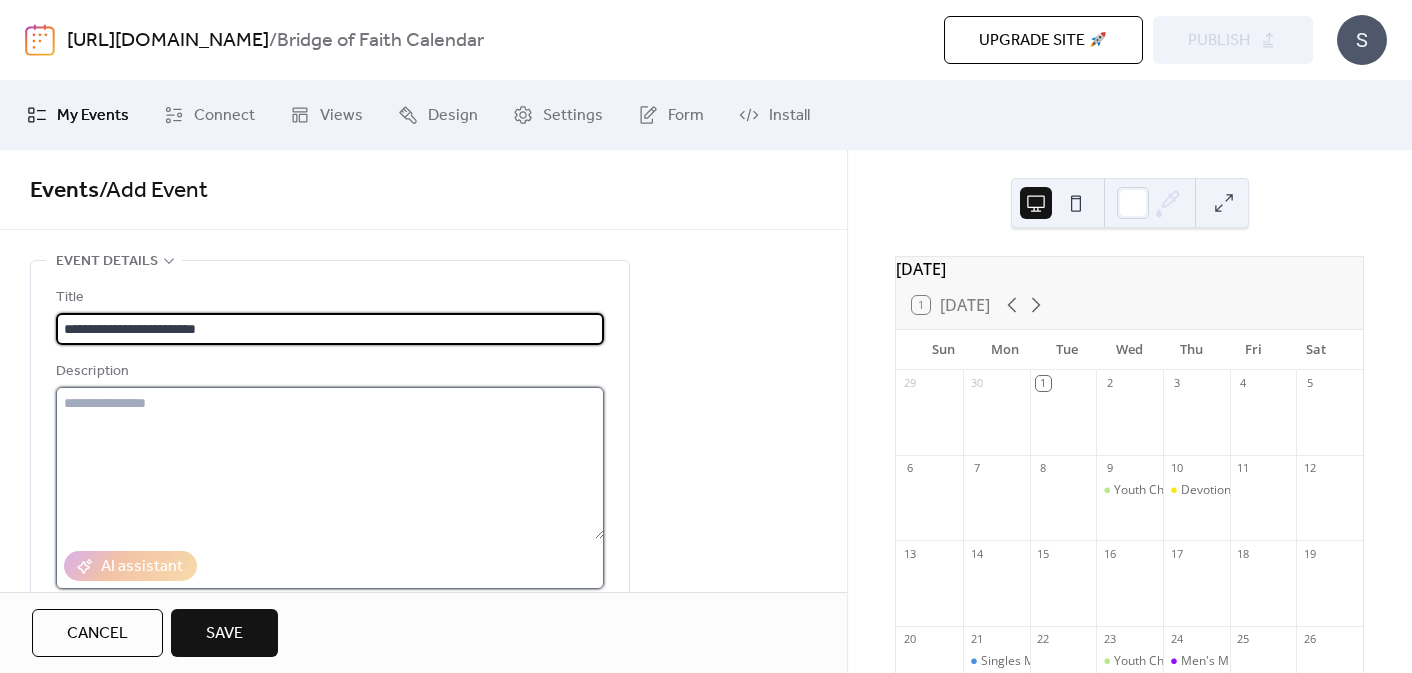 click at bounding box center (330, 463) 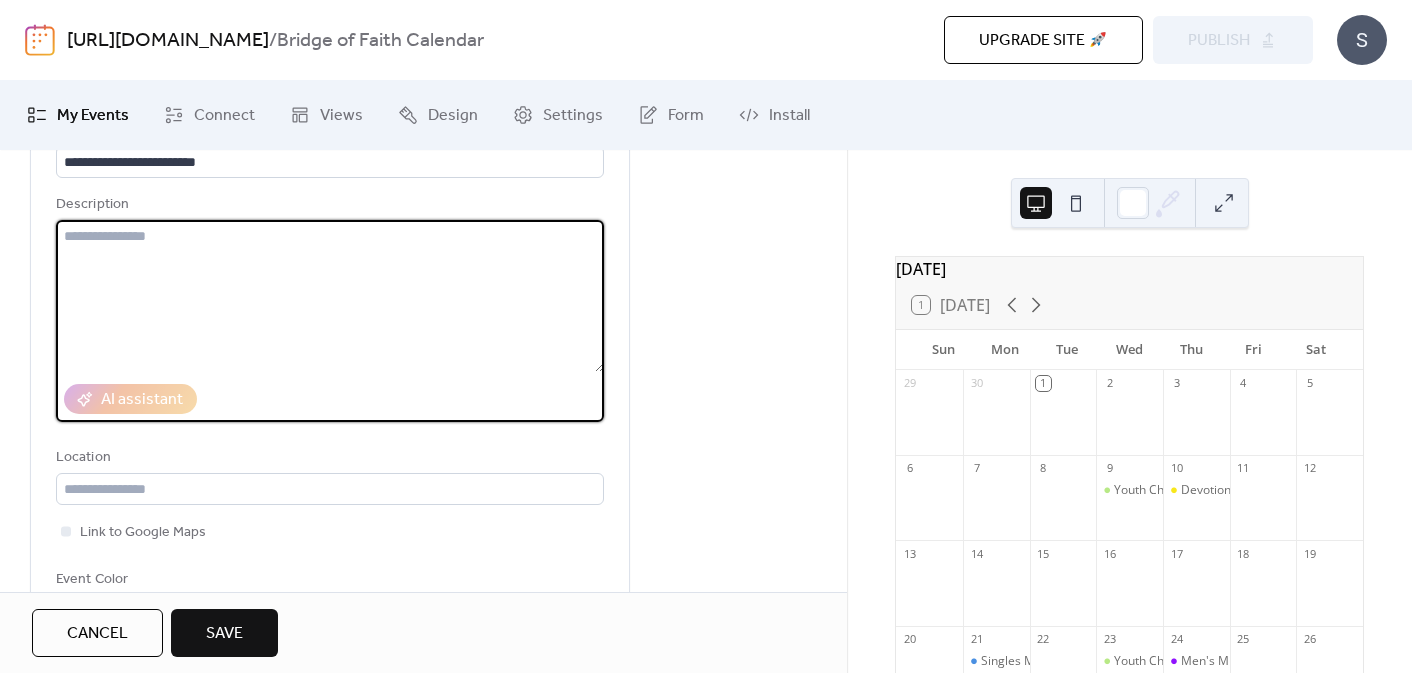 scroll, scrollTop: 144, scrollLeft: 0, axis: vertical 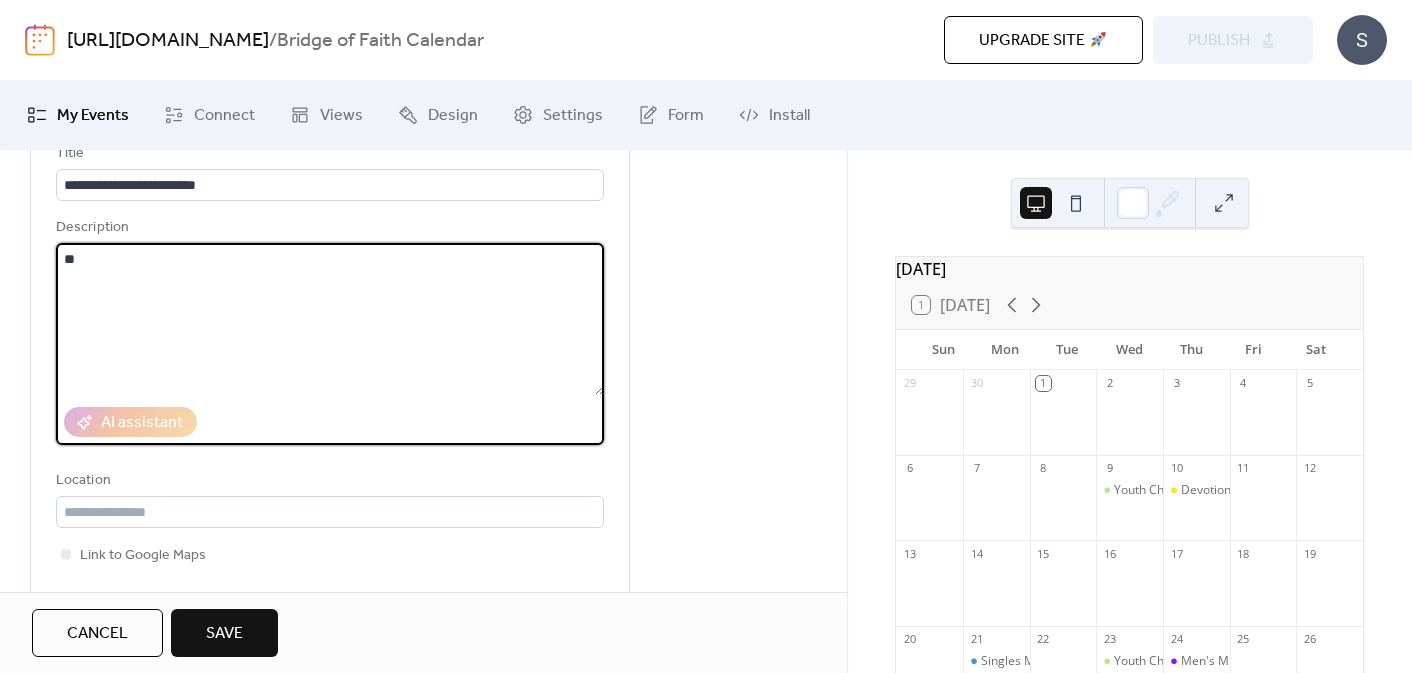 type on "*" 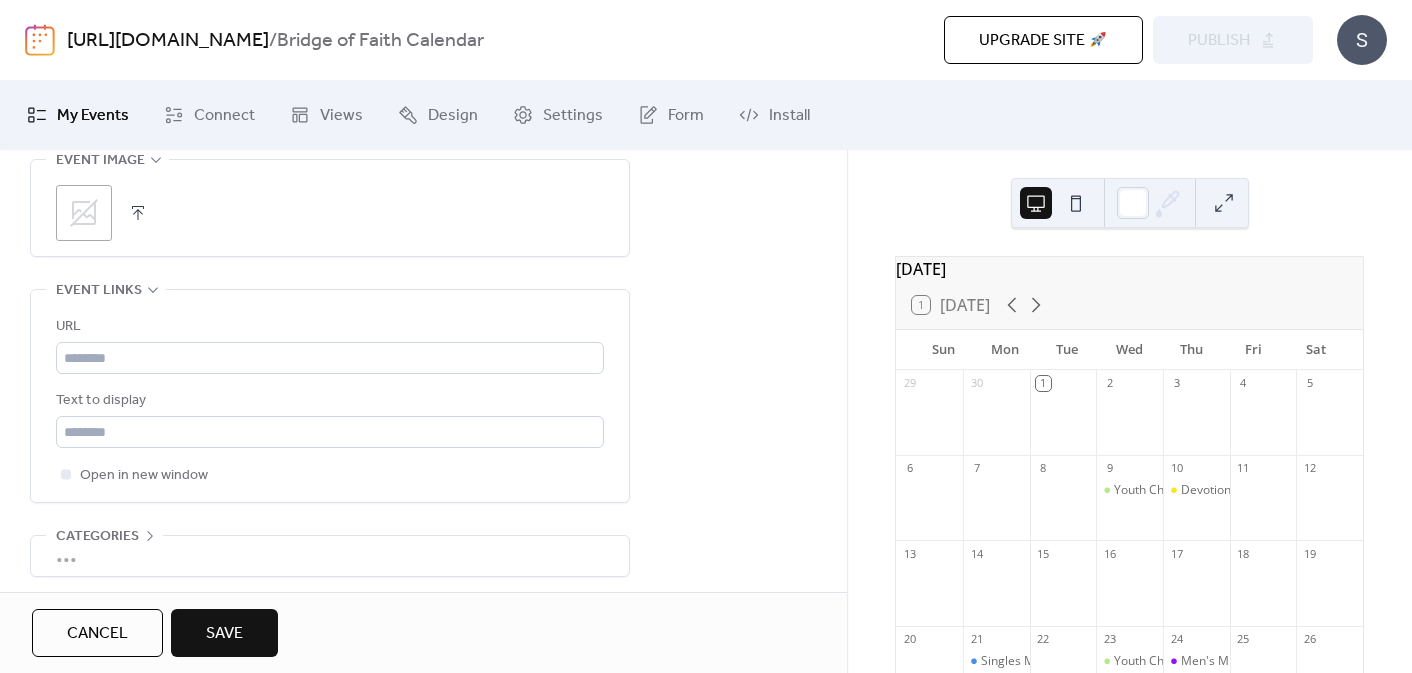 scroll, scrollTop: 1043, scrollLeft: 0, axis: vertical 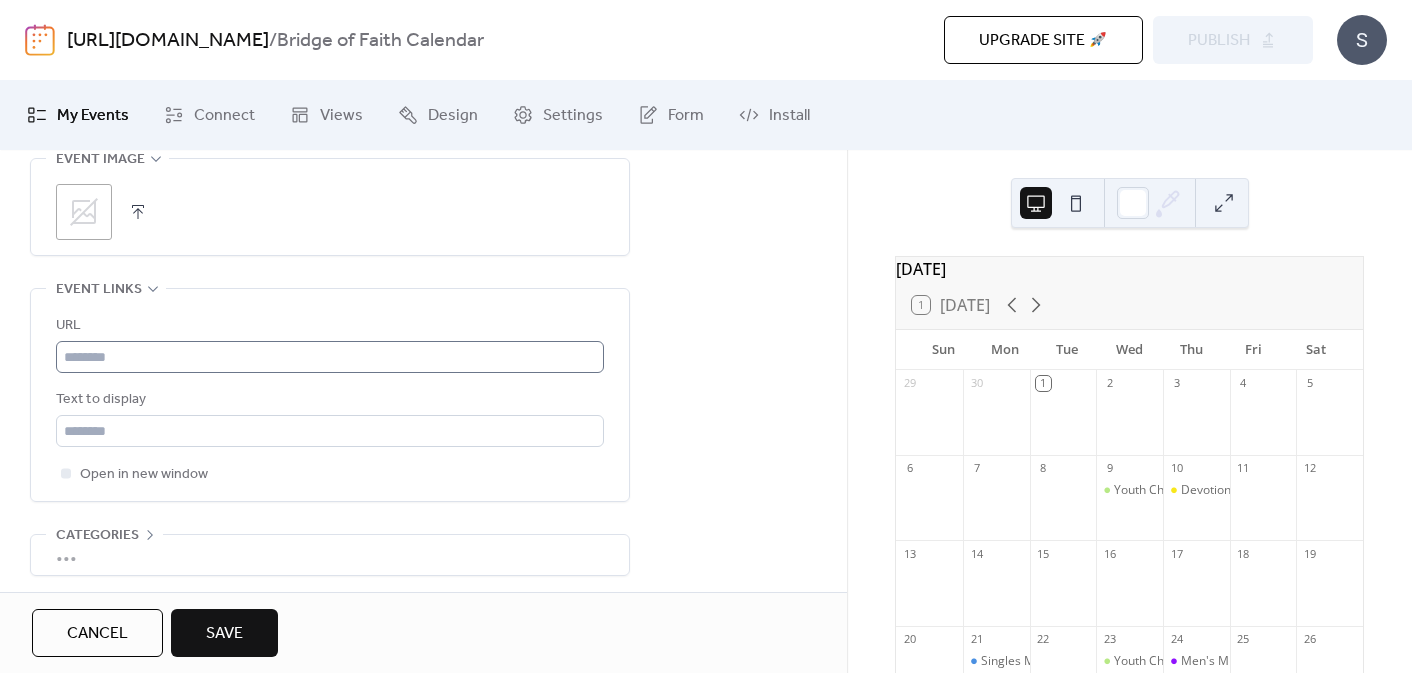 type on "**********" 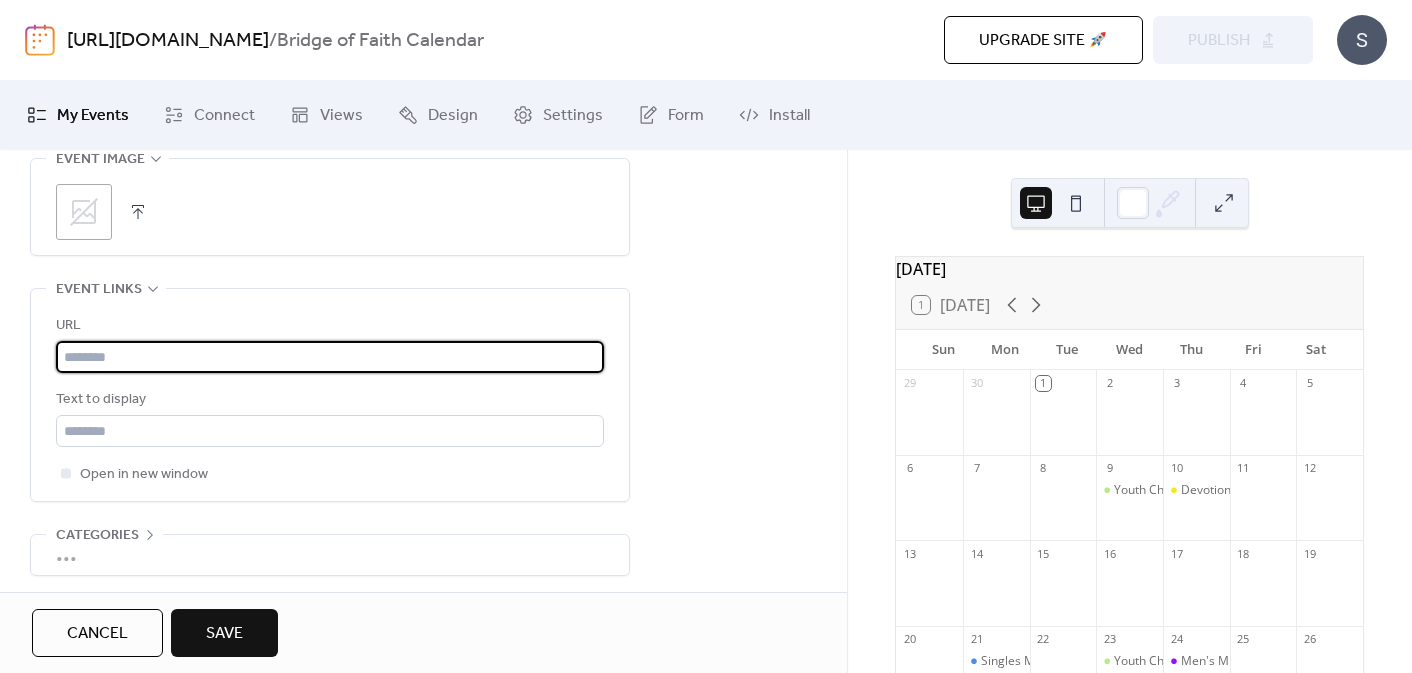 click at bounding box center [330, 357] 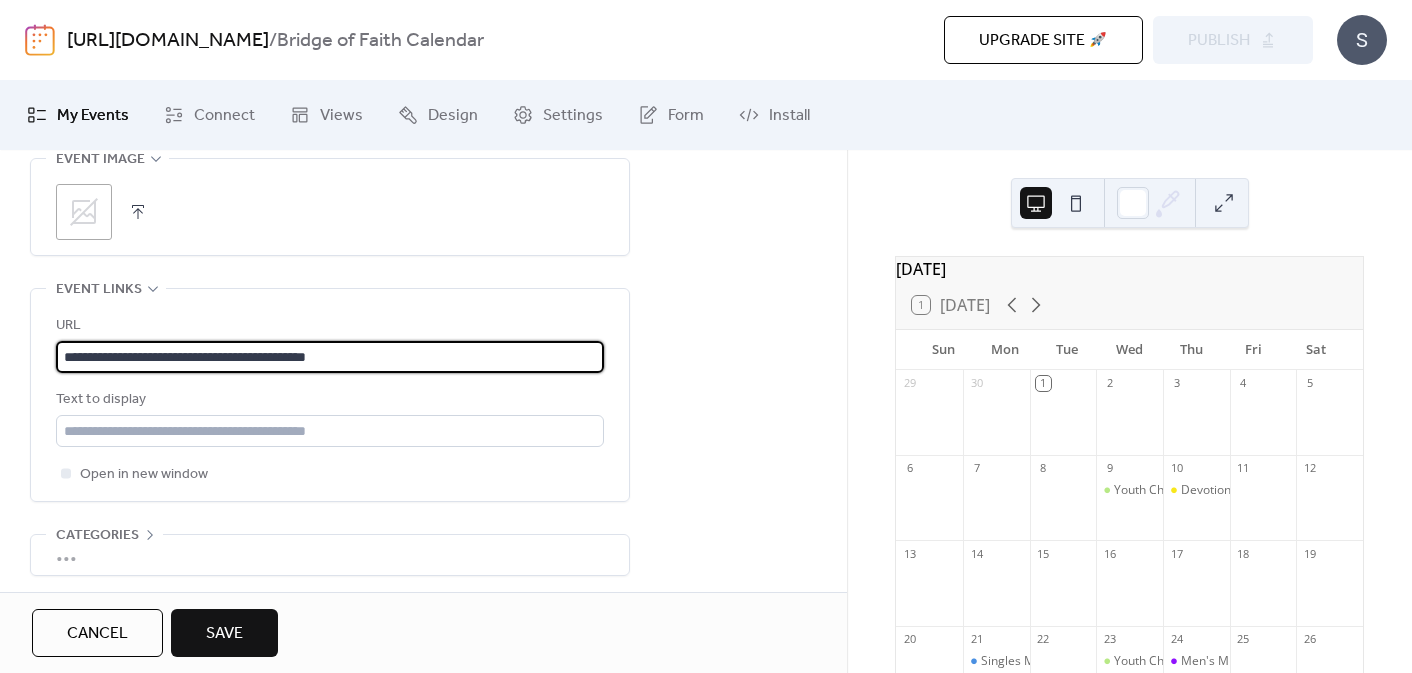 scroll, scrollTop: 1, scrollLeft: 0, axis: vertical 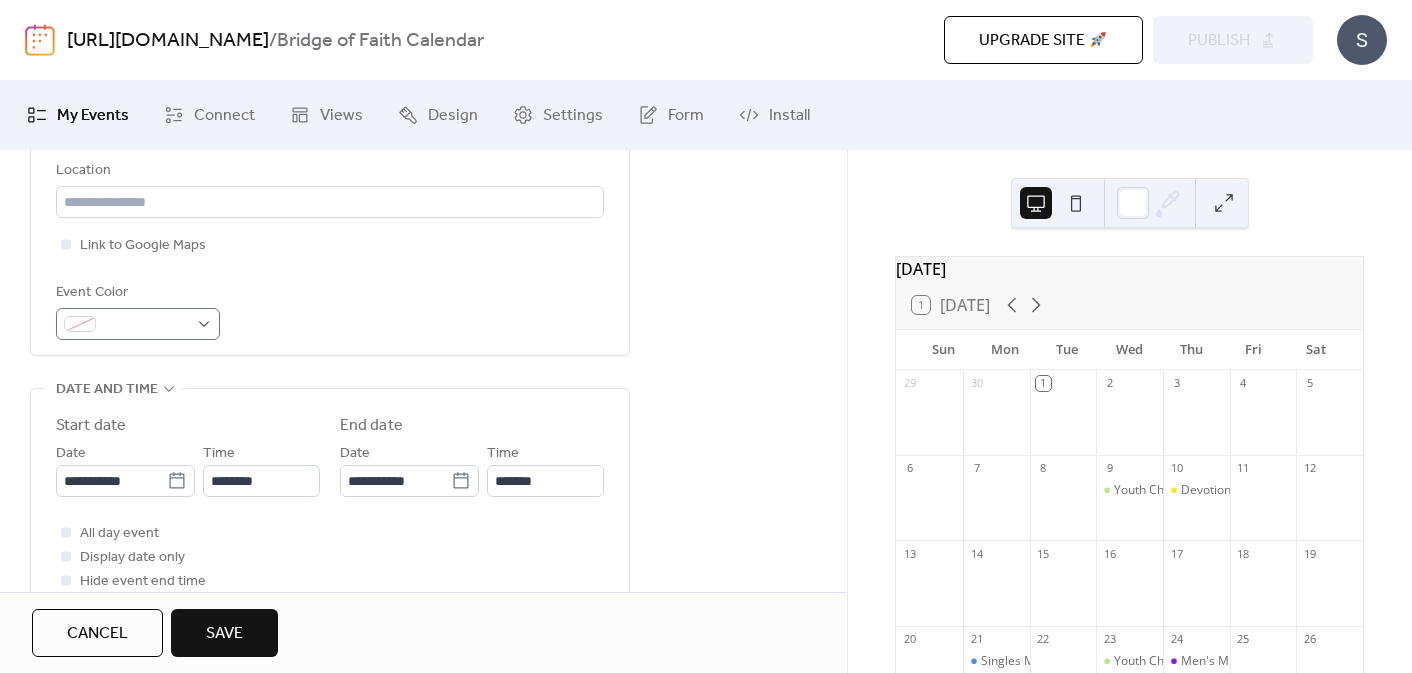 type on "**********" 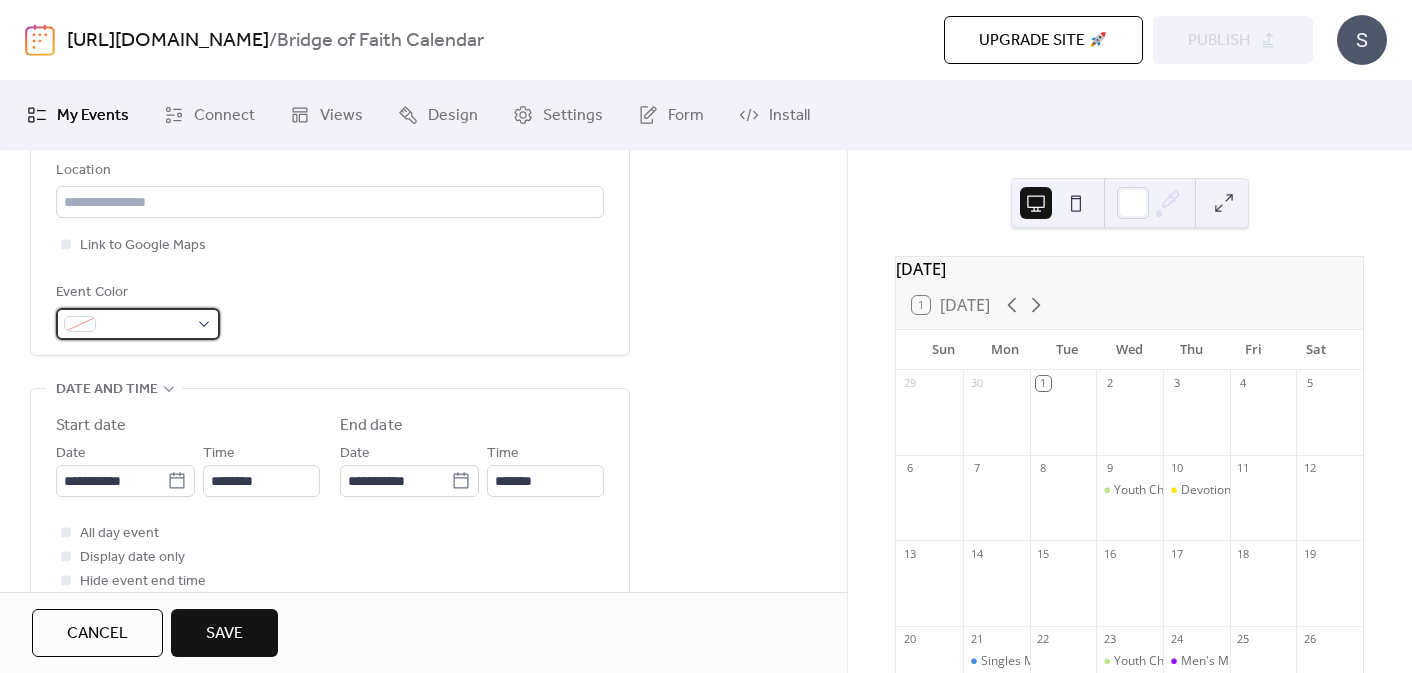 scroll, scrollTop: 0, scrollLeft: 0, axis: both 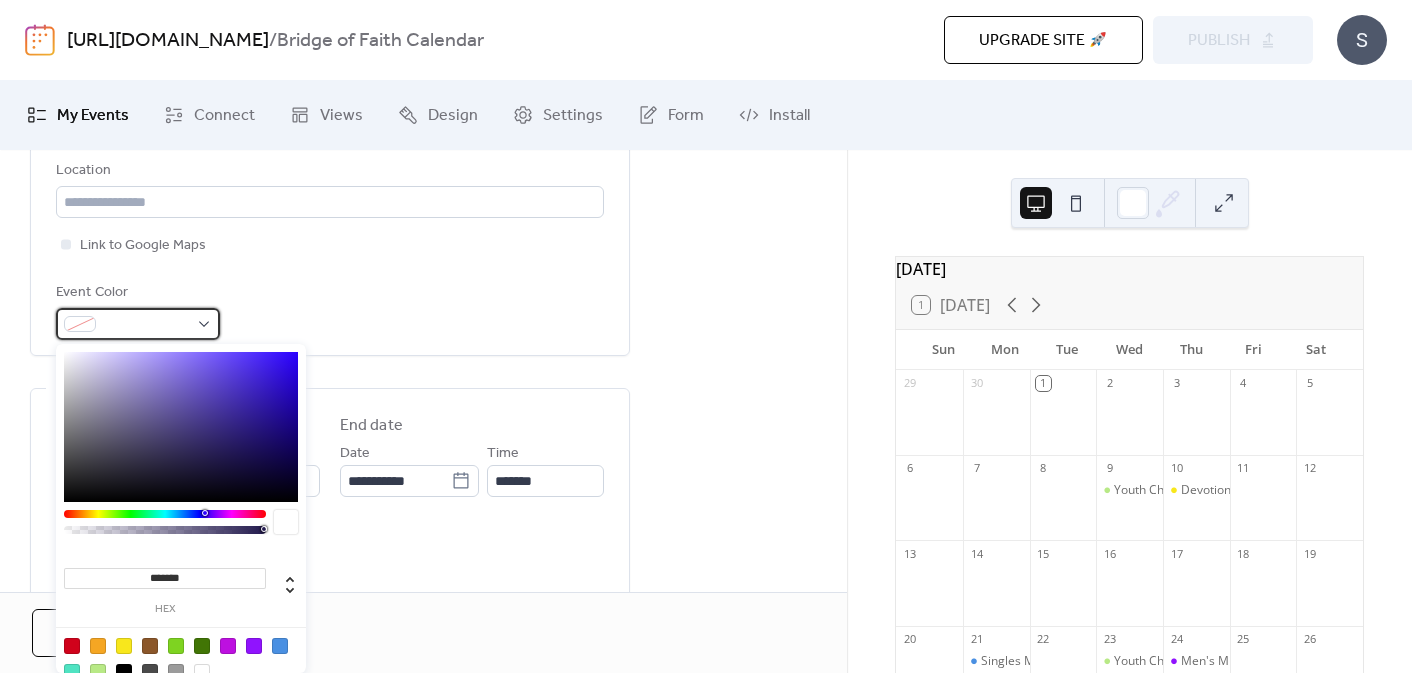 click at bounding box center (146, 325) 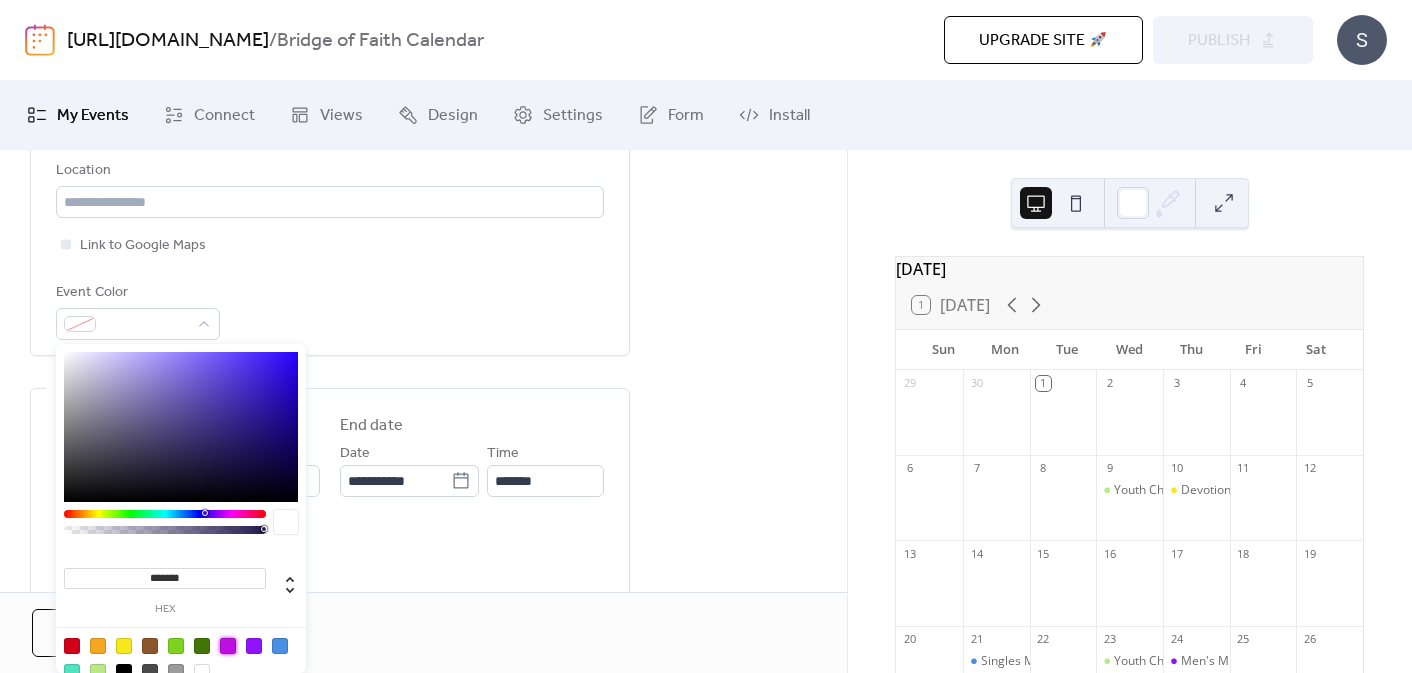 click at bounding box center [228, 646] 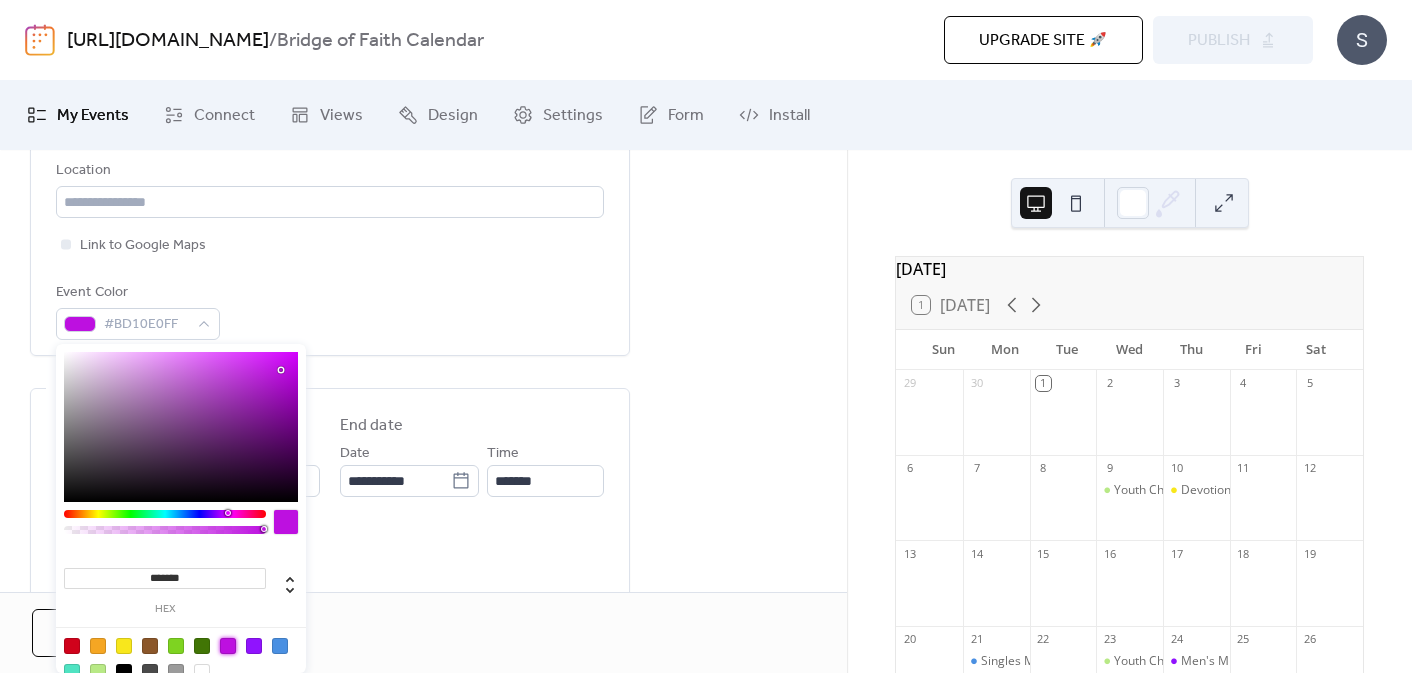click at bounding box center (72, 646) 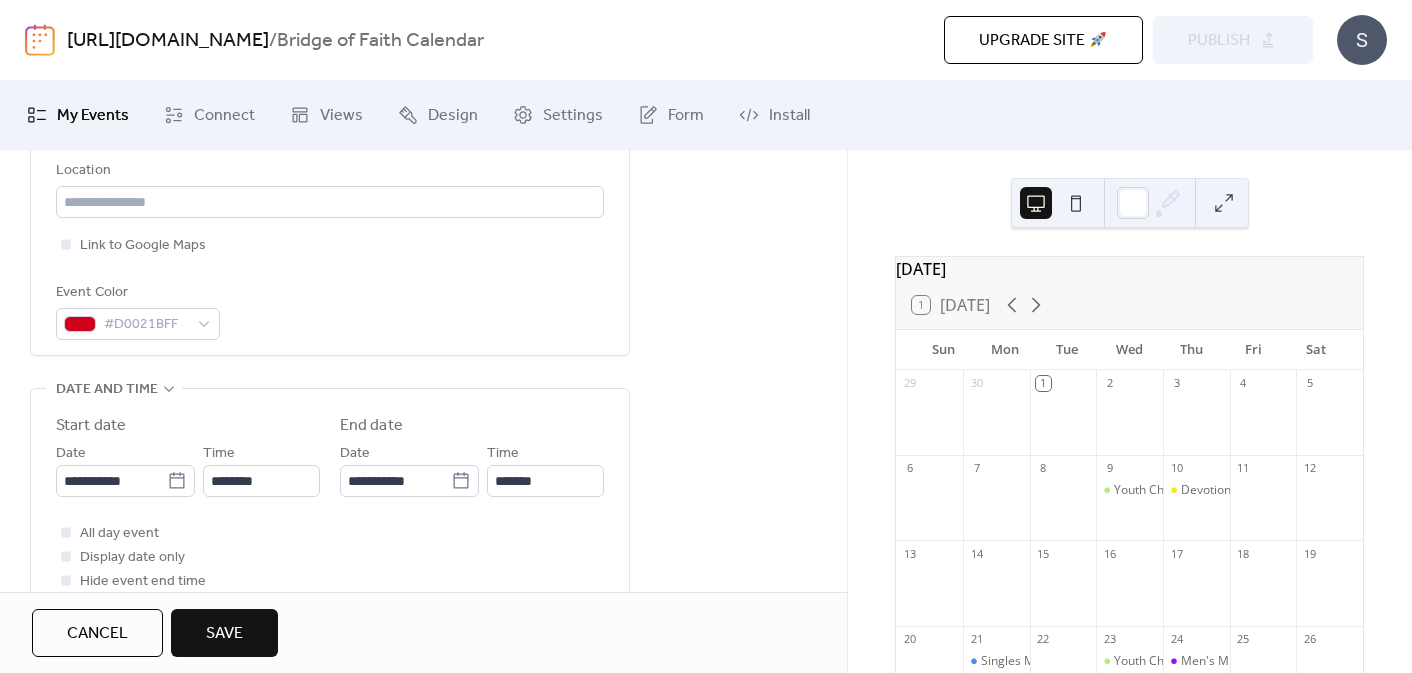 click on "Event Color #D0021BFF" at bounding box center [330, 310] 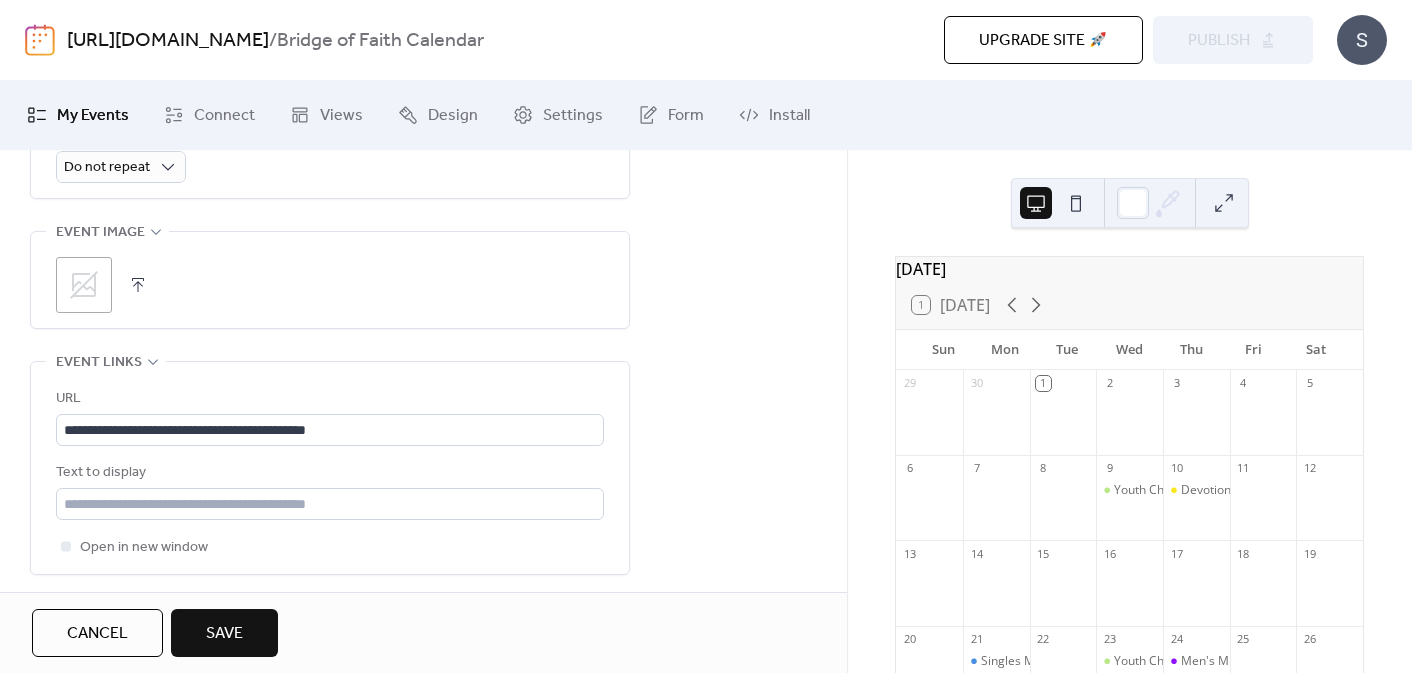 scroll, scrollTop: 1125, scrollLeft: 0, axis: vertical 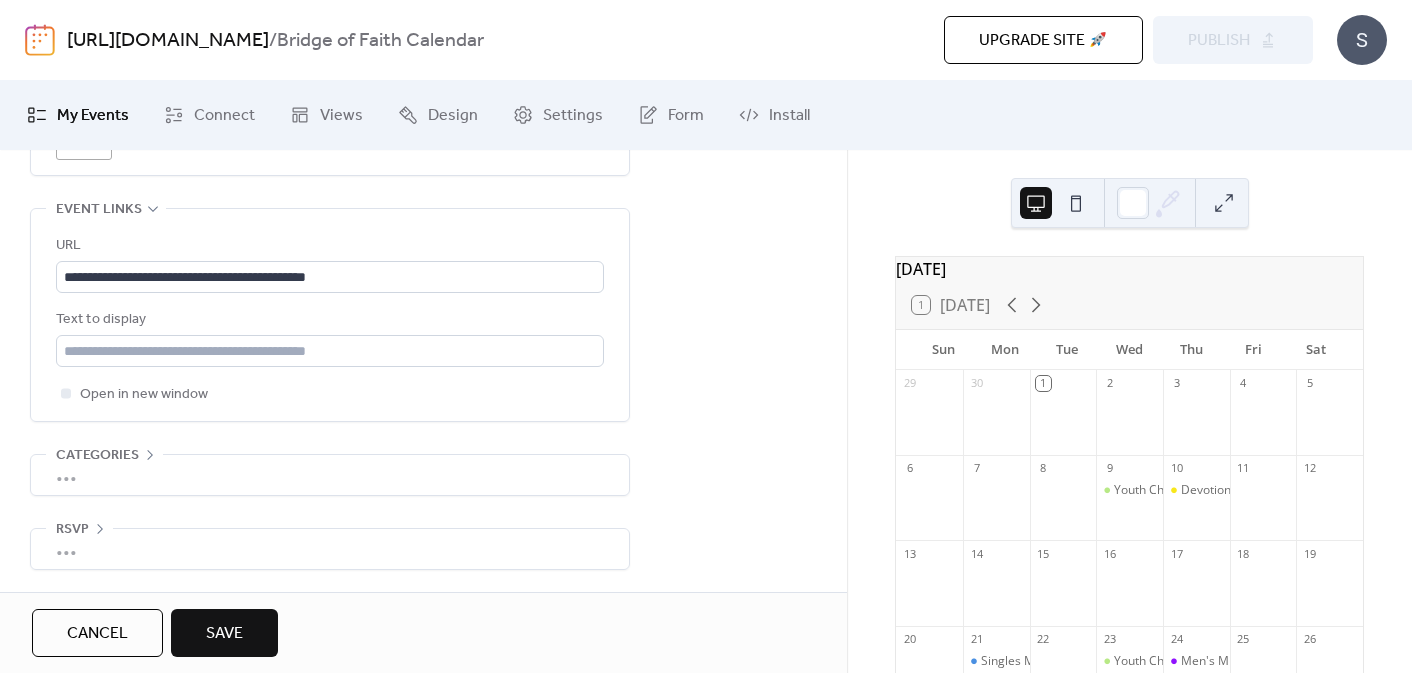 click on "Save" at bounding box center (224, 634) 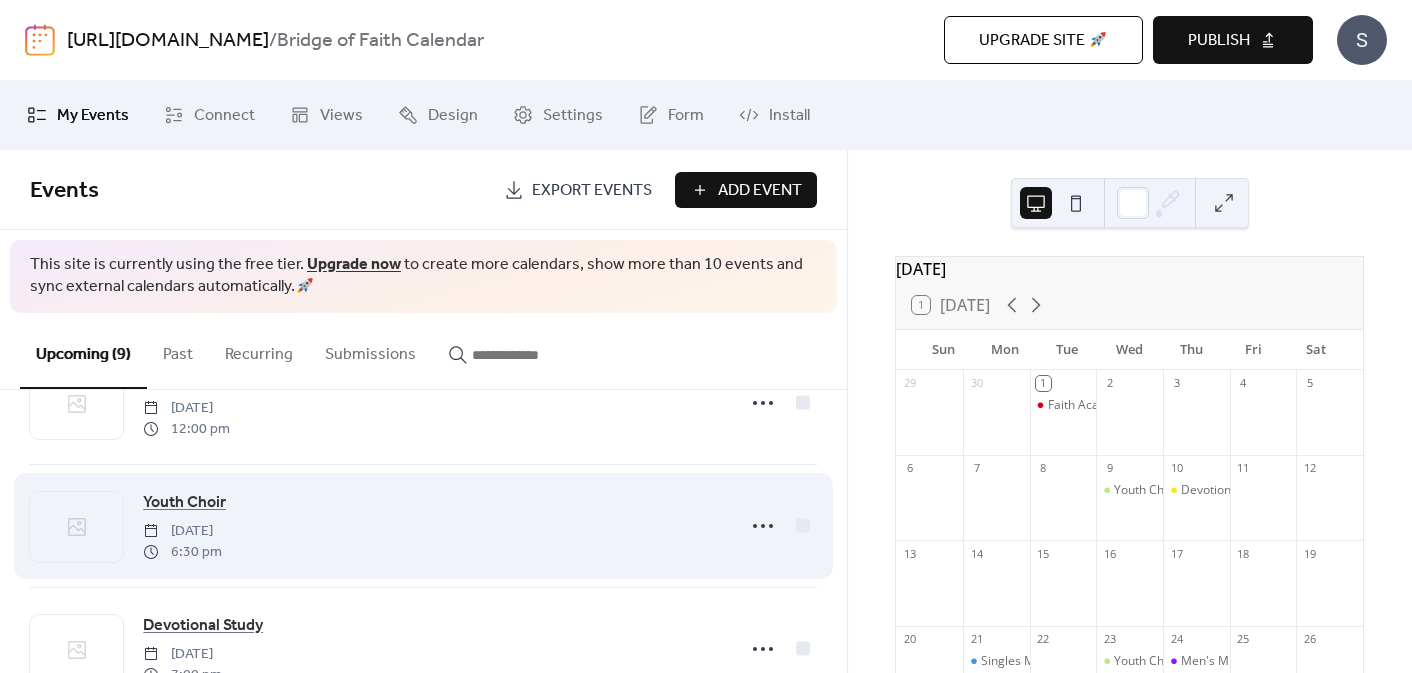 scroll, scrollTop: 0, scrollLeft: 0, axis: both 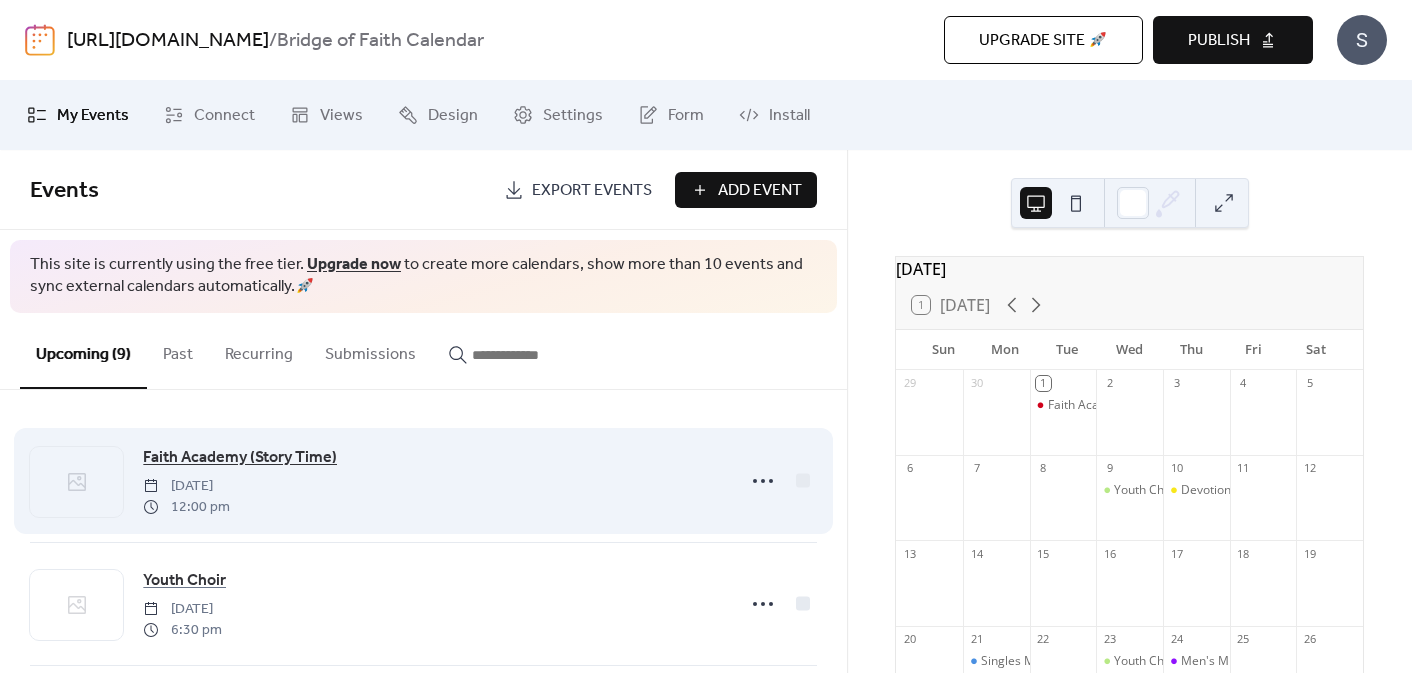 click on "Faith Academy (Story Time)" at bounding box center (240, 458) 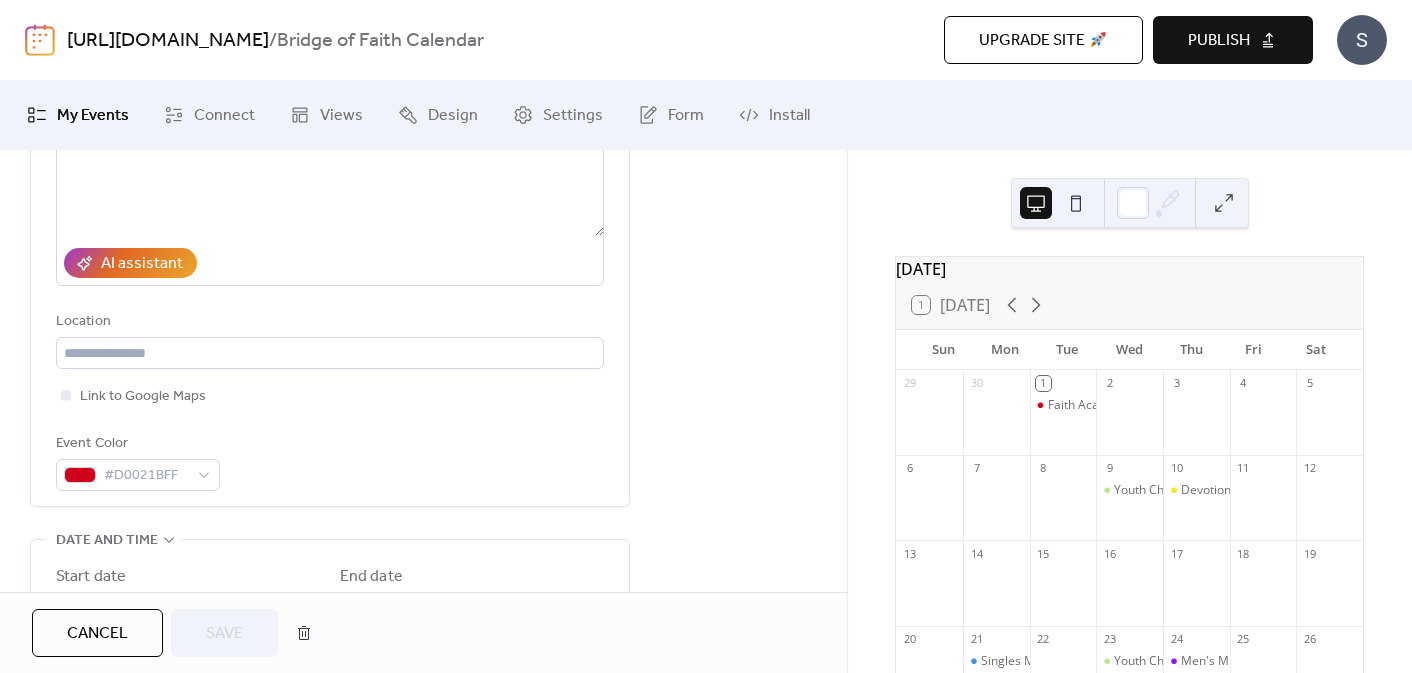 scroll, scrollTop: 254, scrollLeft: 0, axis: vertical 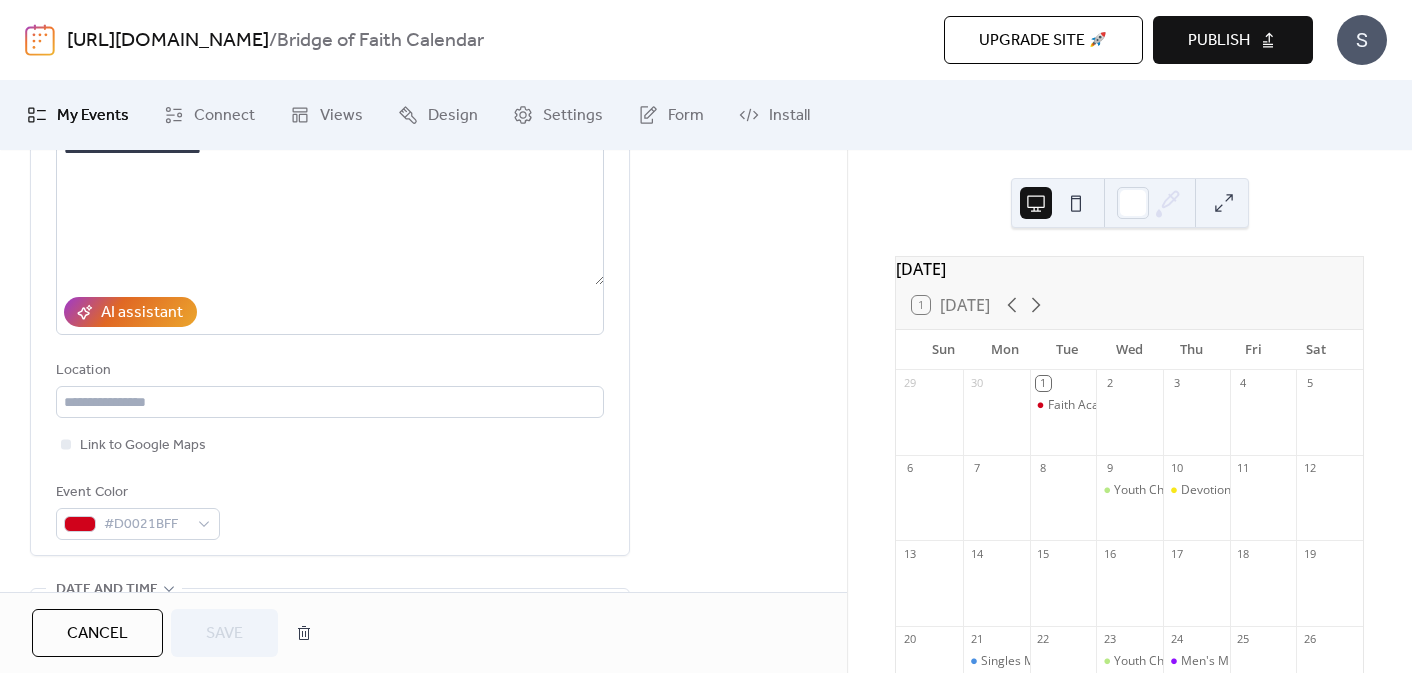 click on "Cancel" at bounding box center [97, 634] 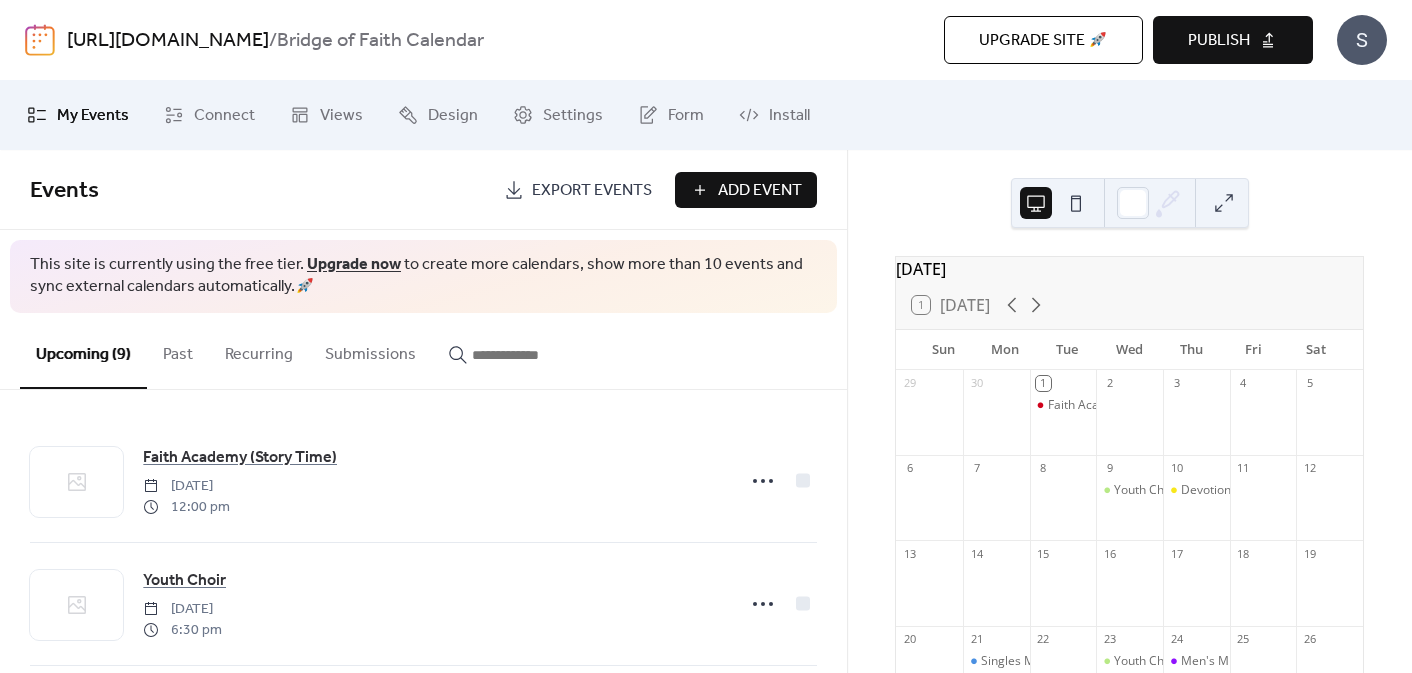 click on "Add Event" at bounding box center (760, 191) 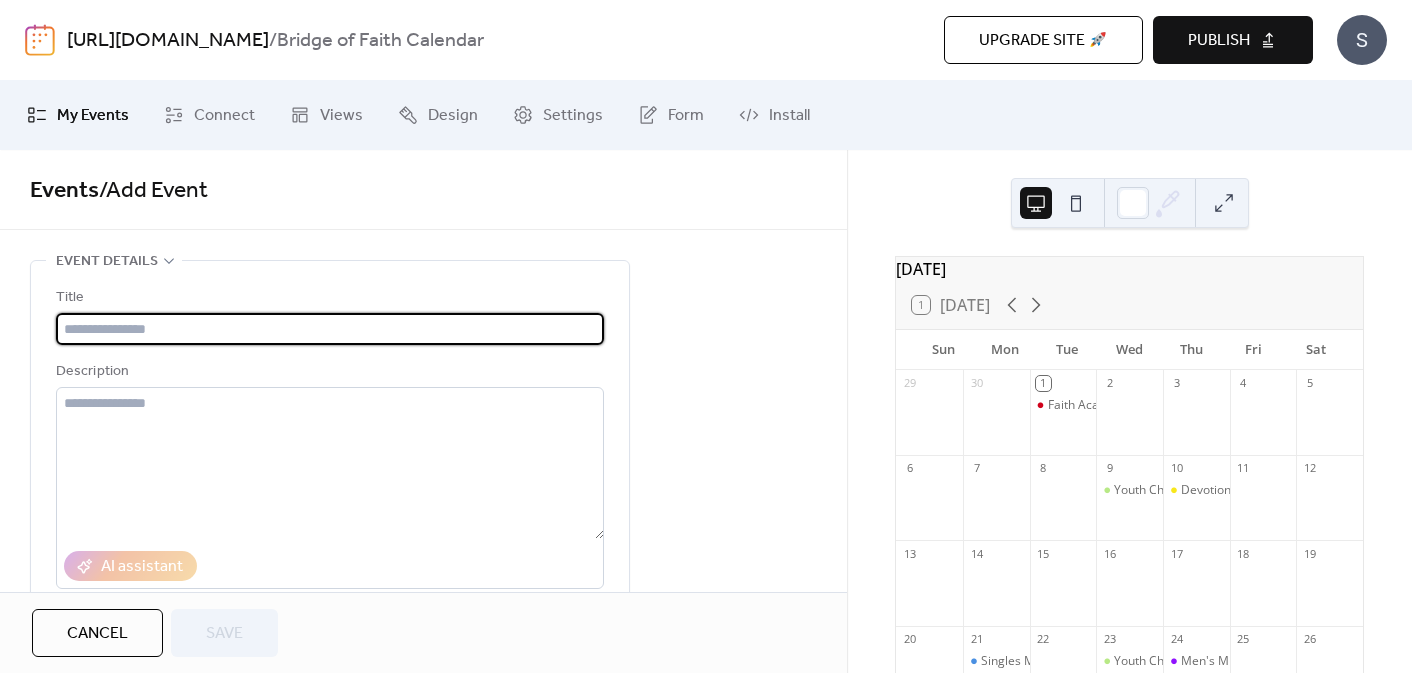 type on "**********" 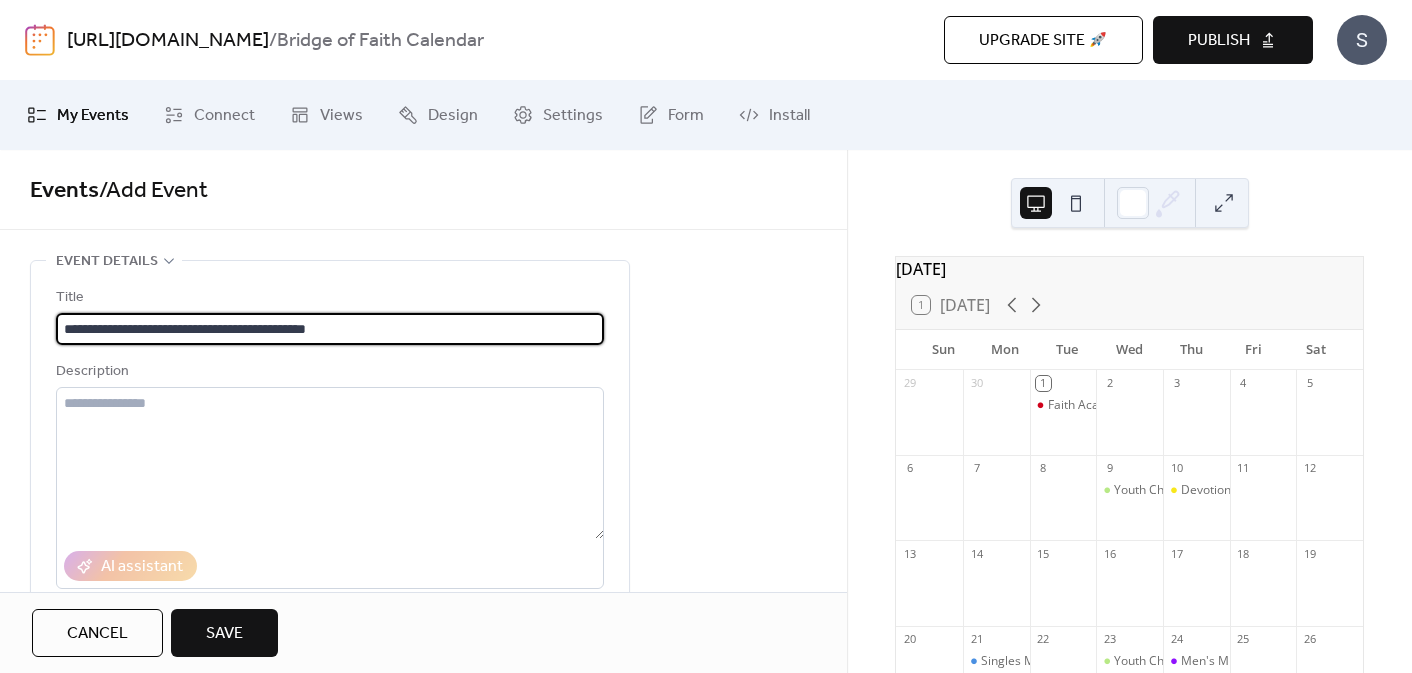 scroll, scrollTop: 1, scrollLeft: 0, axis: vertical 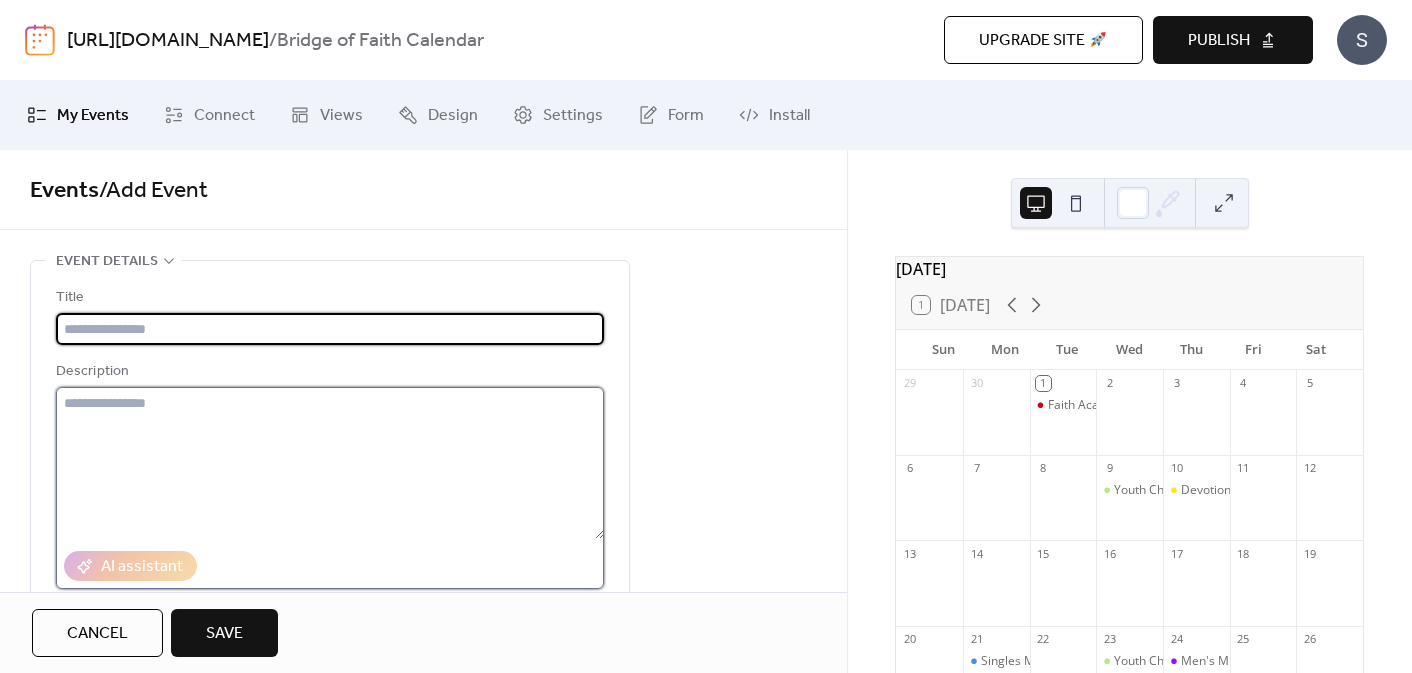 click at bounding box center [330, 463] 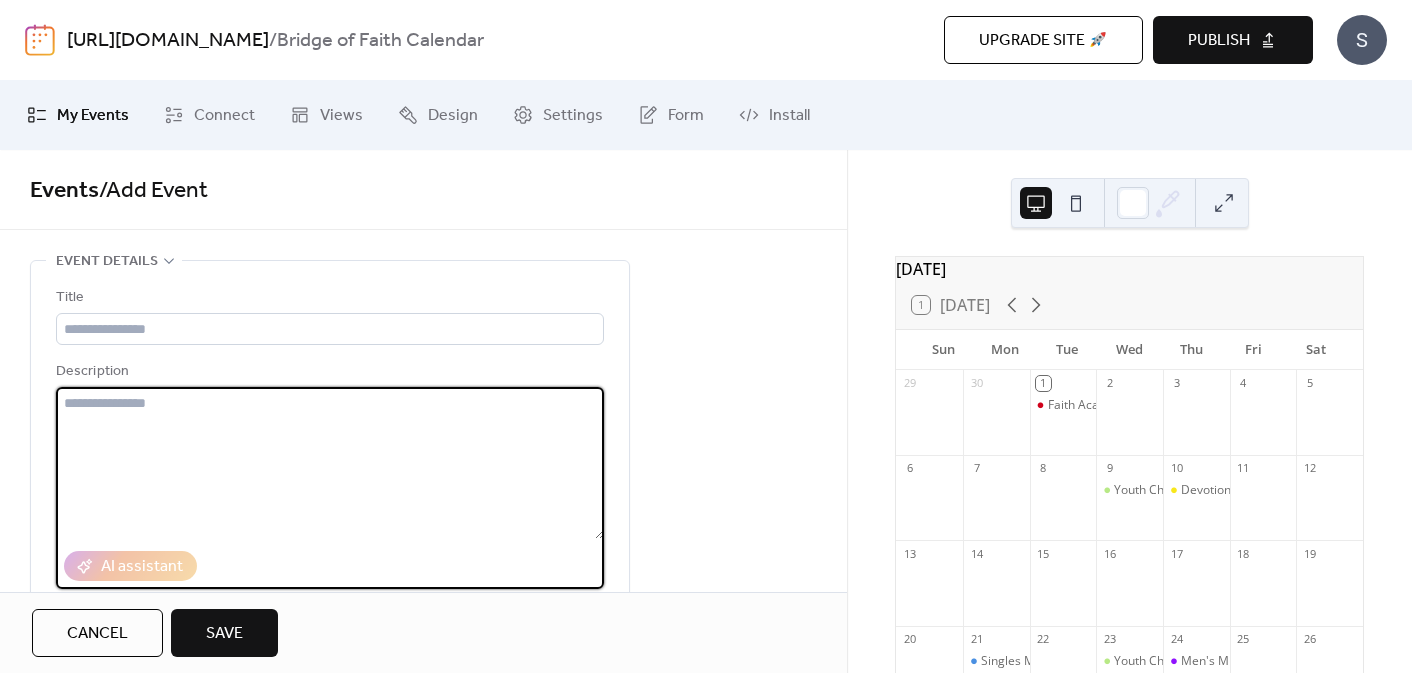 click at bounding box center (330, 463) 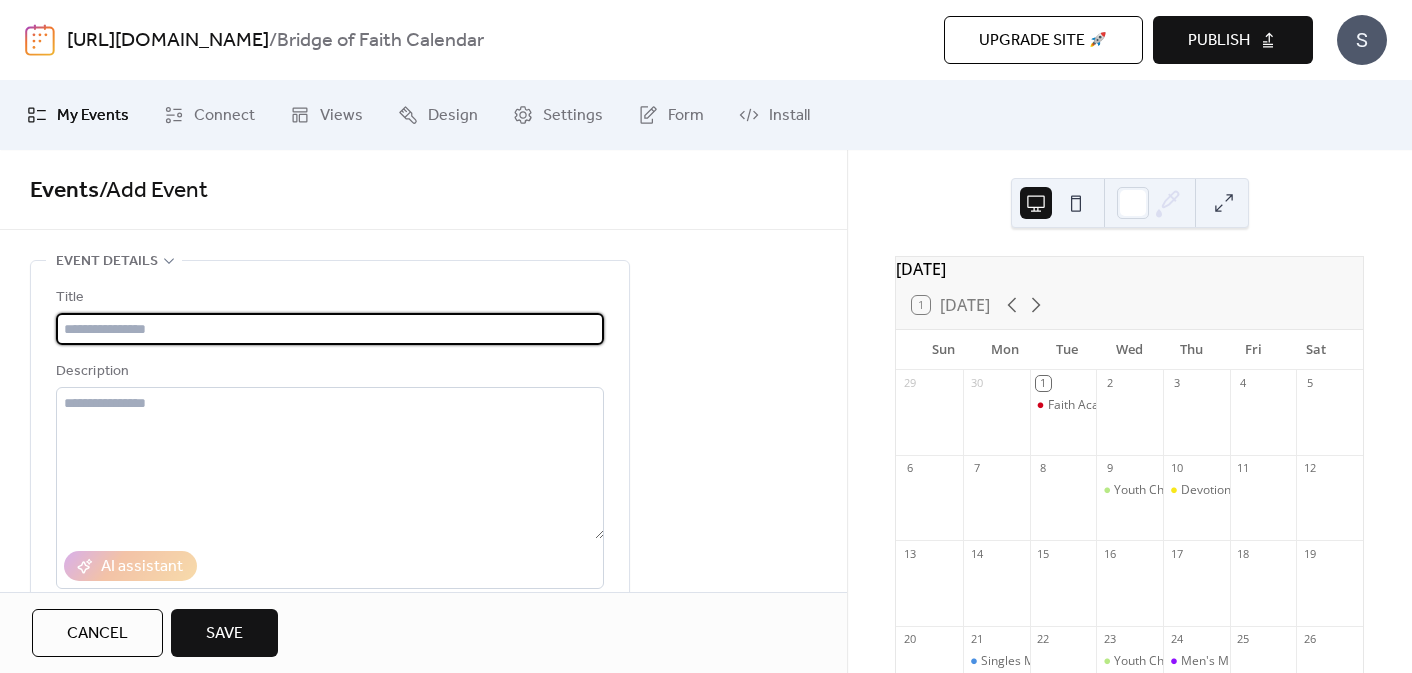click at bounding box center [330, 329] 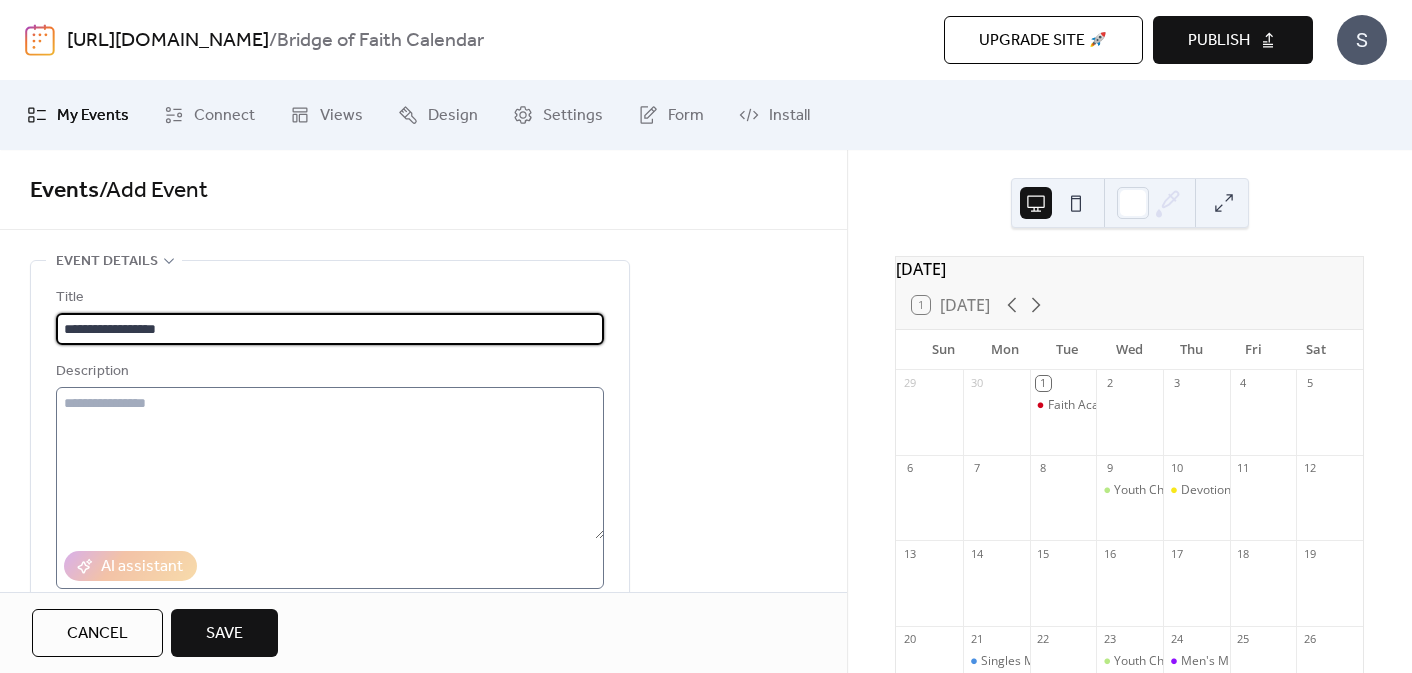 type on "**********" 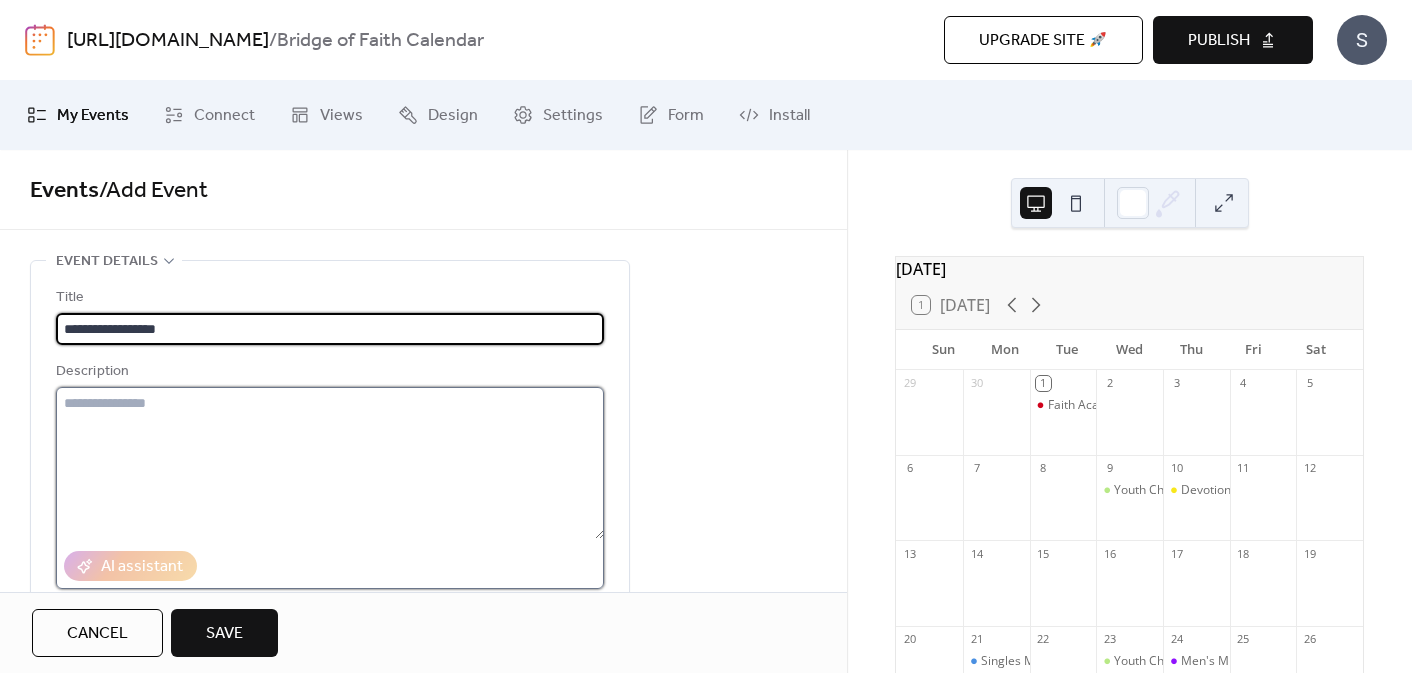 click at bounding box center [330, 463] 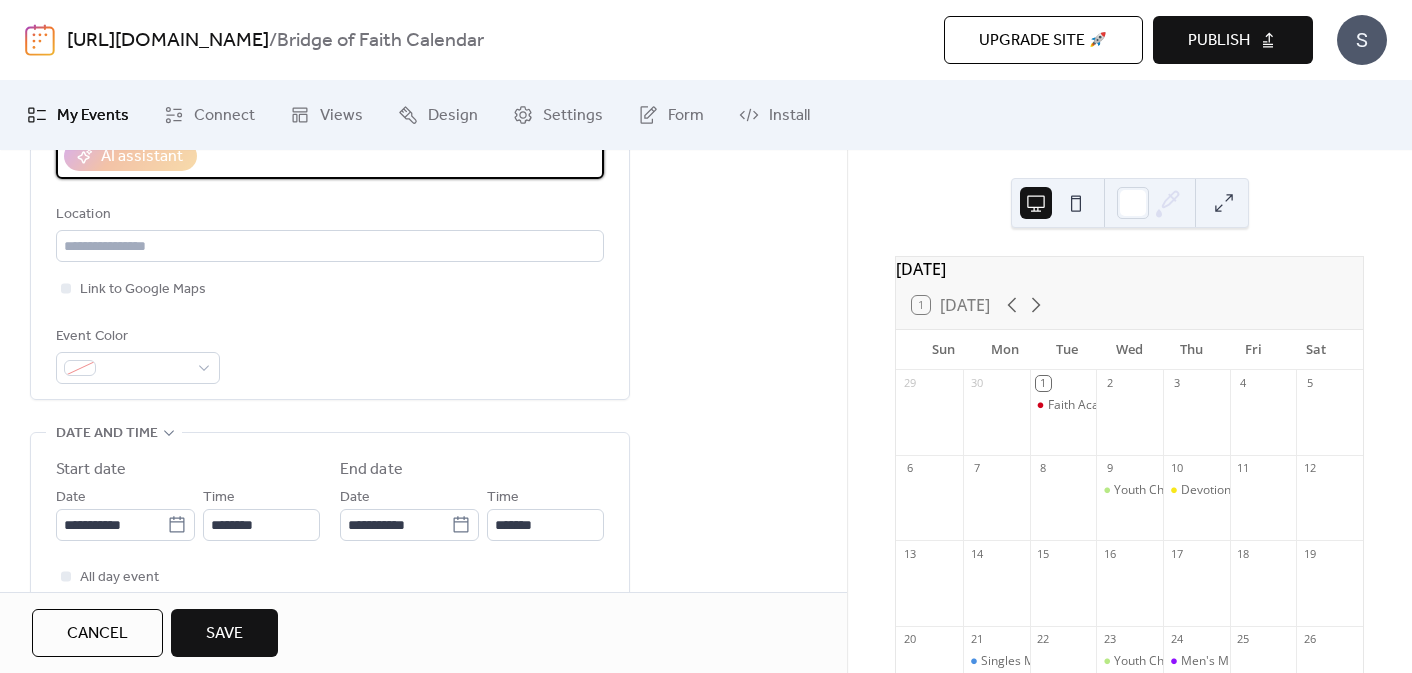 scroll, scrollTop: 428, scrollLeft: 0, axis: vertical 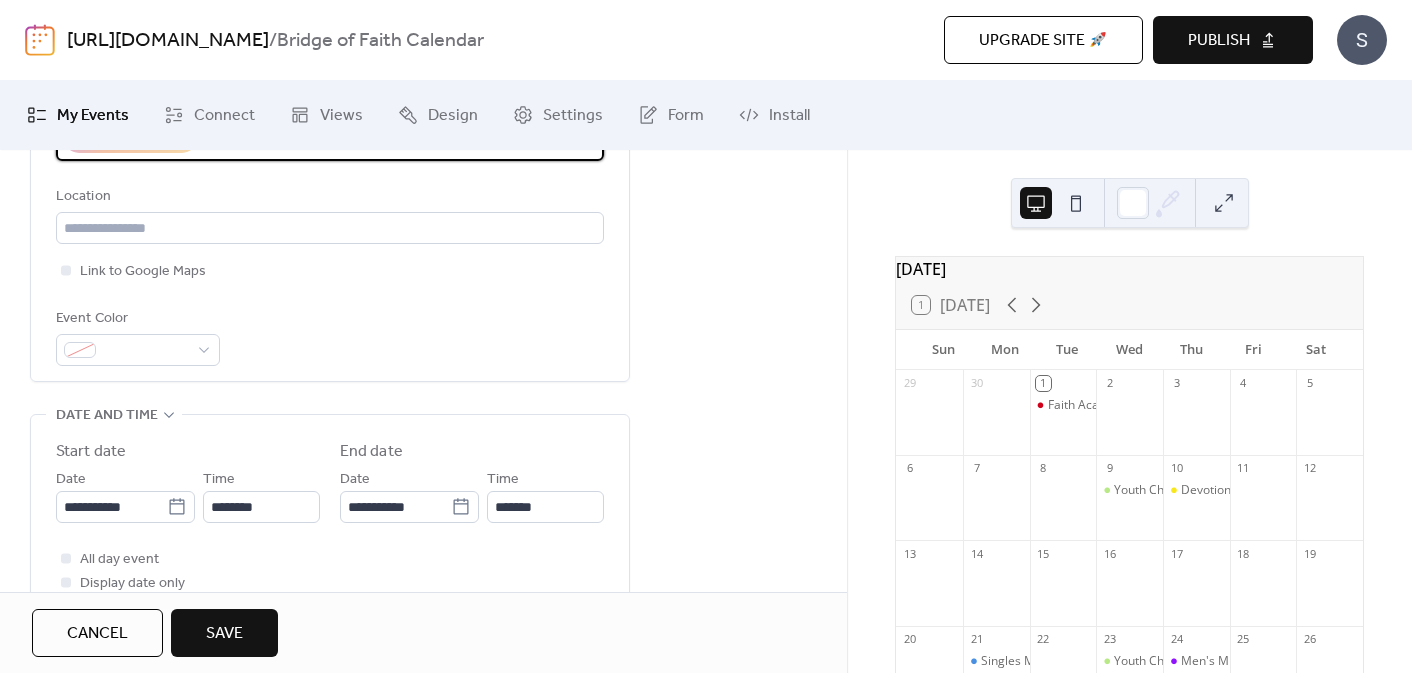 type on "**********" 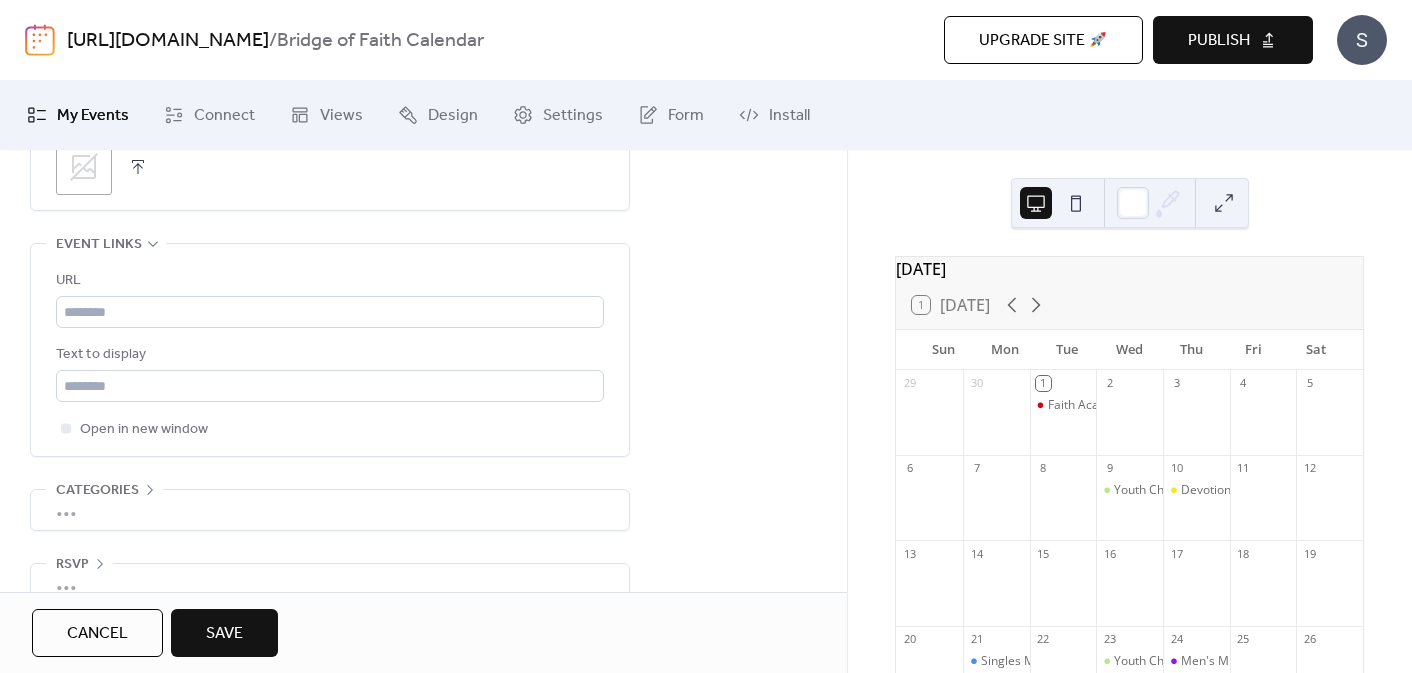 scroll, scrollTop: 1090, scrollLeft: 0, axis: vertical 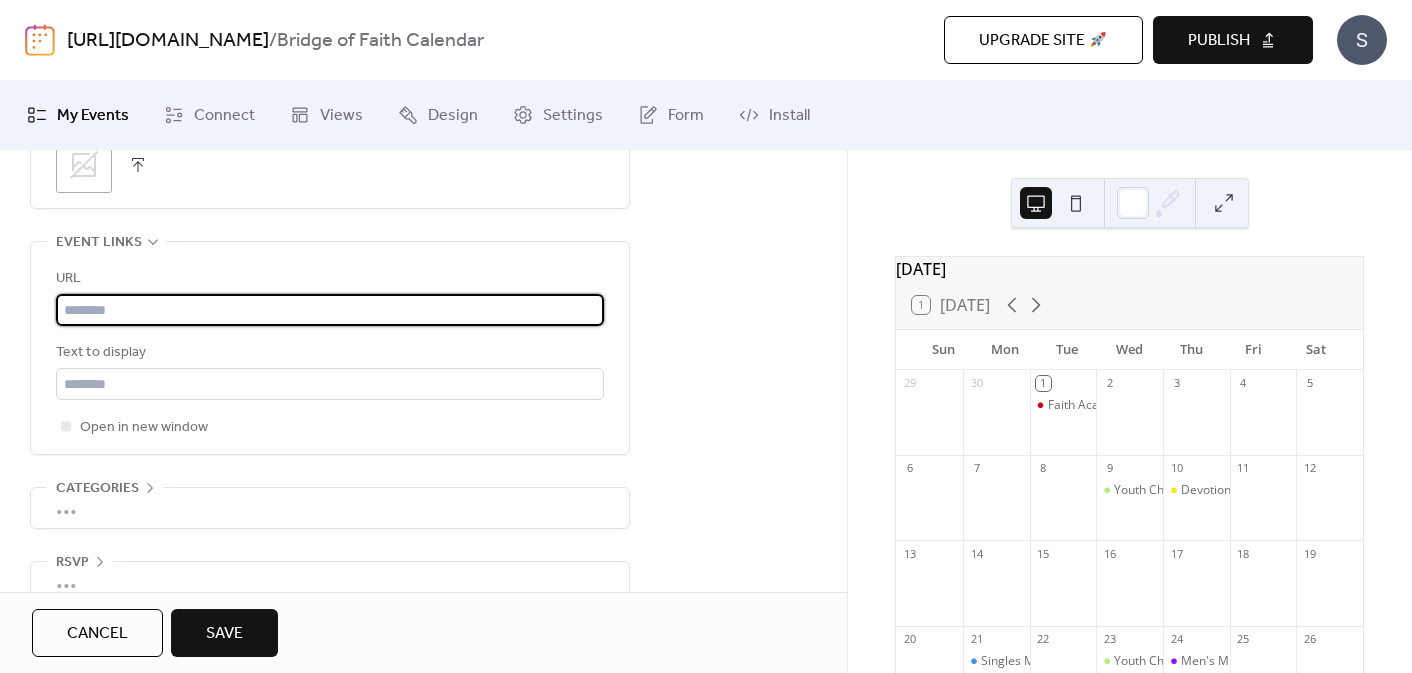 click at bounding box center [330, 310] 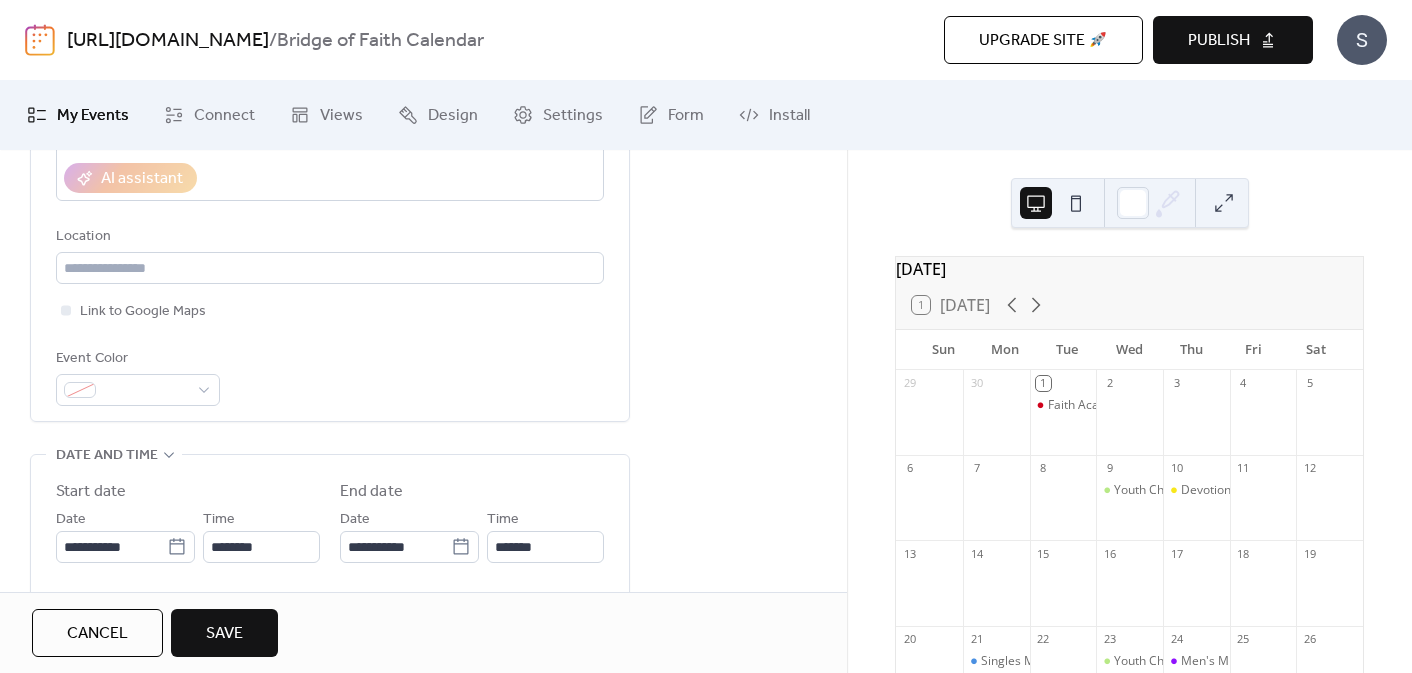 scroll, scrollTop: 385, scrollLeft: 0, axis: vertical 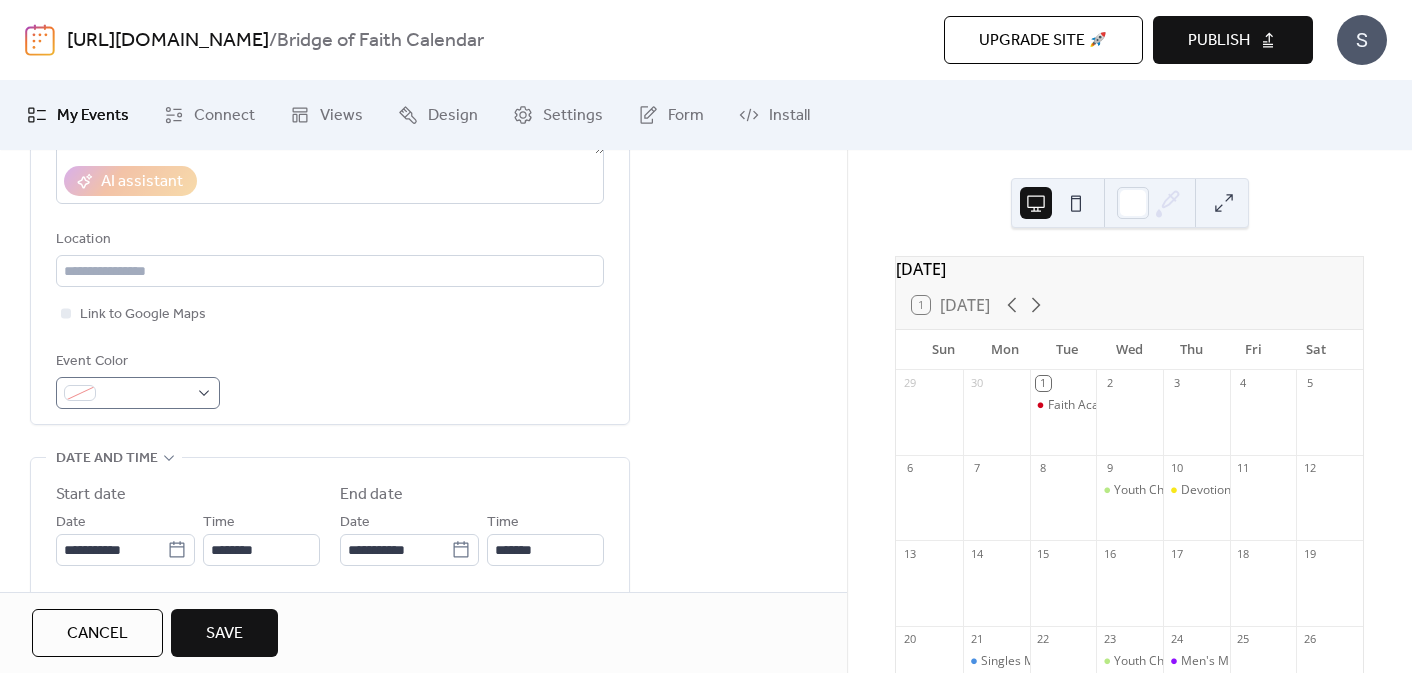 type on "**********" 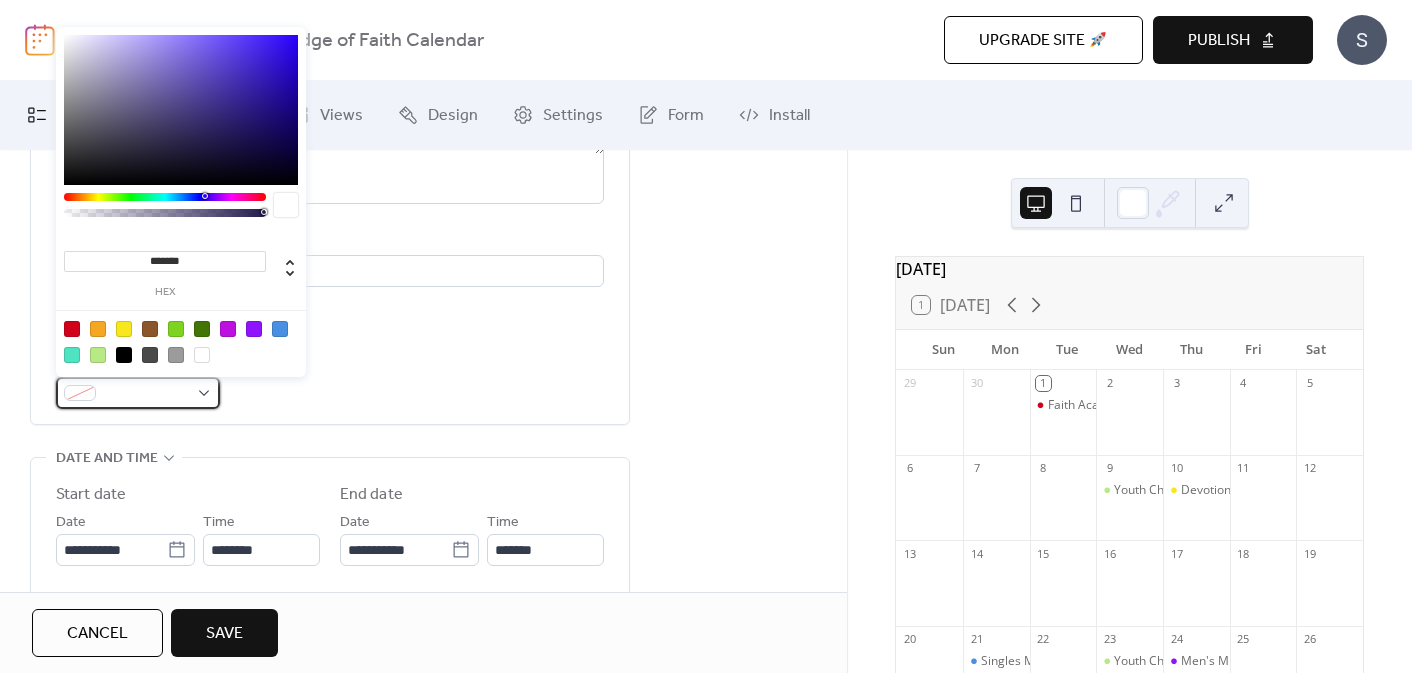 click at bounding box center [146, 394] 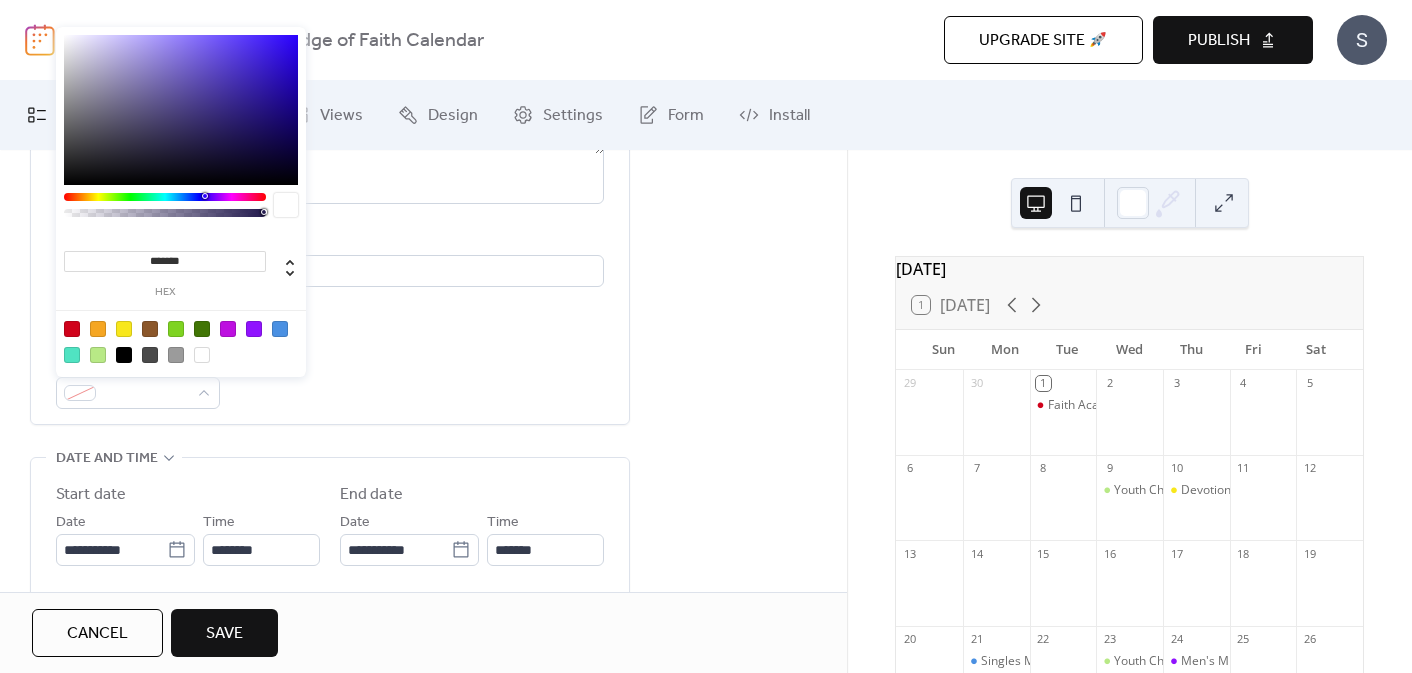click at bounding box center [150, 329] 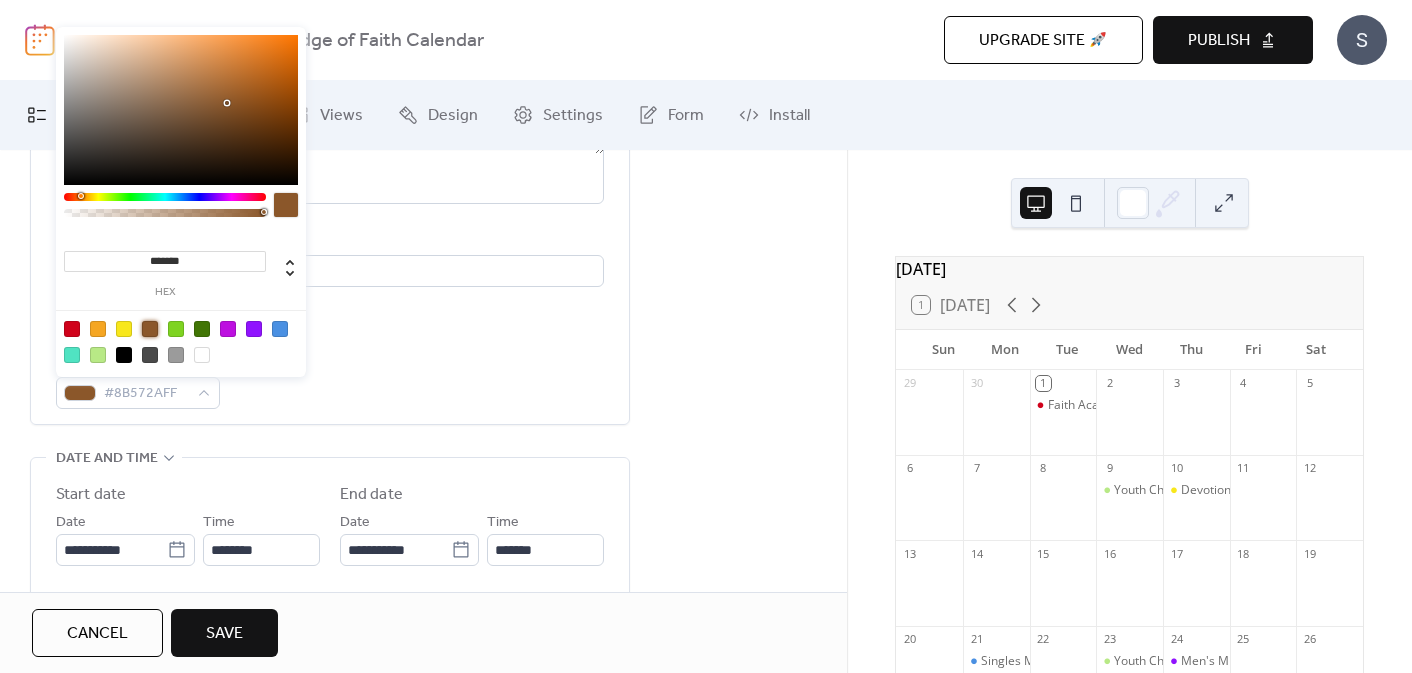 click at bounding box center (228, 329) 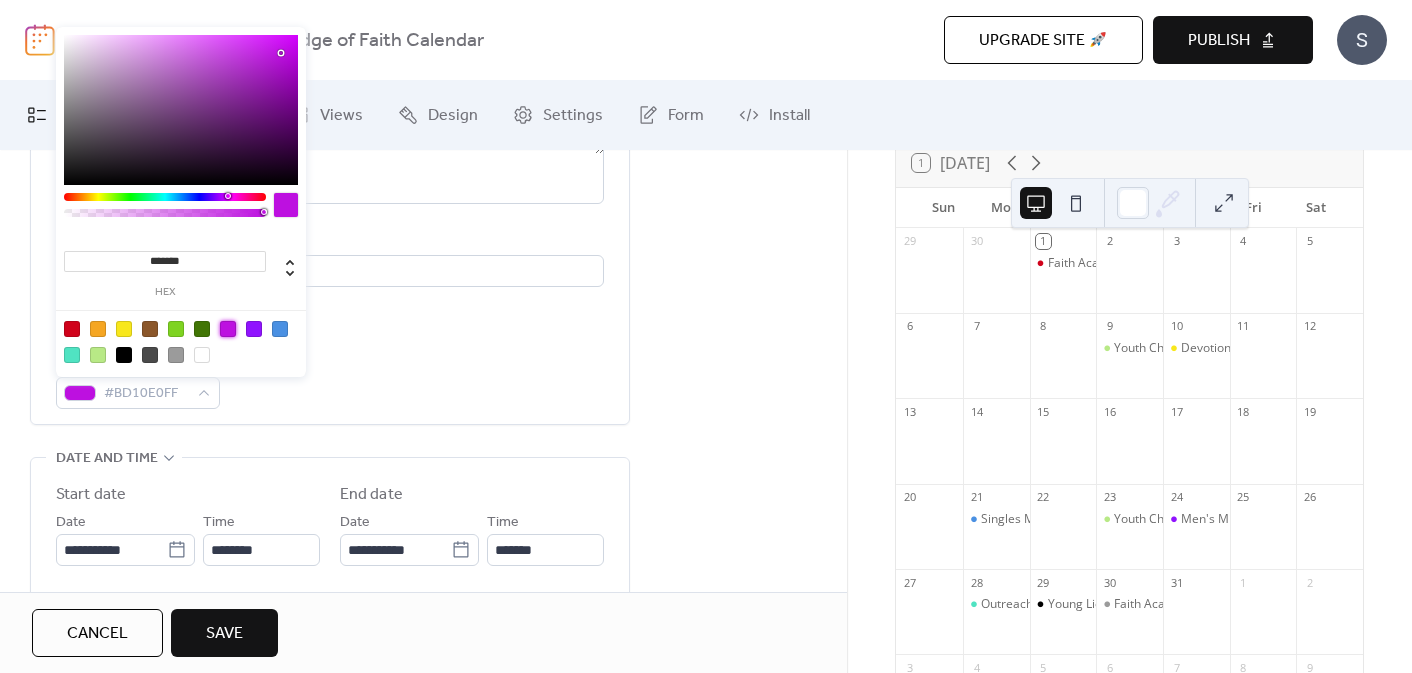 scroll, scrollTop: 147, scrollLeft: 0, axis: vertical 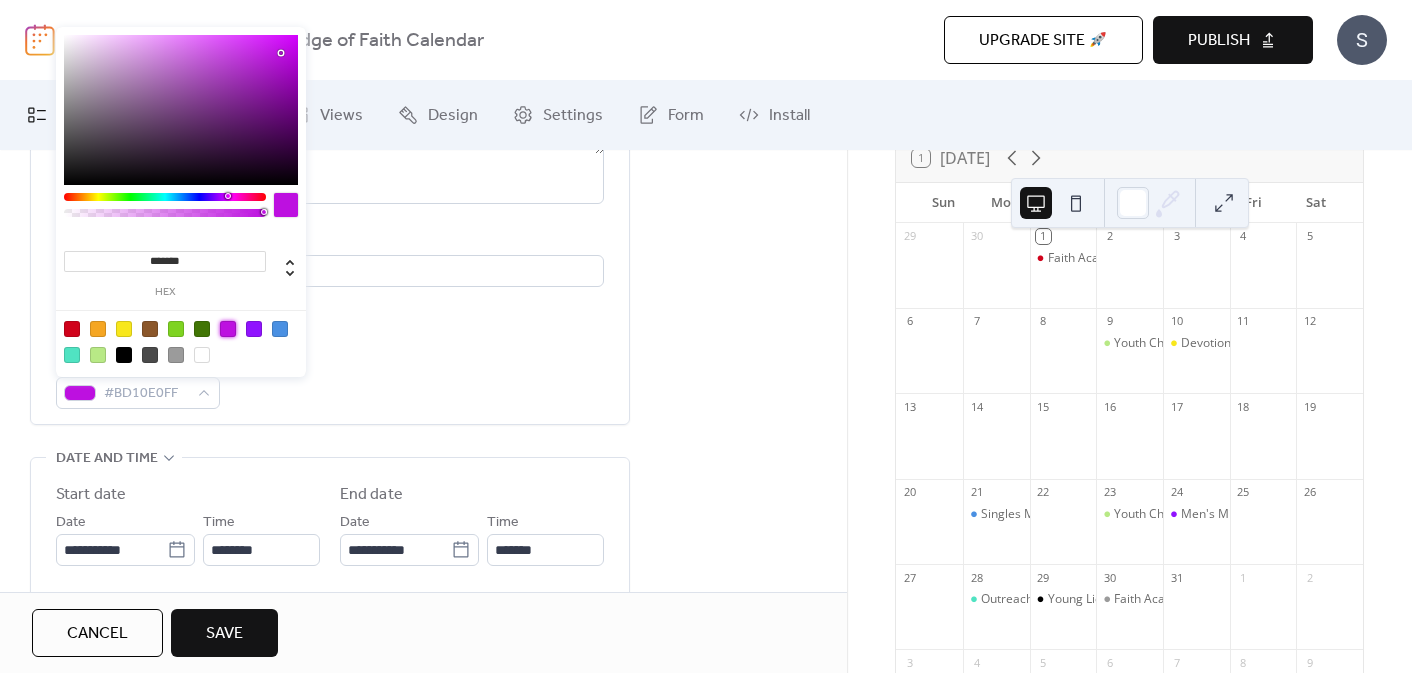 click at bounding box center (228, 329) 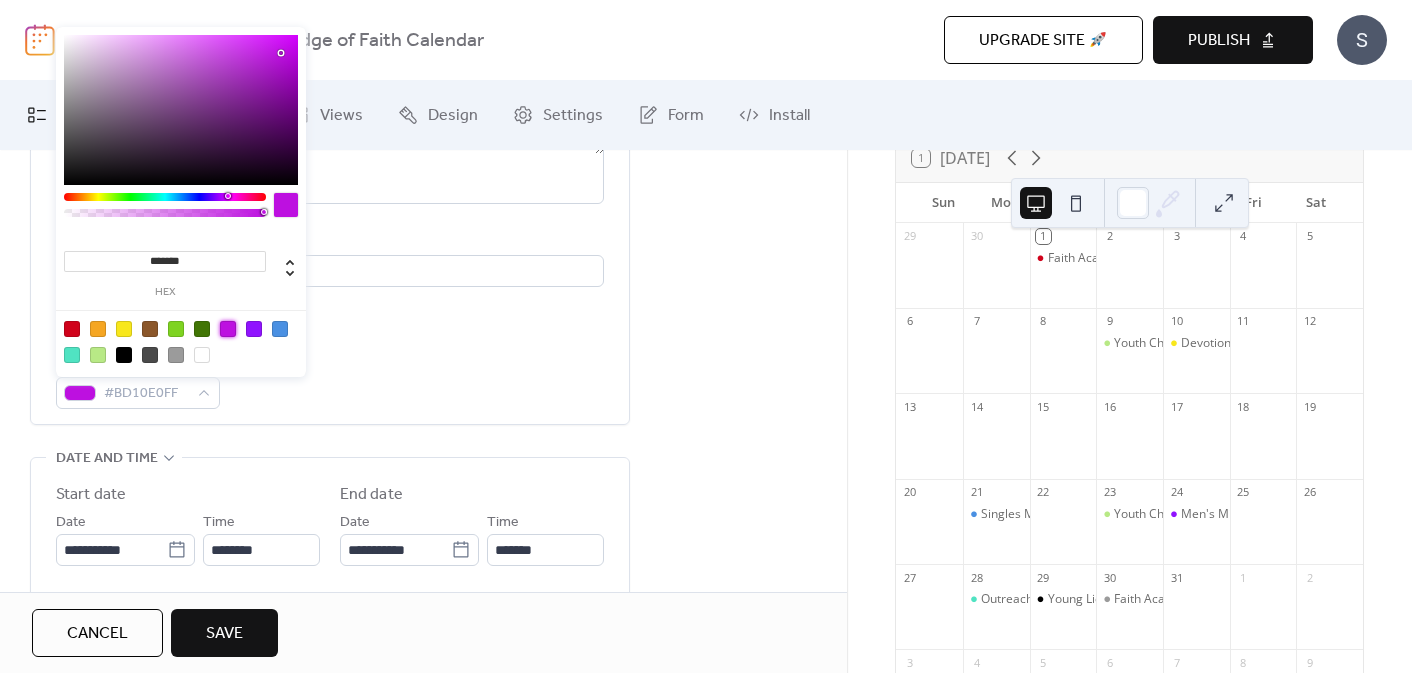 click at bounding box center [254, 329] 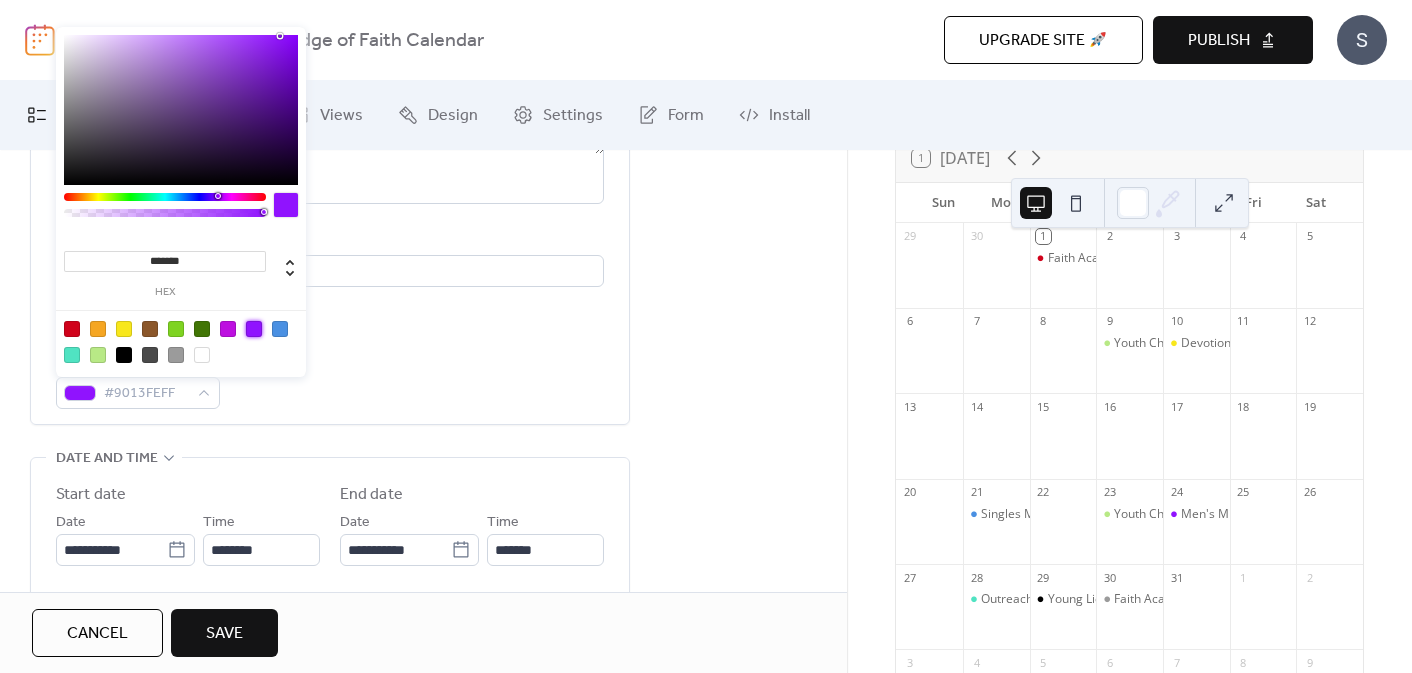 click at bounding box center [228, 329] 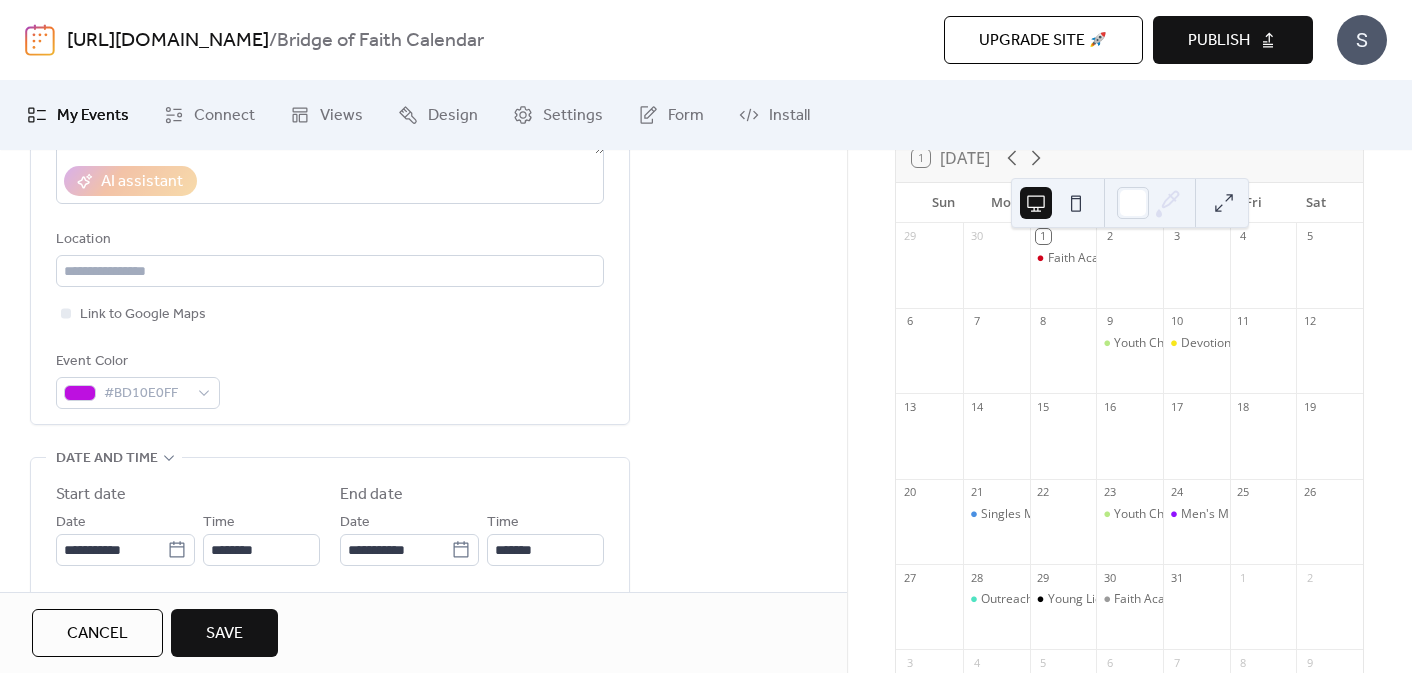 click on "Save" at bounding box center [224, 633] 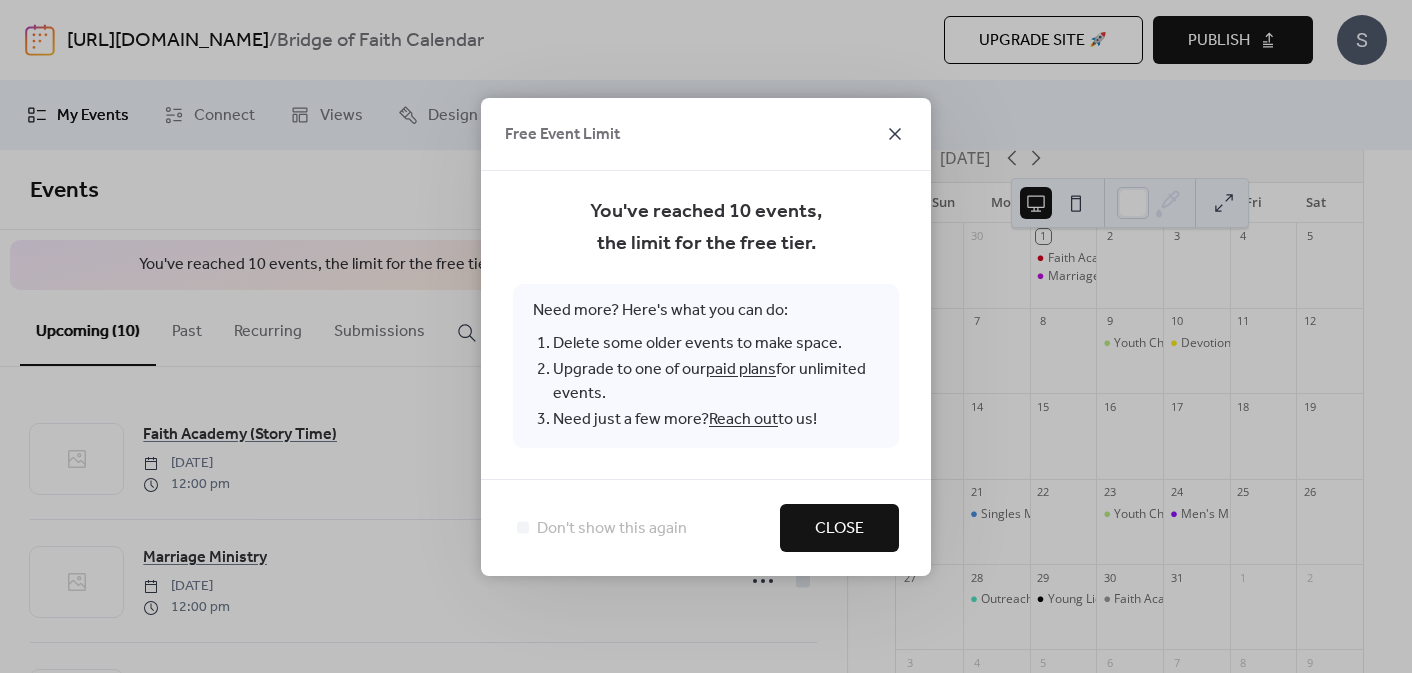 click 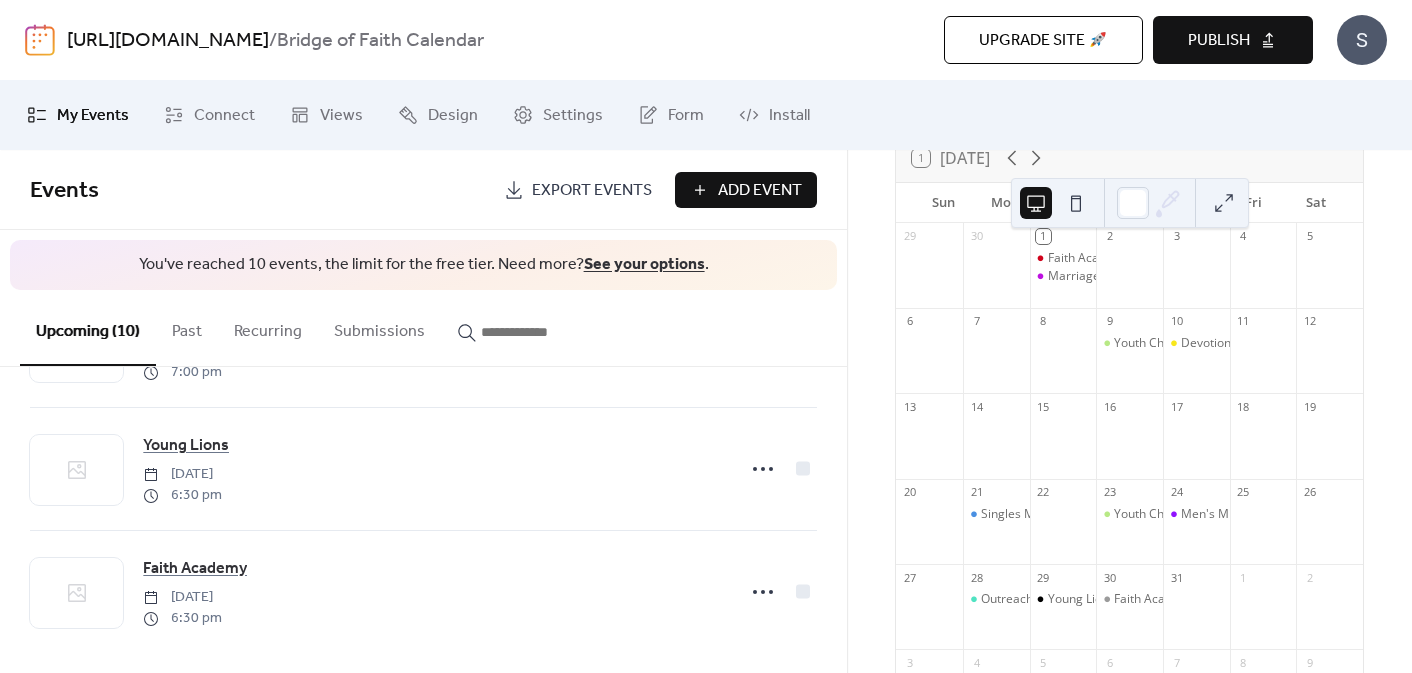 scroll, scrollTop: 988, scrollLeft: 0, axis: vertical 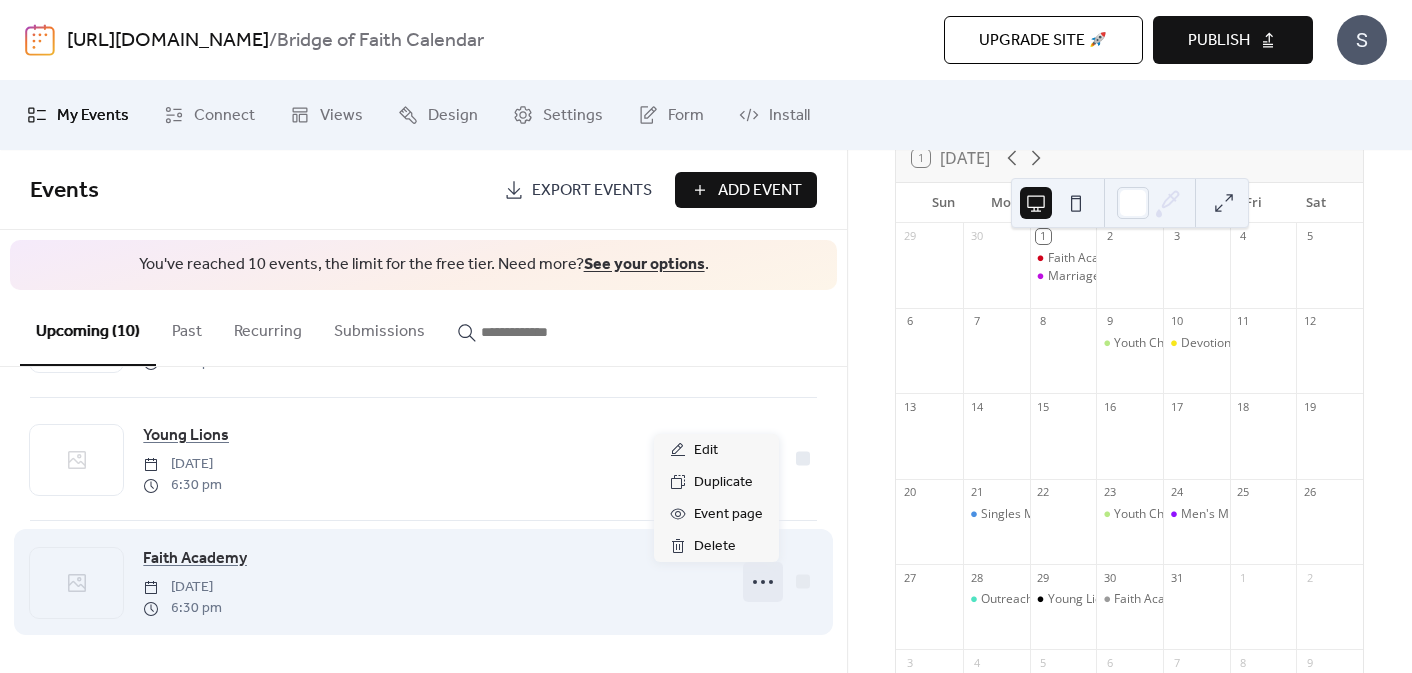 click 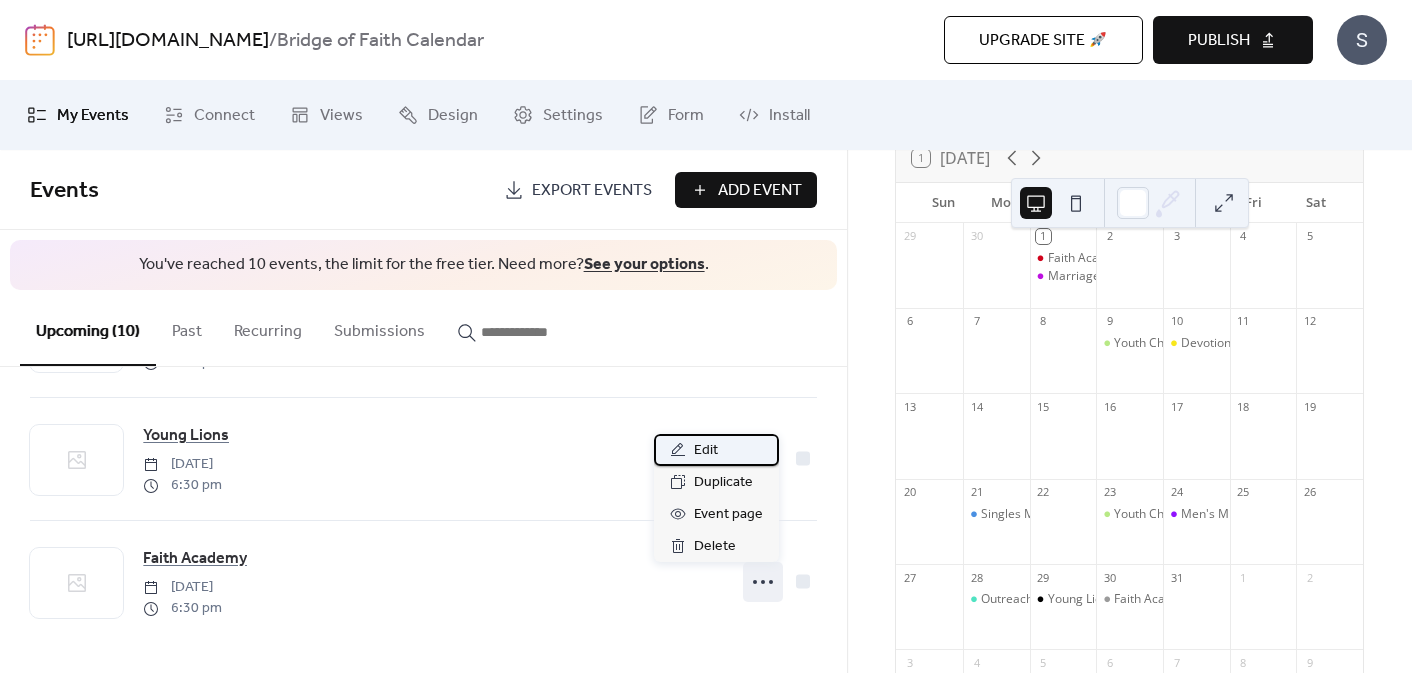 click on "Edit" at bounding box center (716, 450) 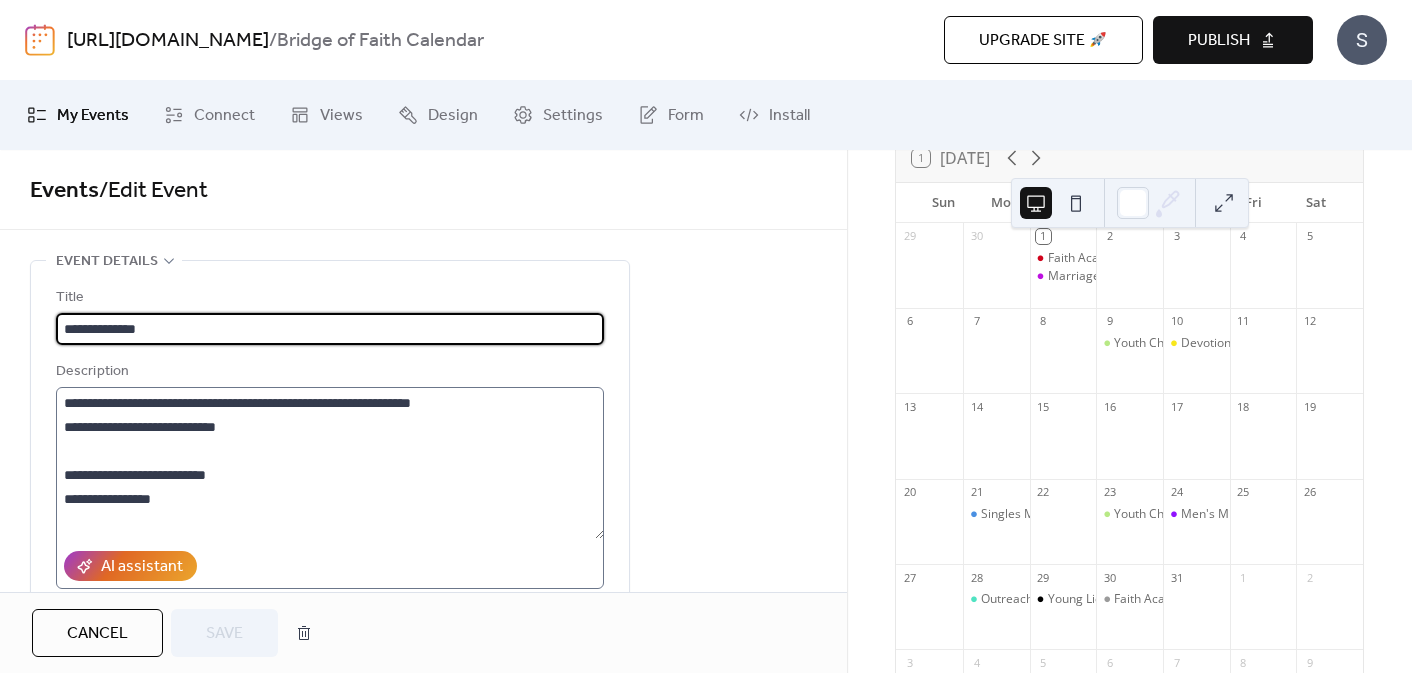 scroll, scrollTop: 120, scrollLeft: 0, axis: vertical 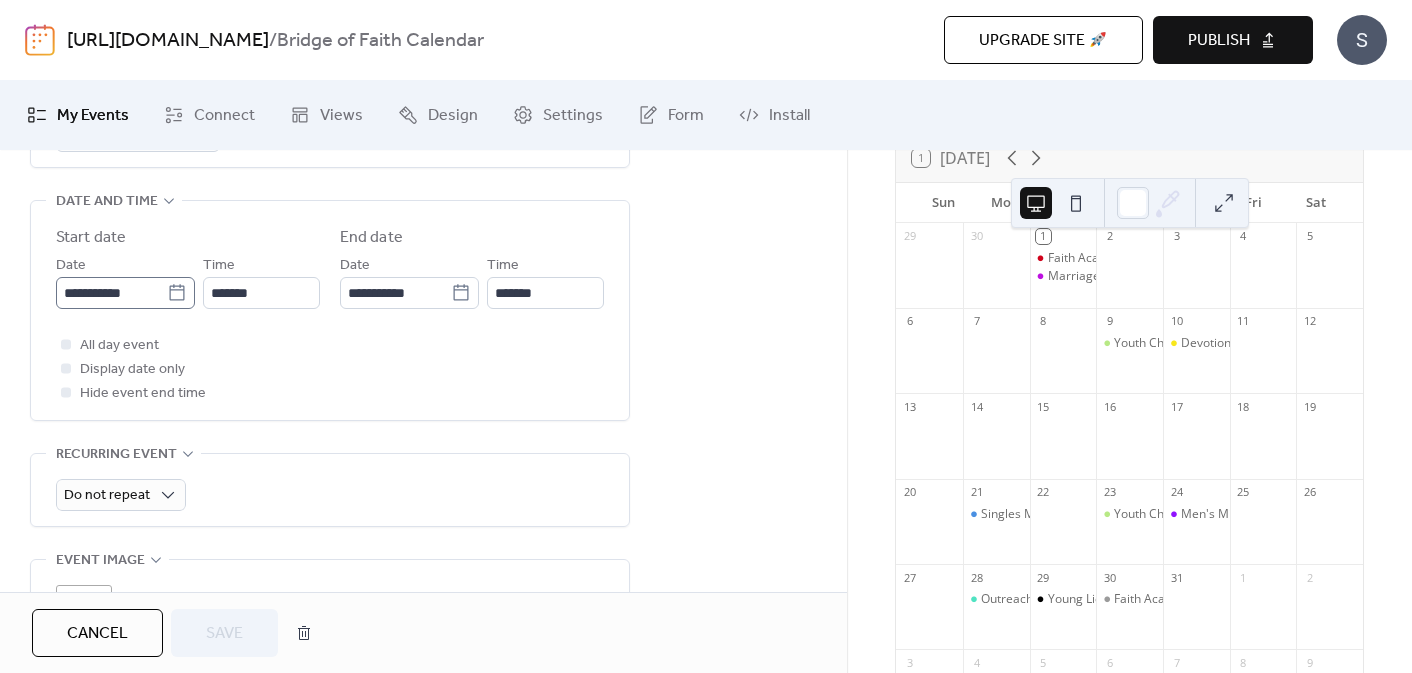click 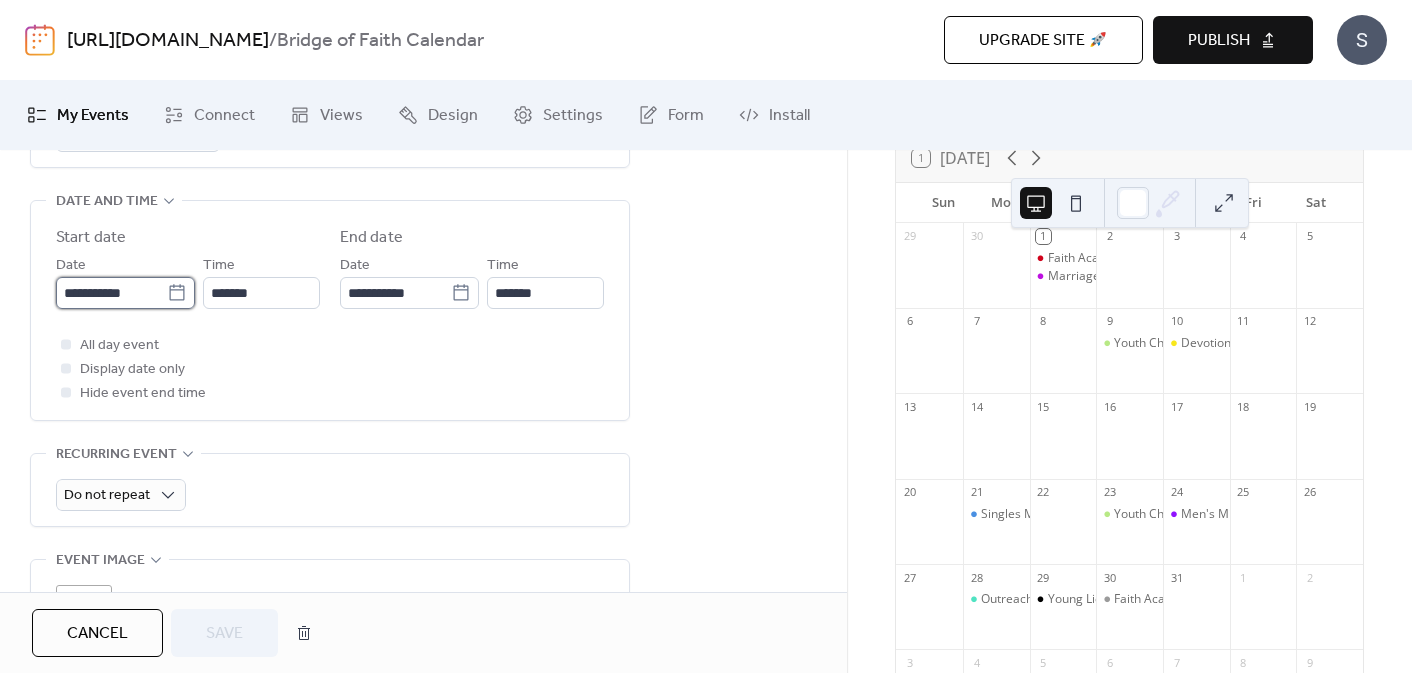 click on "**********" at bounding box center (111, 293) 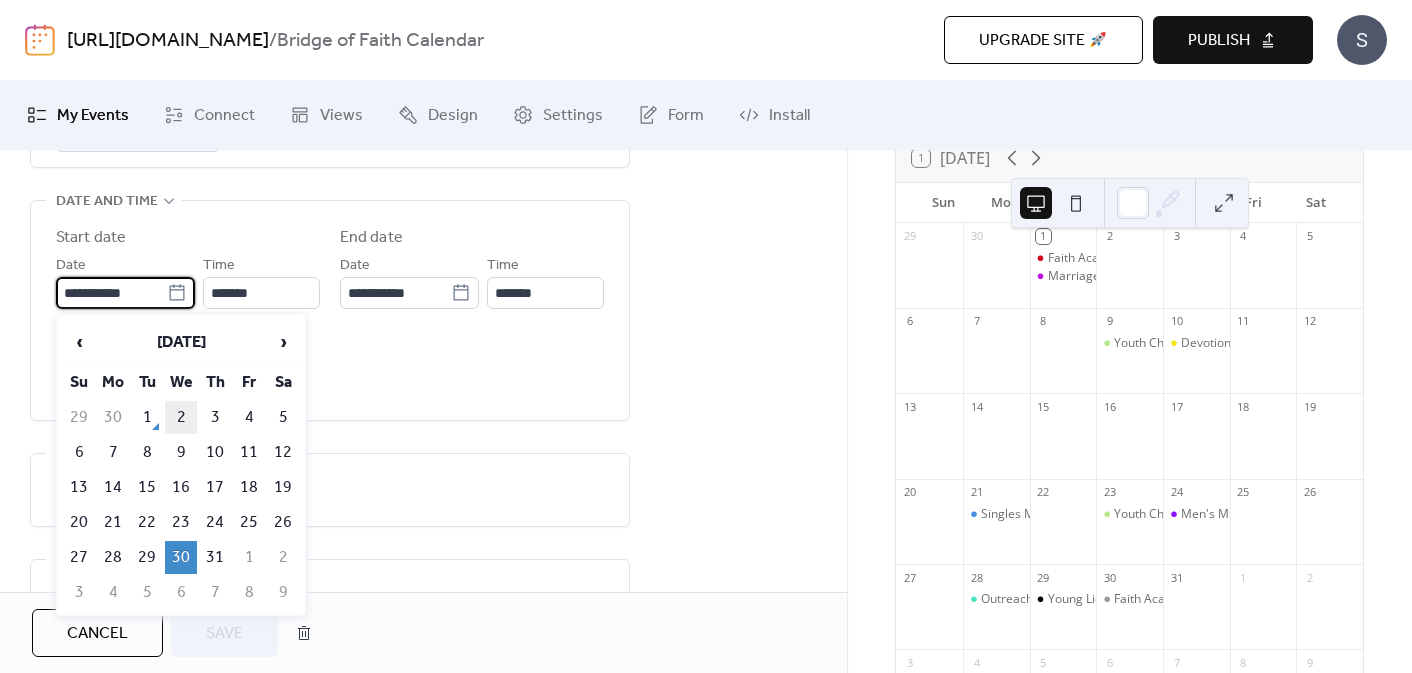click on "2" at bounding box center (181, 417) 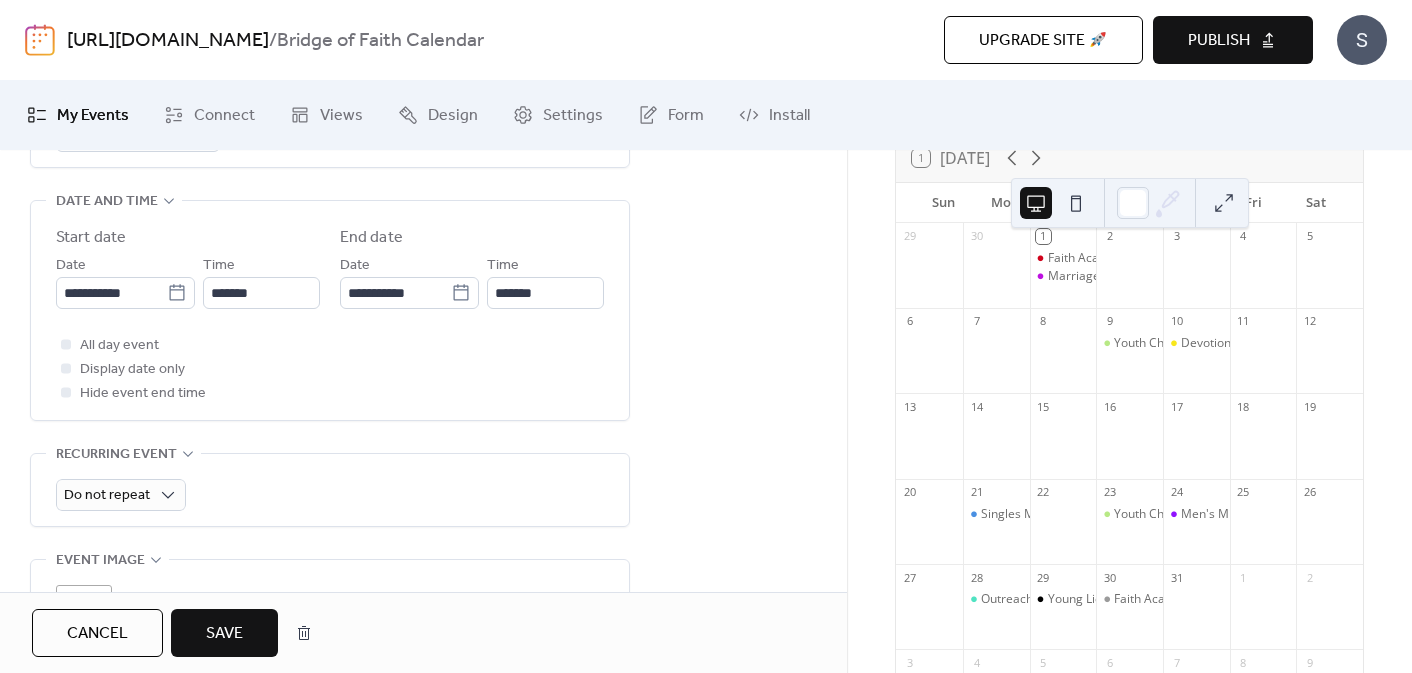click on "Save" at bounding box center [224, 634] 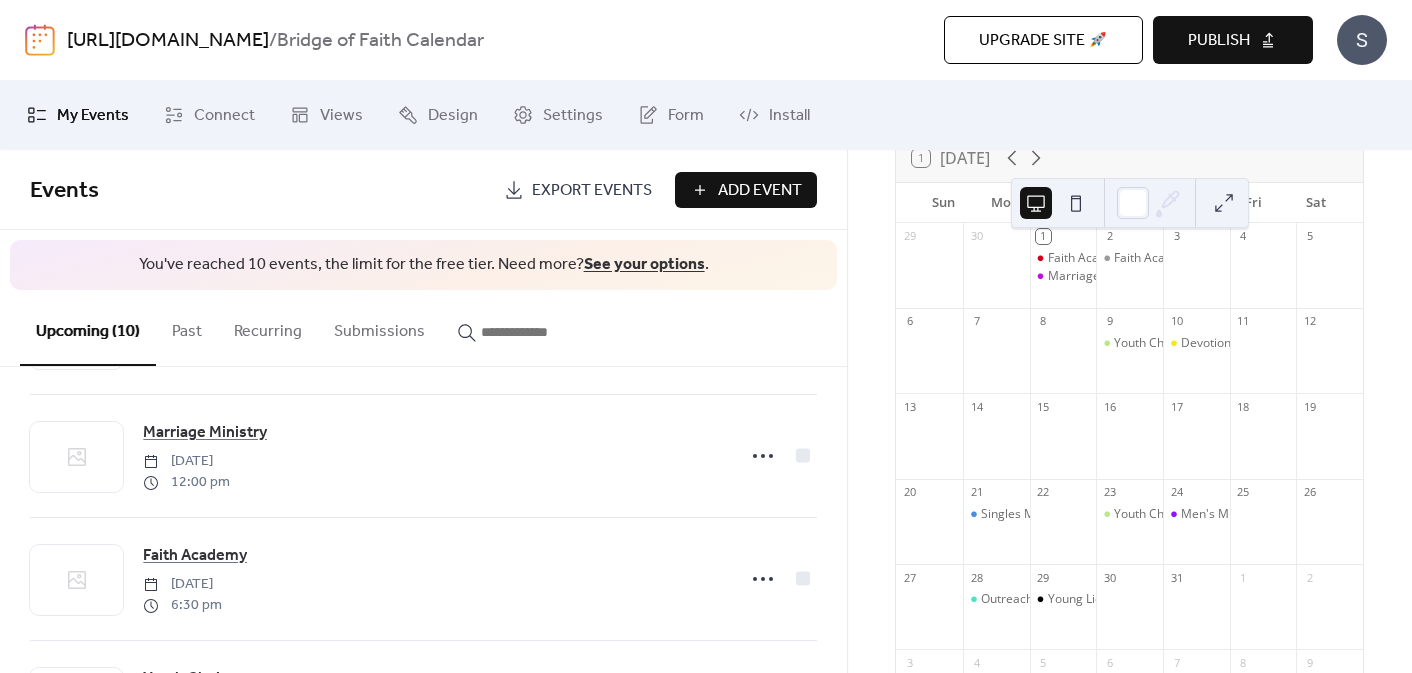 scroll, scrollTop: 118, scrollLeft: 0, axis: vertical 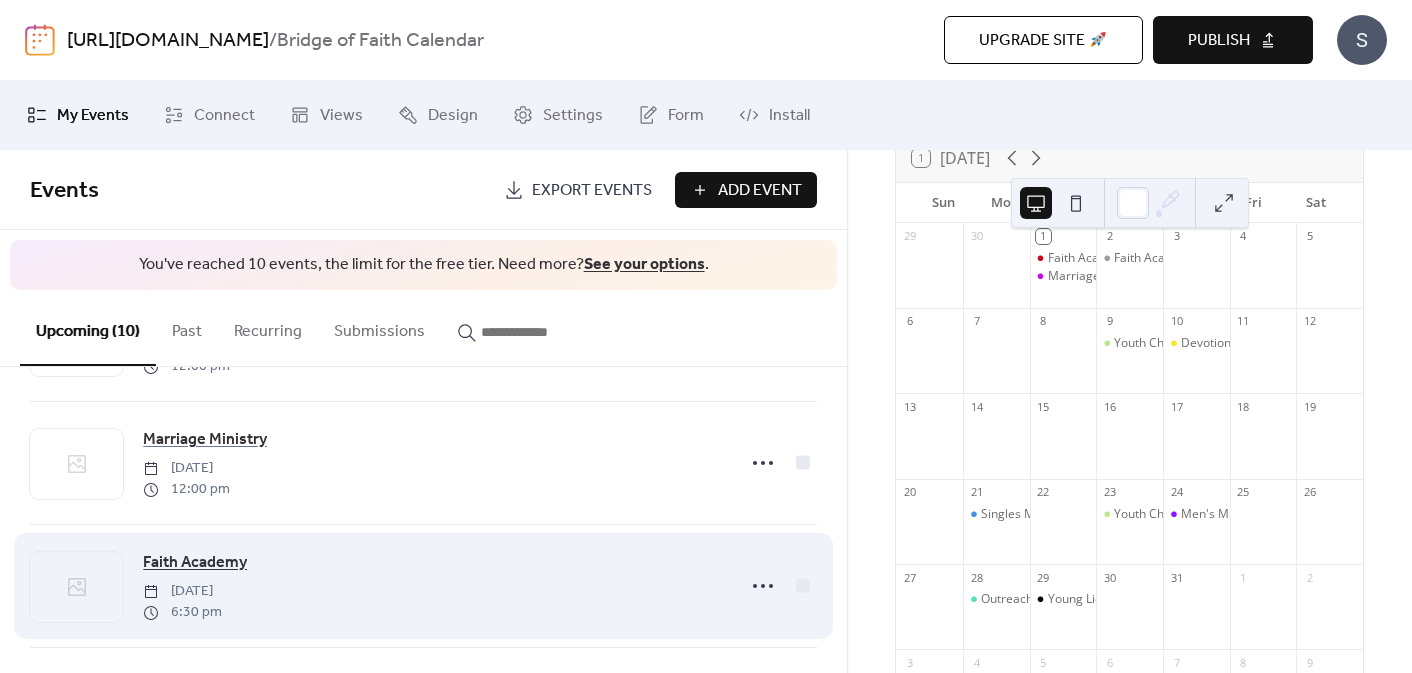 click on "Faith Academy" at bounding box center (195, 563) 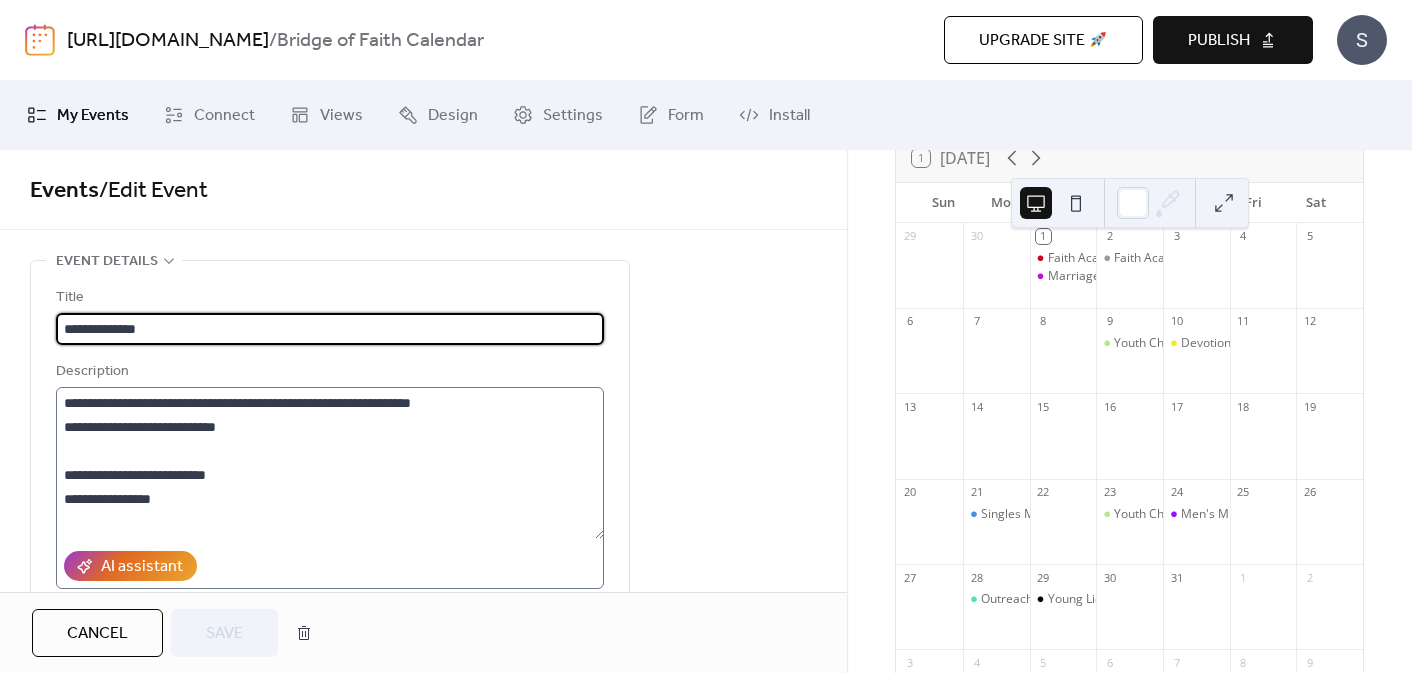 scroll, scrollTop: 120, scrollLeft: 0, axis: vertical 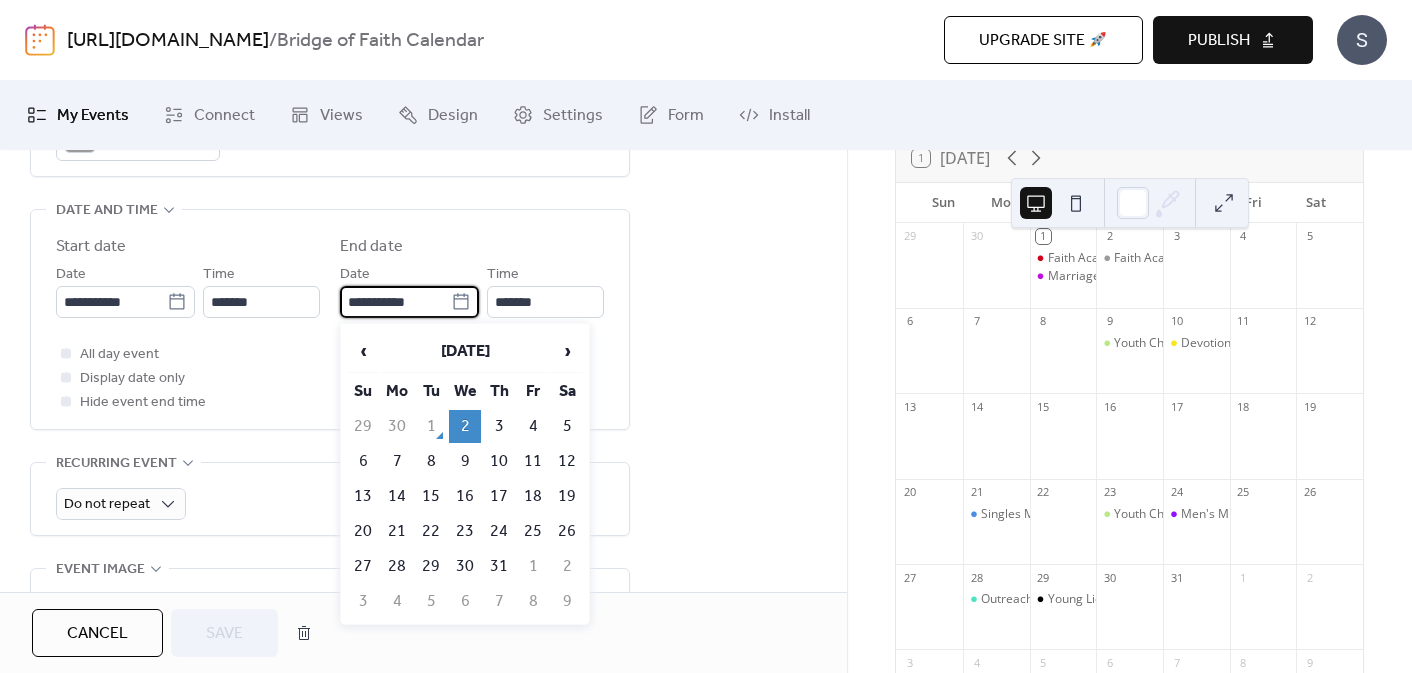 click on "**********" at bounding box center [395, 302] 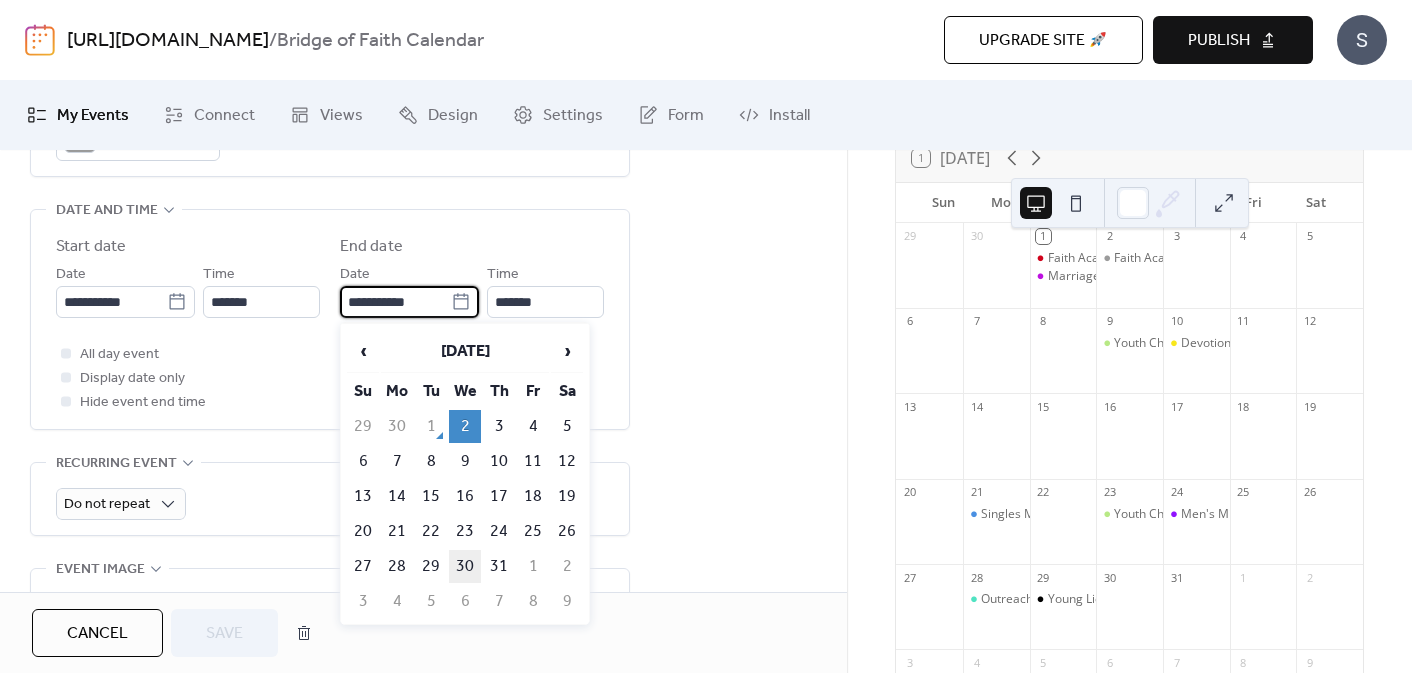 click on "30" at bounding box center (465, 566) 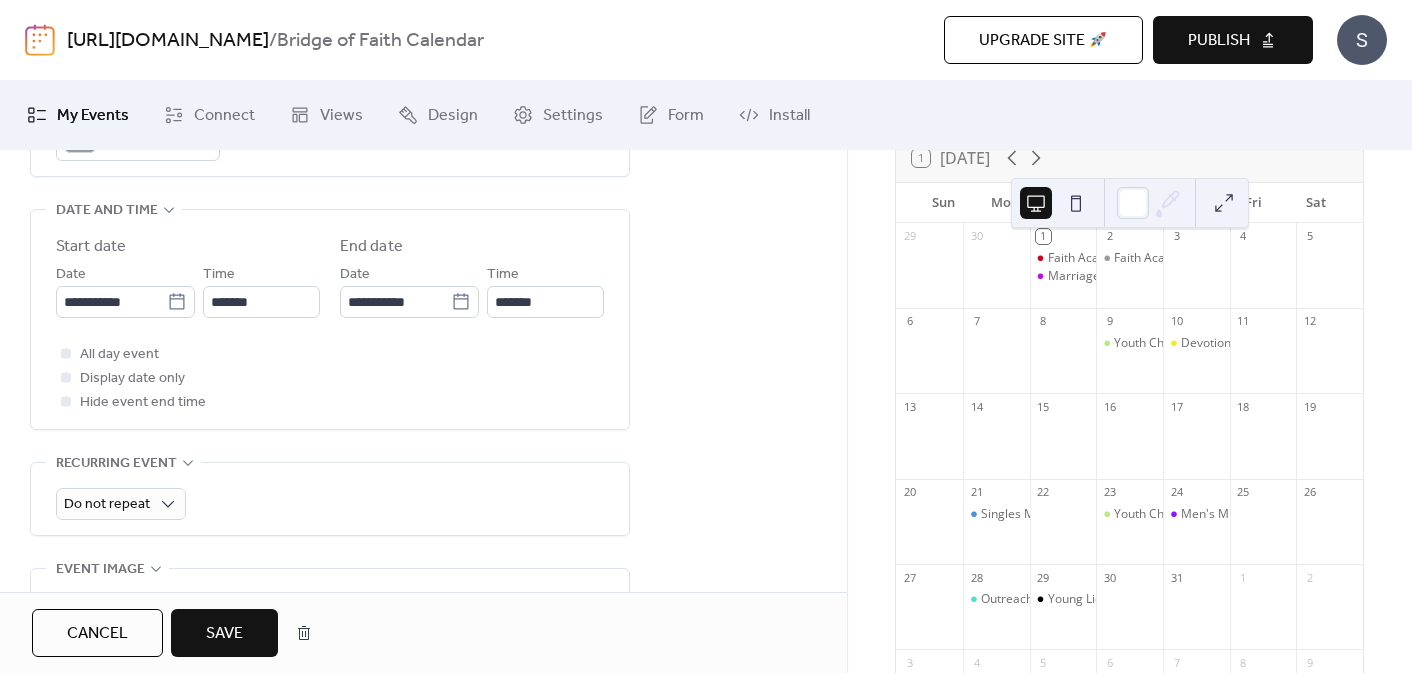 click on "Save" at bounding box center [224, 634] 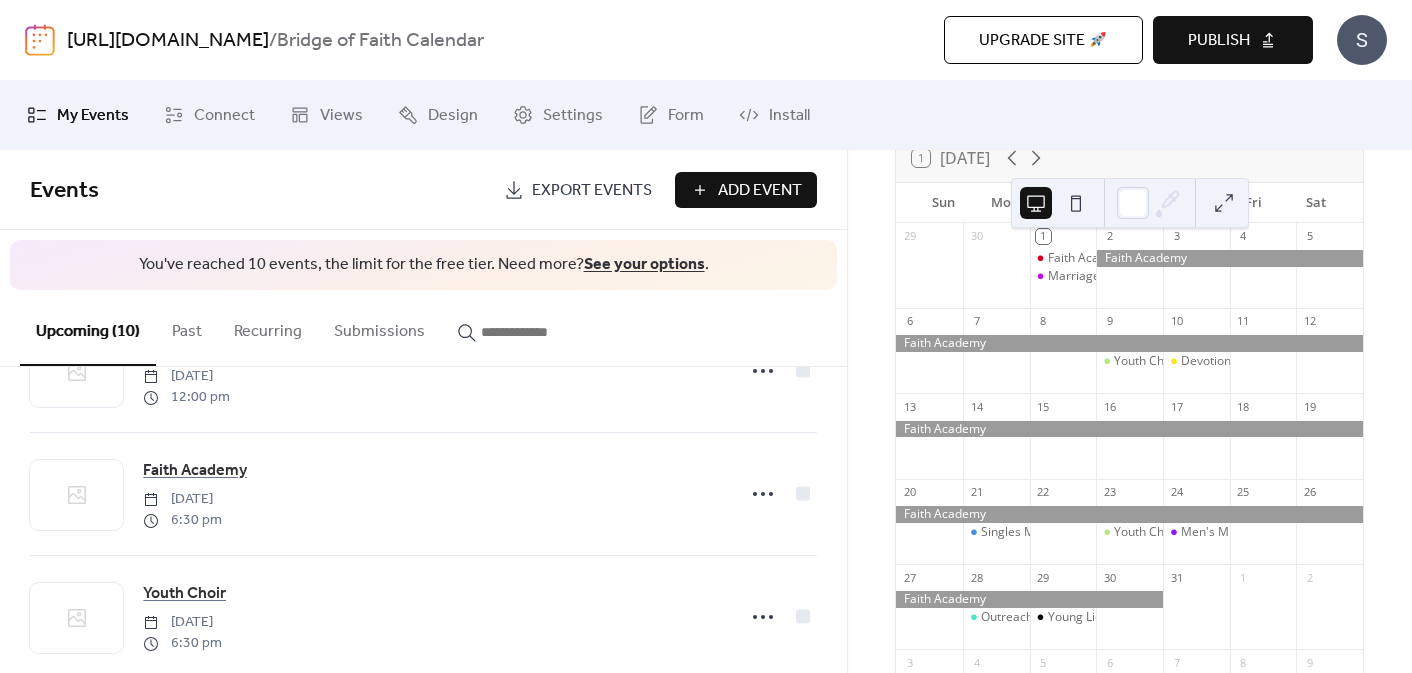 scroll, scrollTop: 193, scrollLeft: 0, axis: vertical 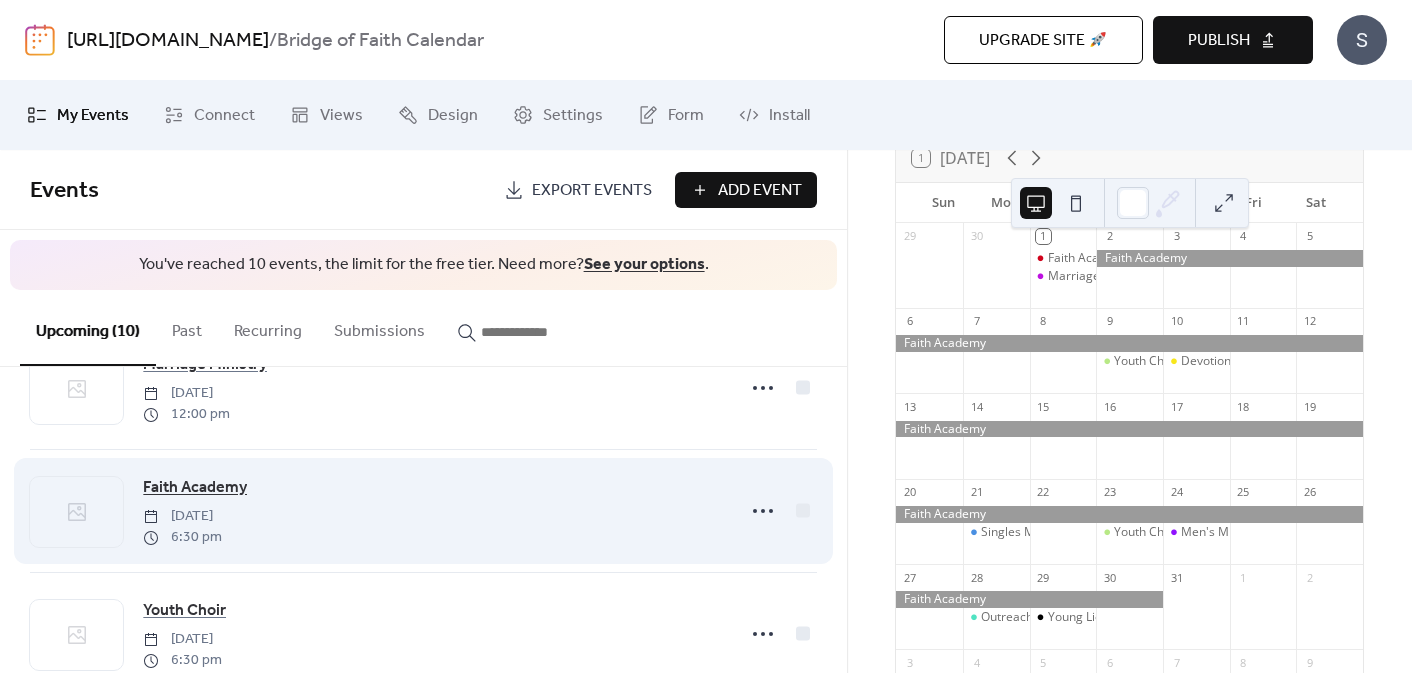 click on "Faith Academy" at bounding box center [195, 488] 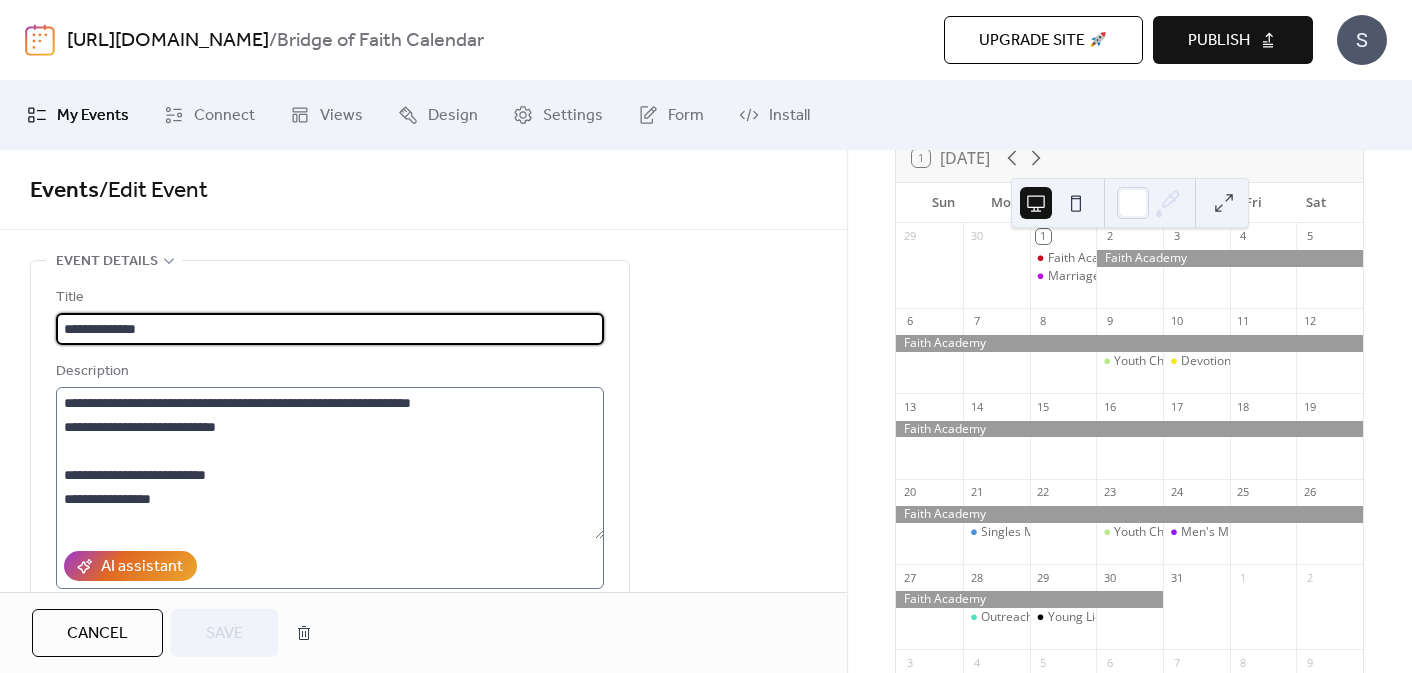 scroll, scrollTop: 120, scrollLeft: 0, axis: vertical 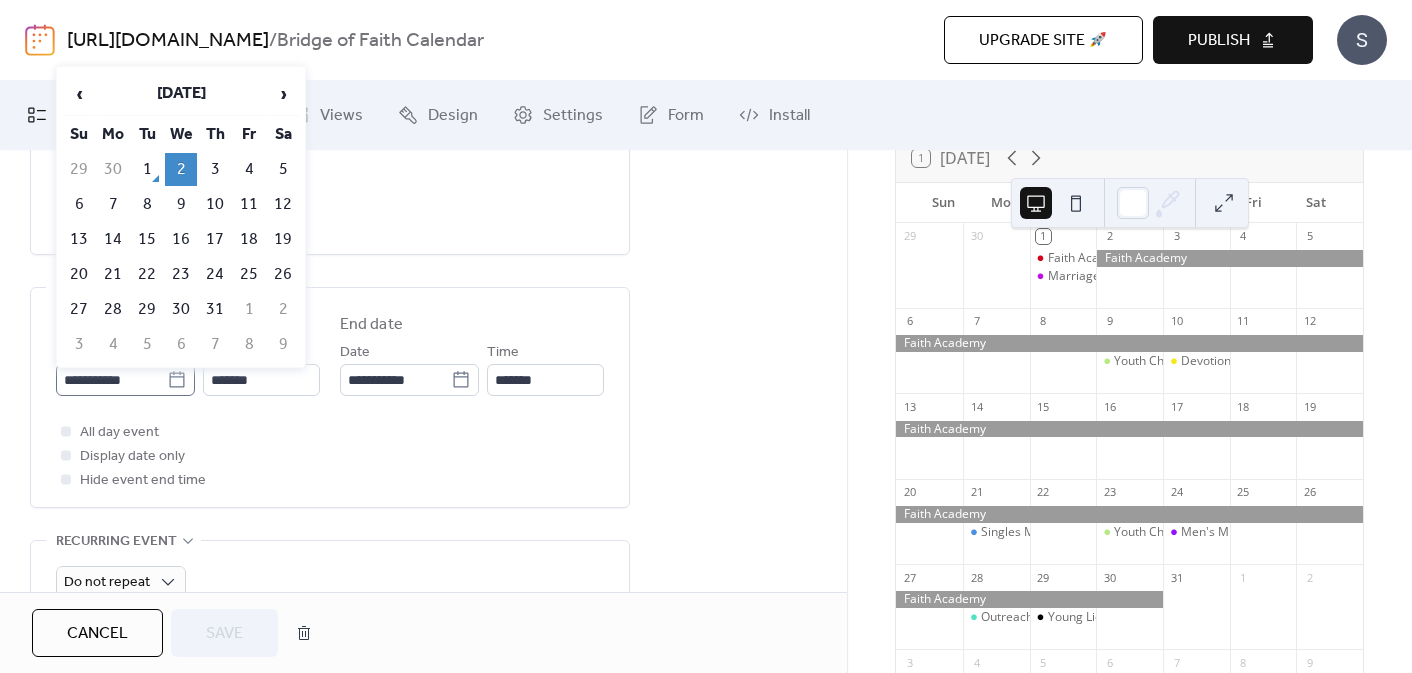 click 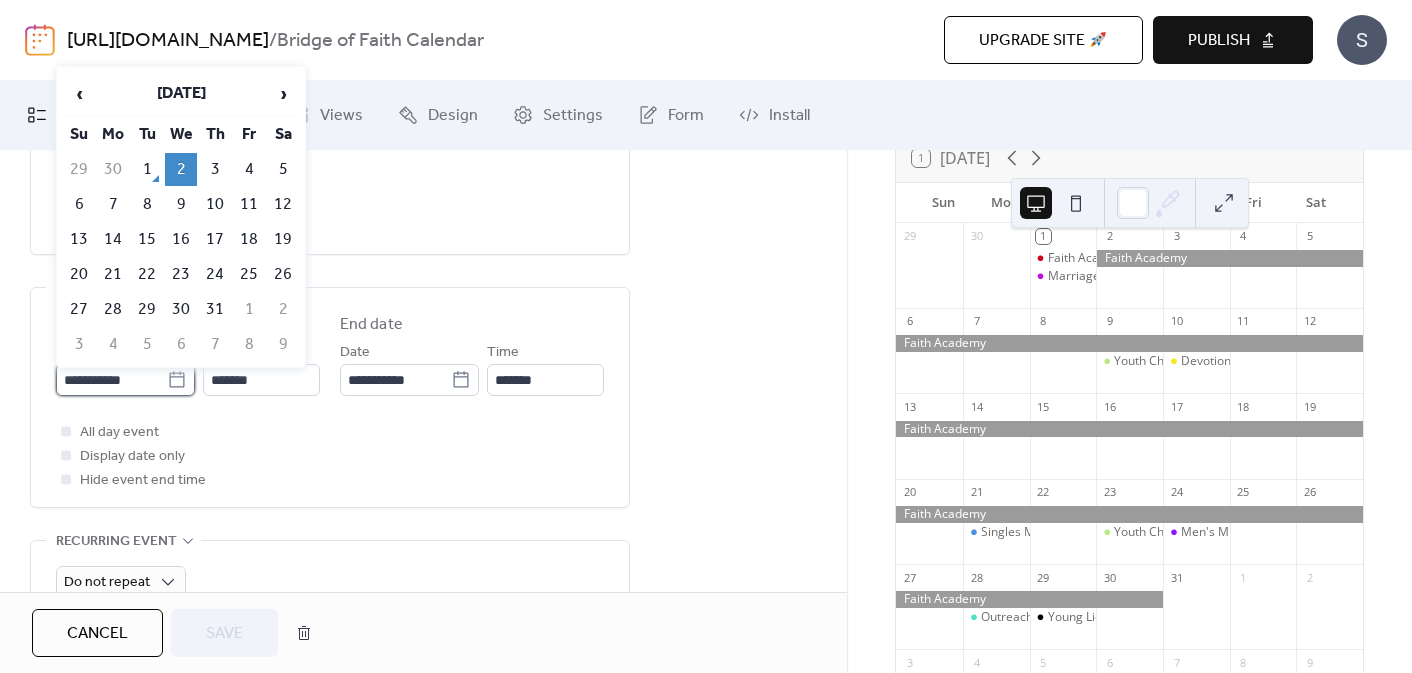 click on "**********" at bounding box center [111, 380] 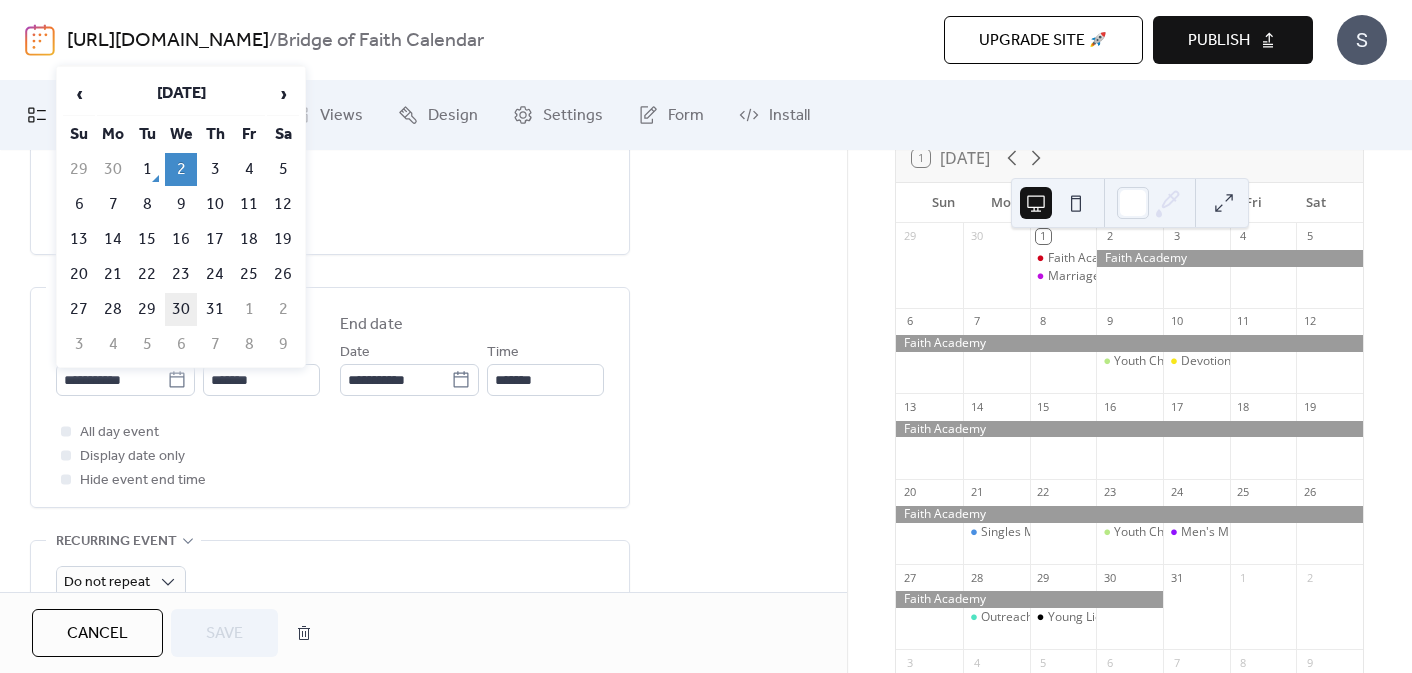 click on "30" at bounding box center (181, 309) 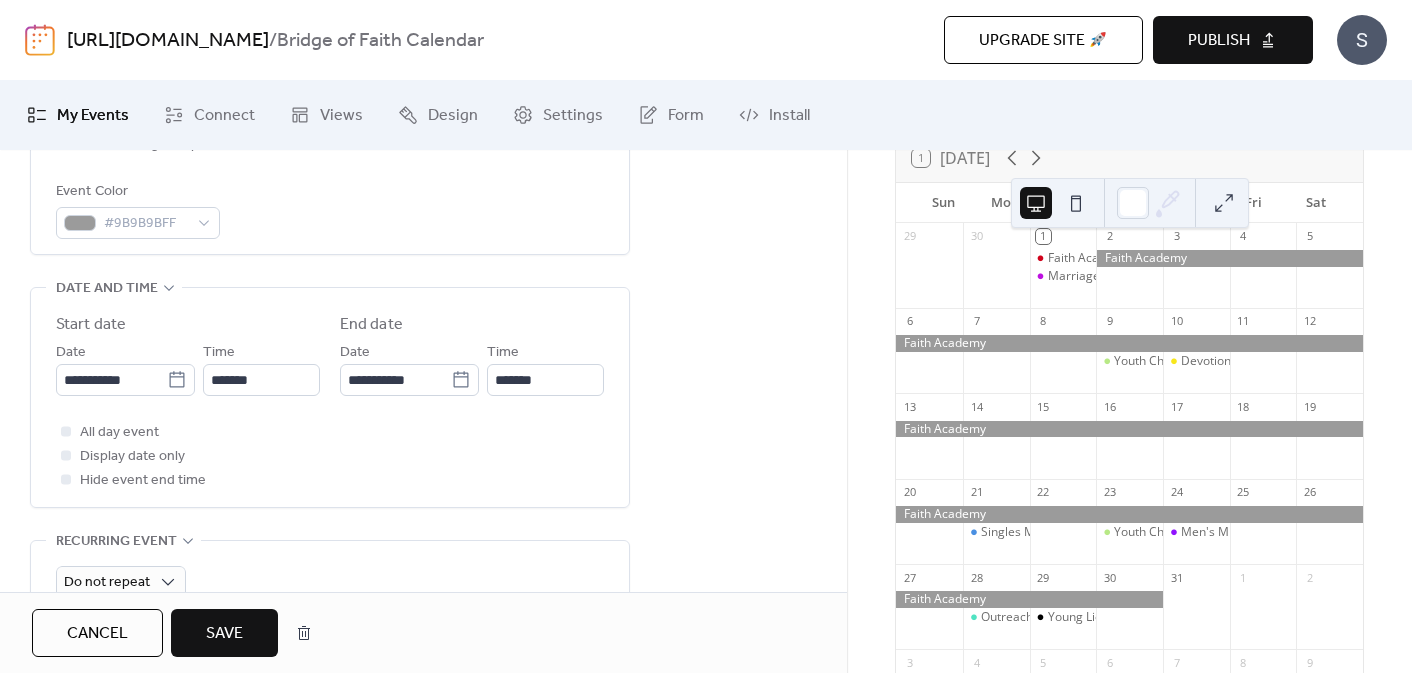 click on "Save" at bounding box center [224, 634] 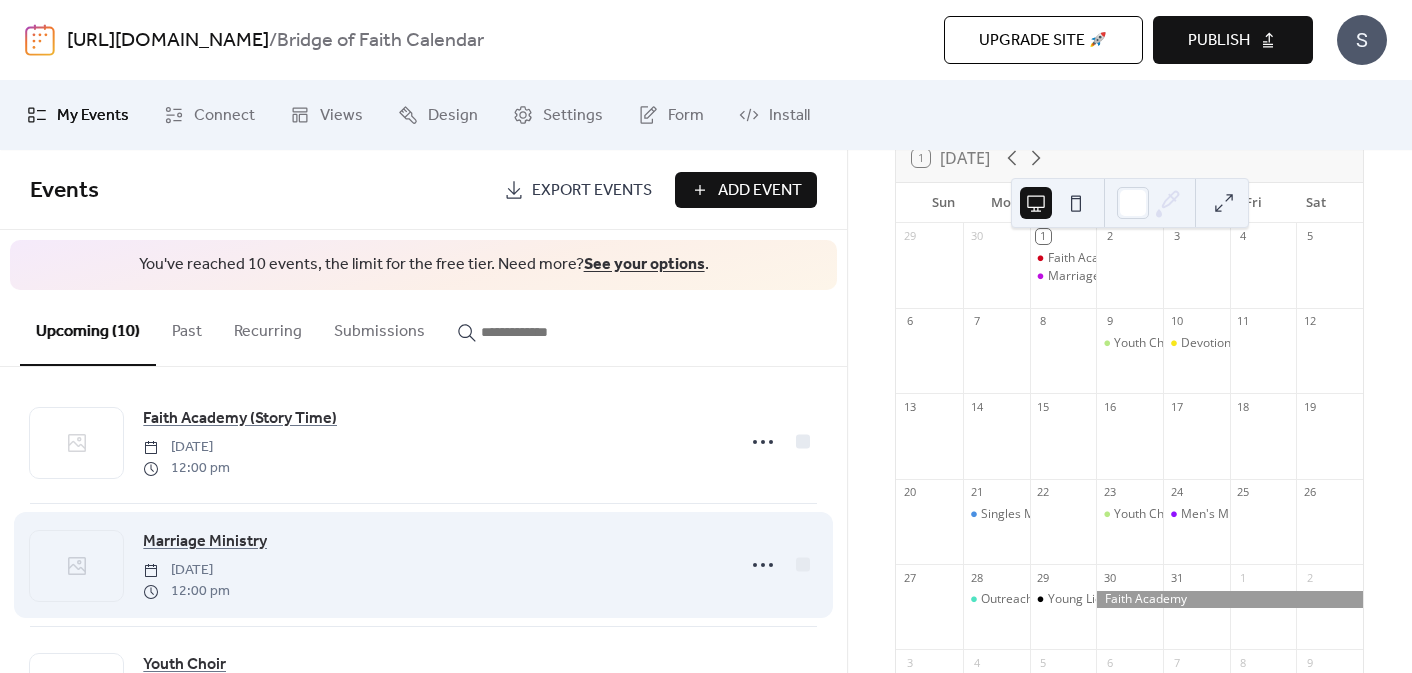 scroll, scrollTop: 0, scrollLeft: 0, axis: both 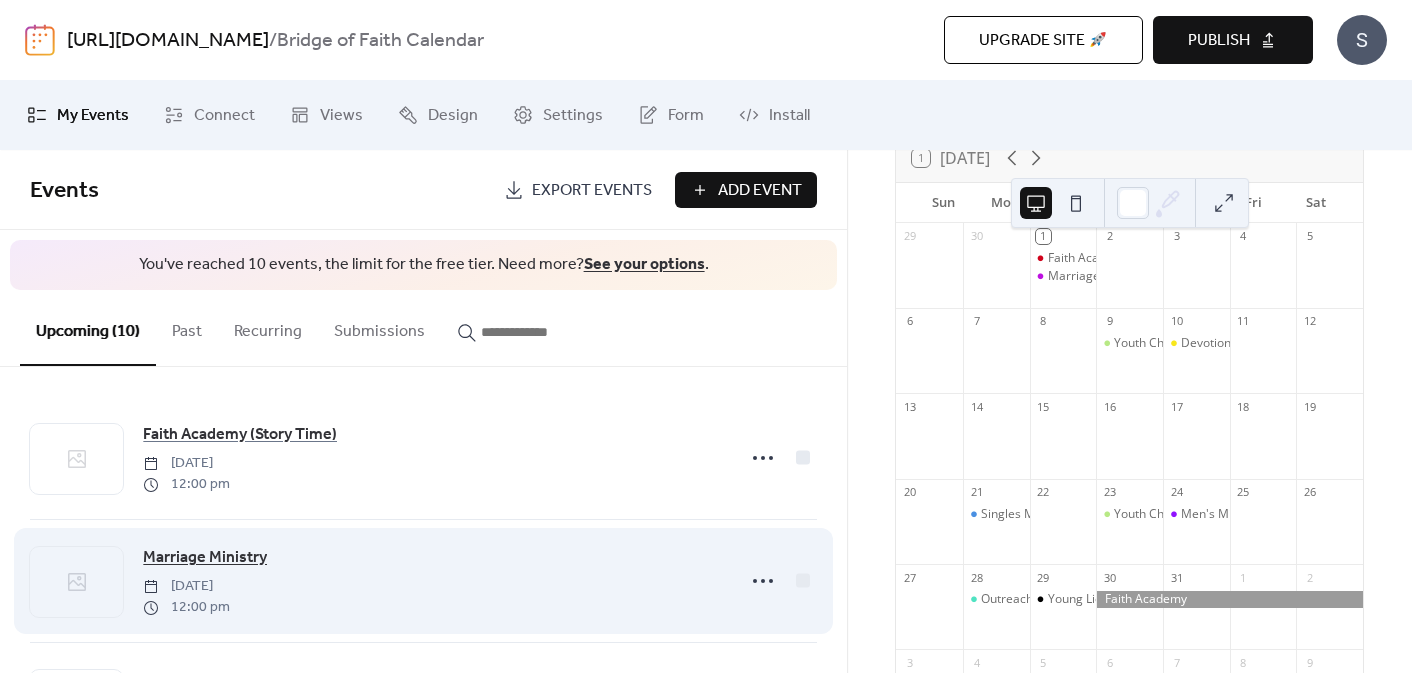 click on "Marriage Ministry" at bounding box center [205, 558] 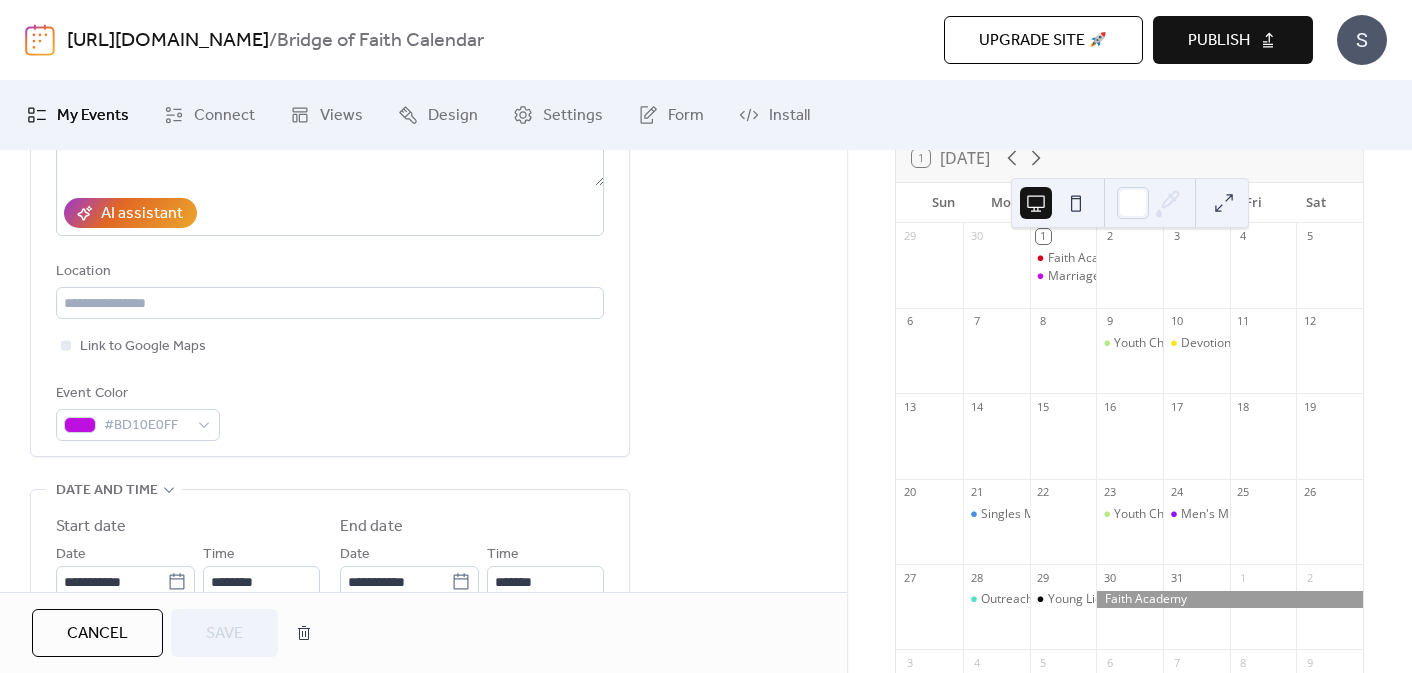 scroll, scrollTop: 363, scrollLeft: 0, axis: vertical 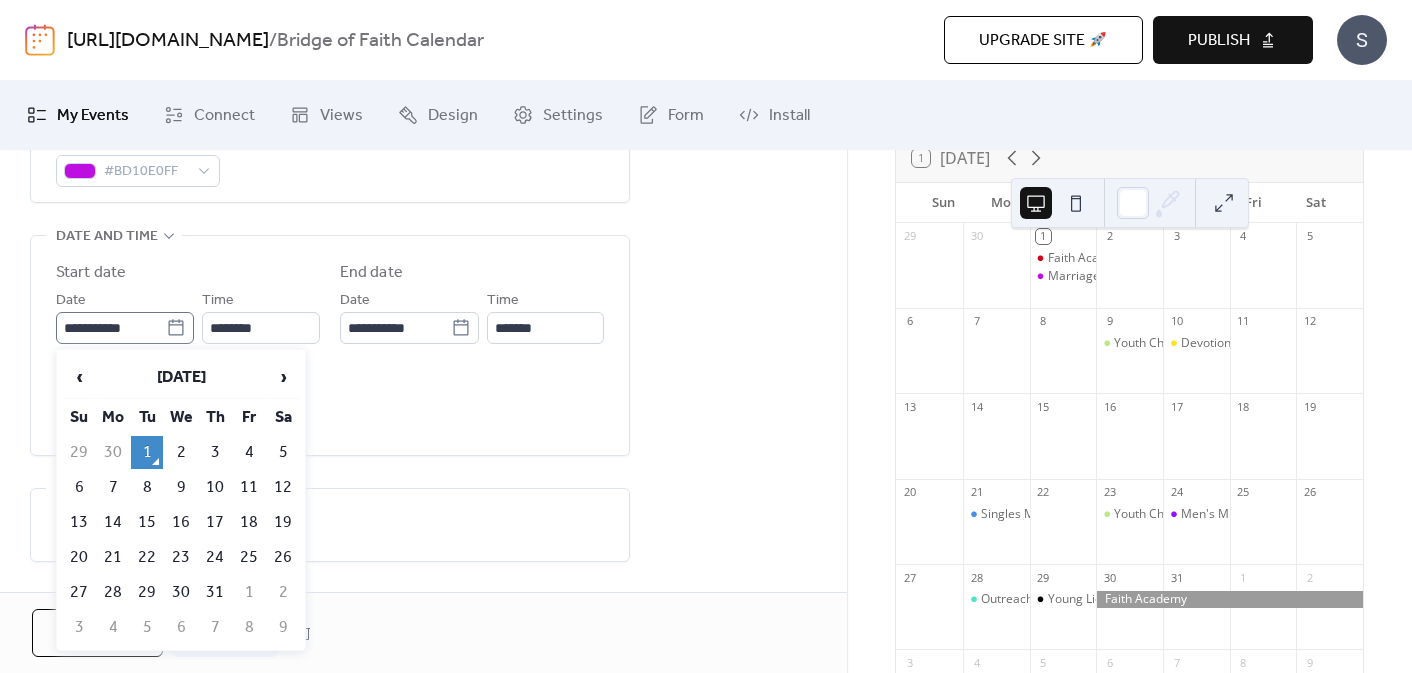 click 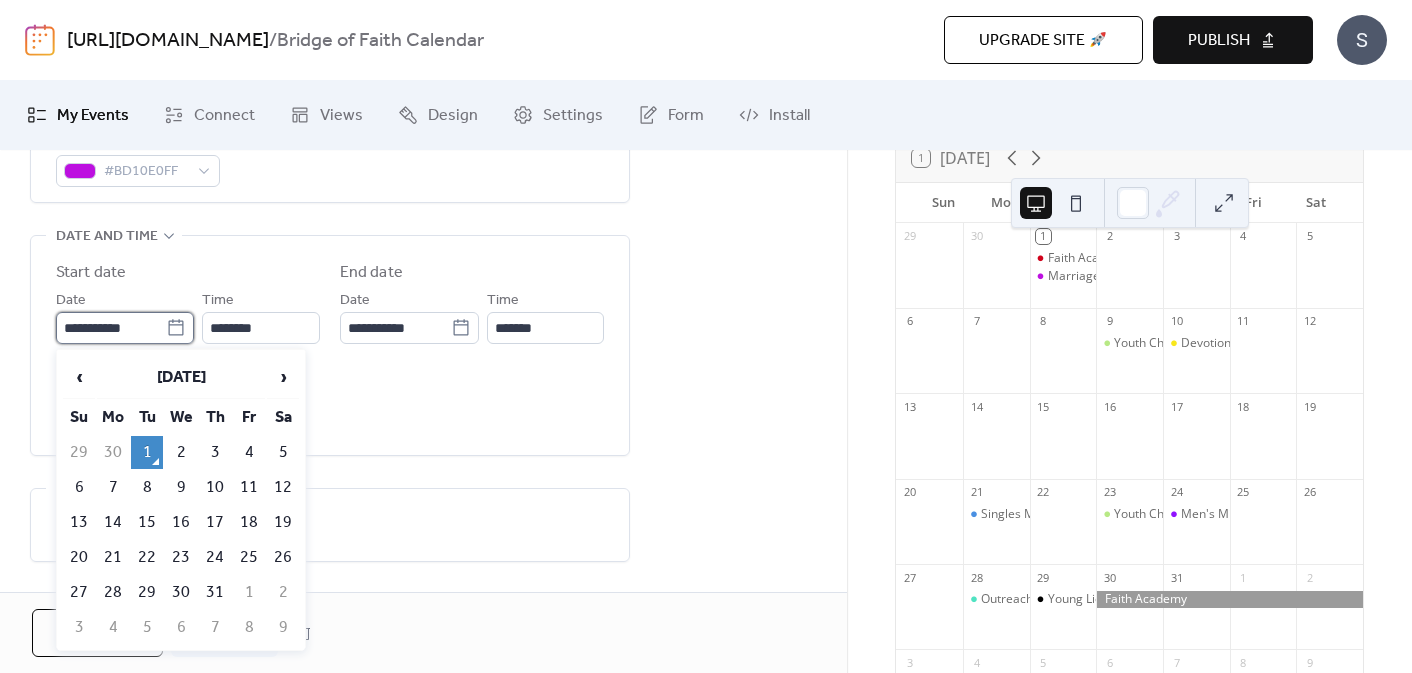 click on "**********" at bounding box center (111, 328) 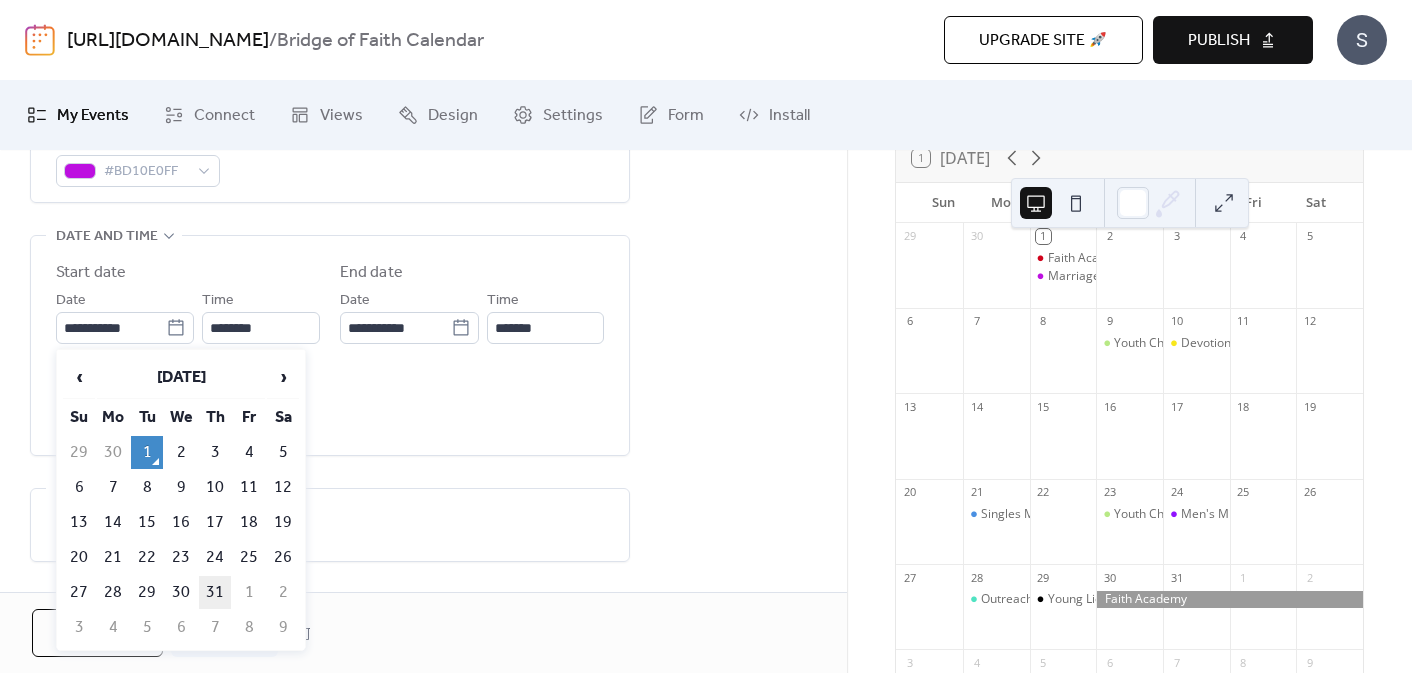 click on "31" at bounding box center [215, 592] 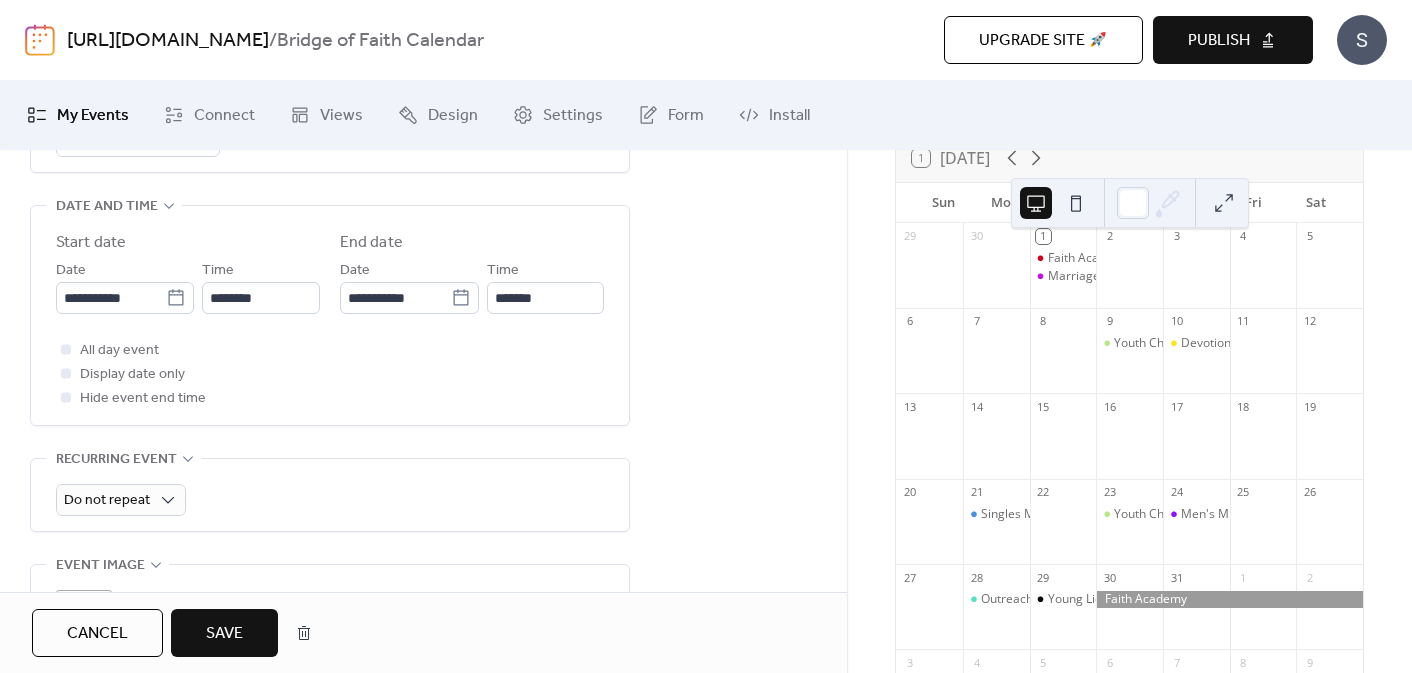 scroll, scrollTop: 646, scrollLeft: 0, axis: vertical 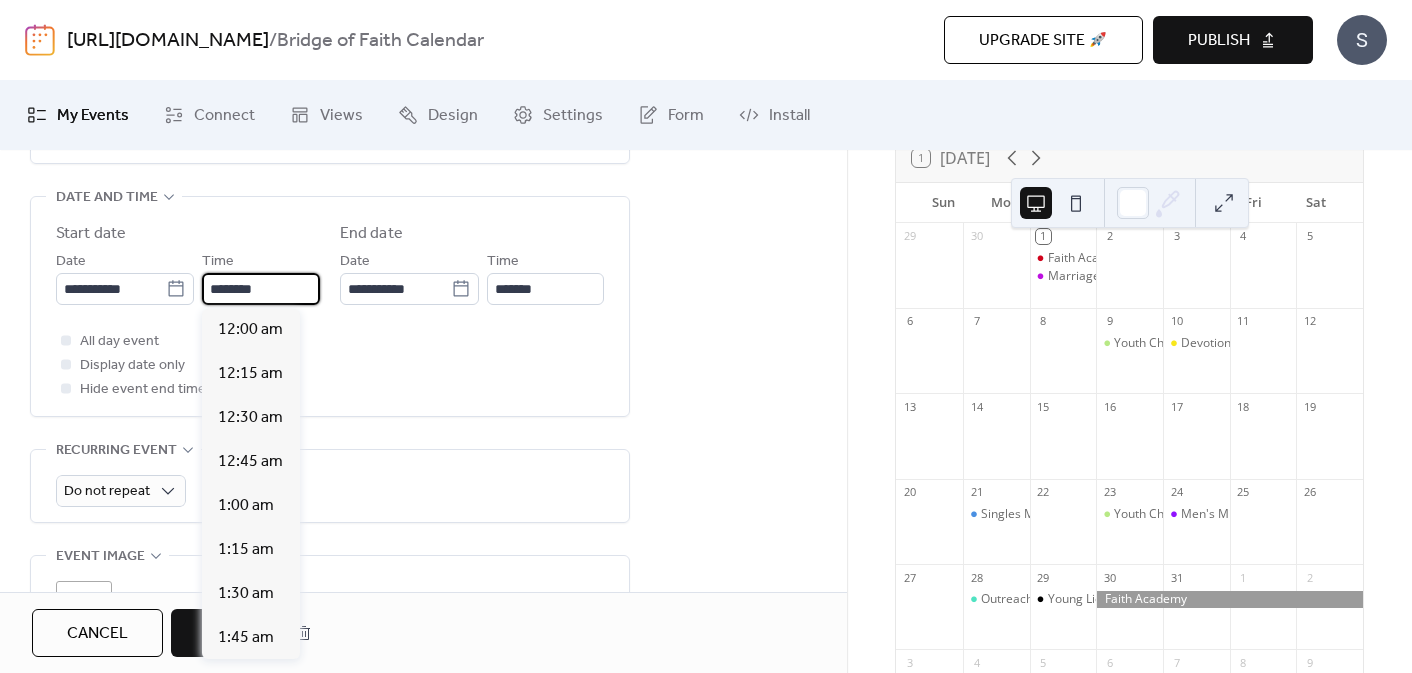 click on "********" at bounding box center [261, 289] 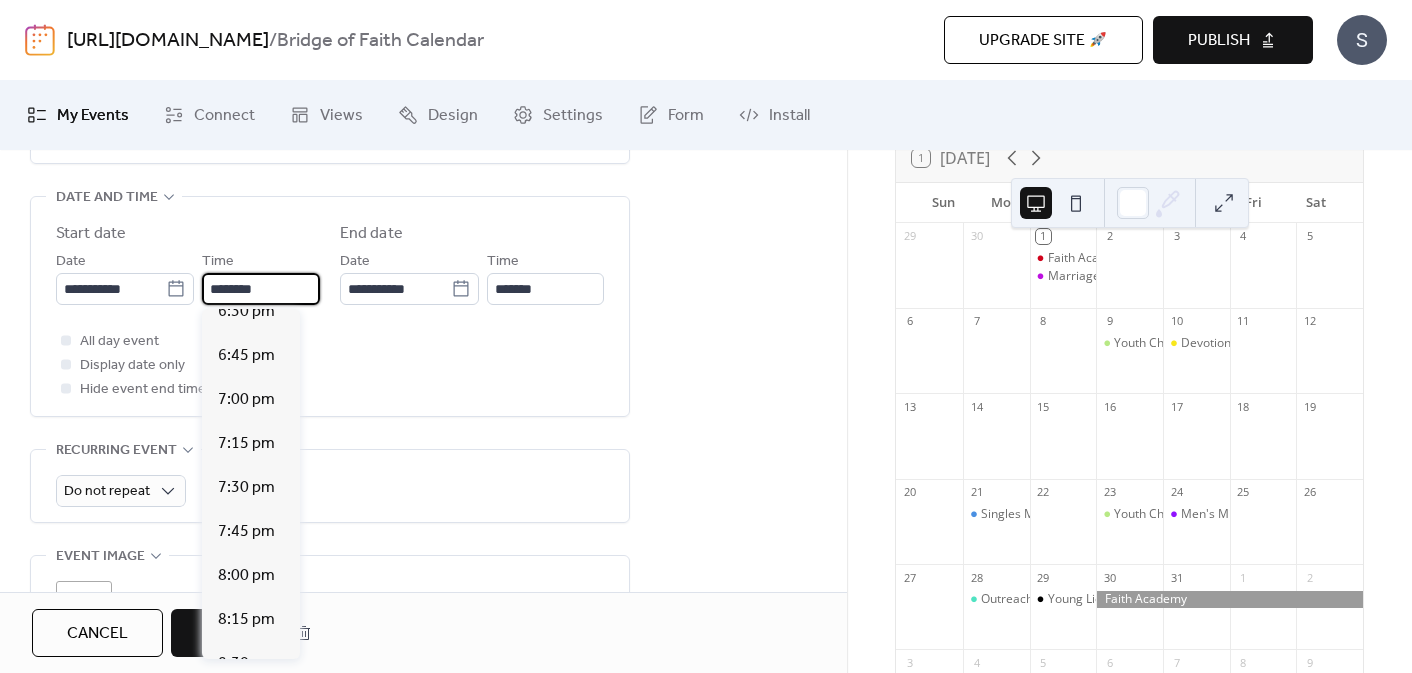scroll, scrollTop: 3277, scrollLeft: 0, axis: vertical 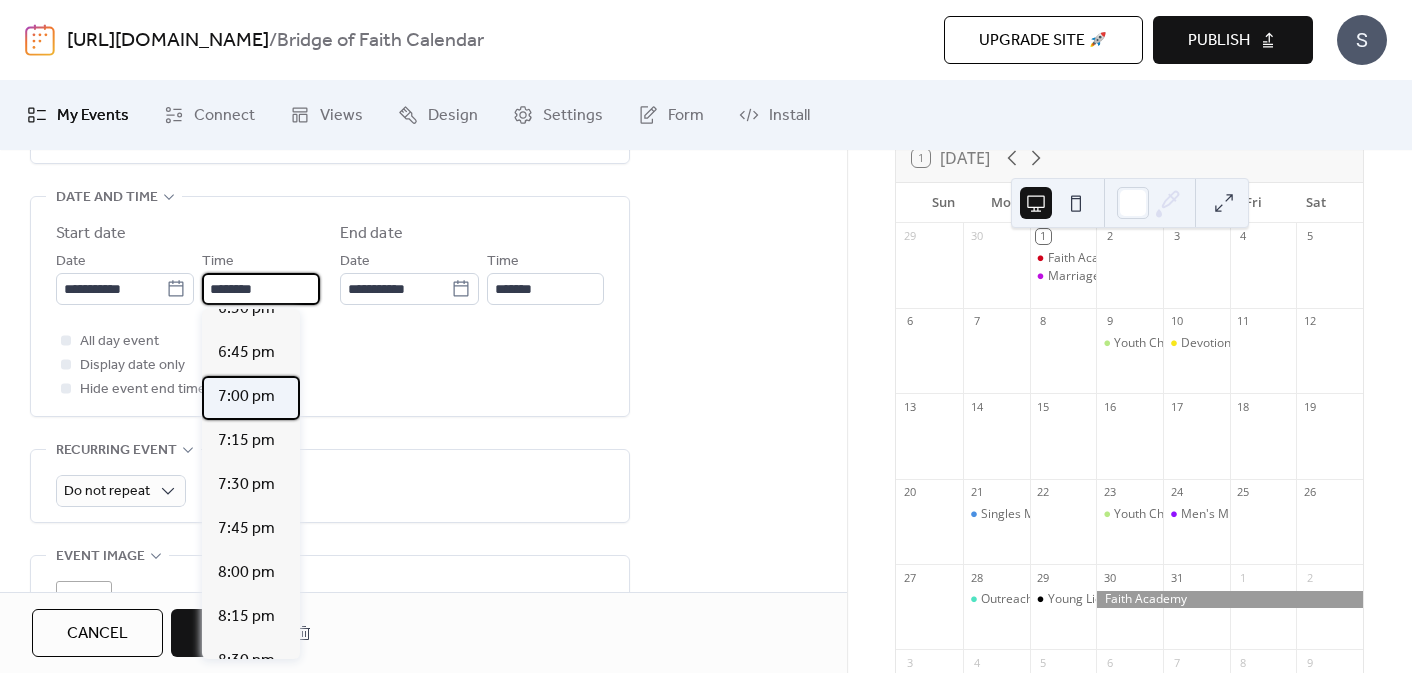click on "7:00 pm" at bounding box center [246, 397] 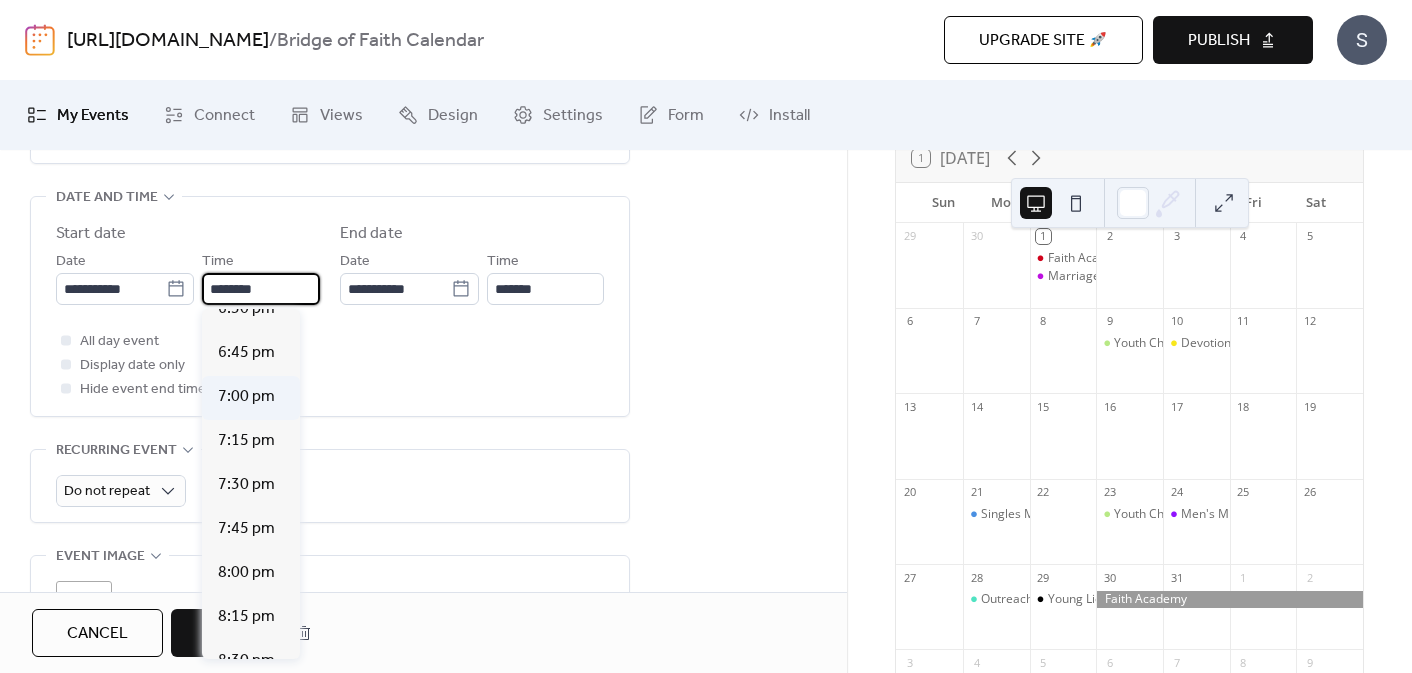 type on "*******" 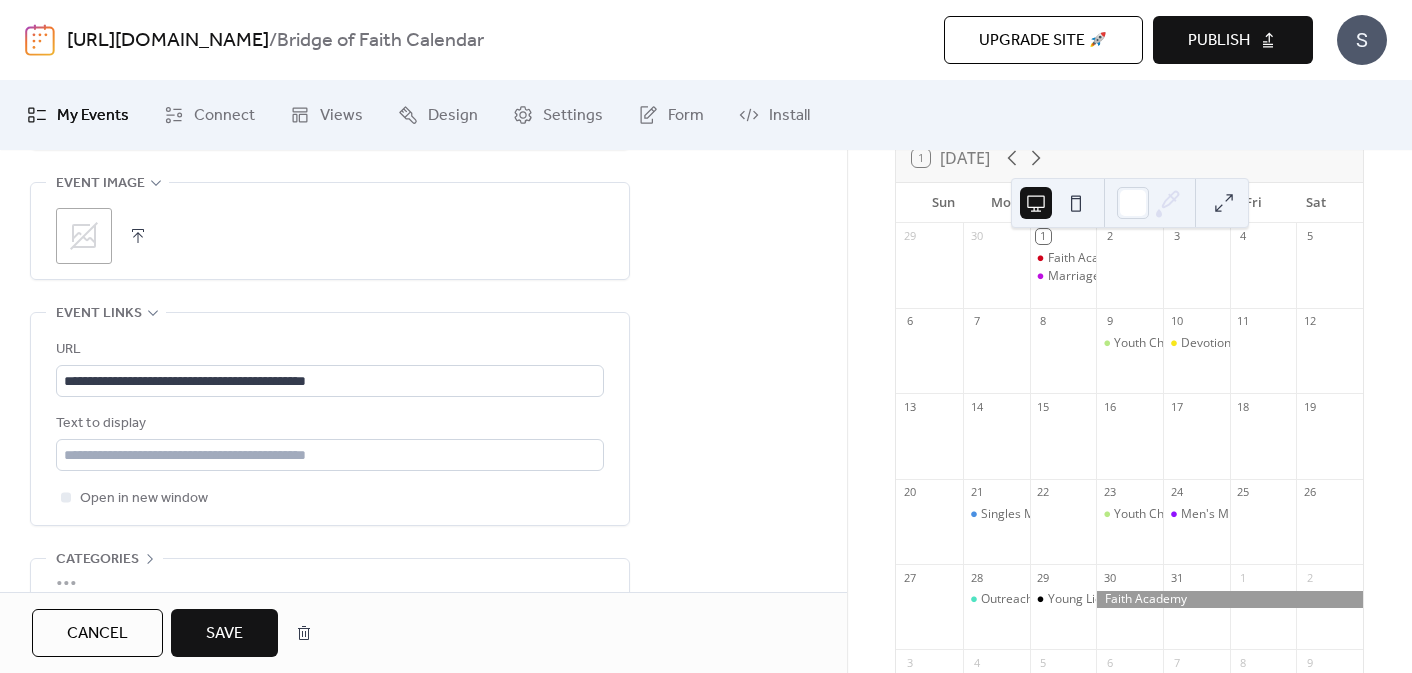scroll, scrollTop: 1125, scrollLeft: 0, axis: vertical 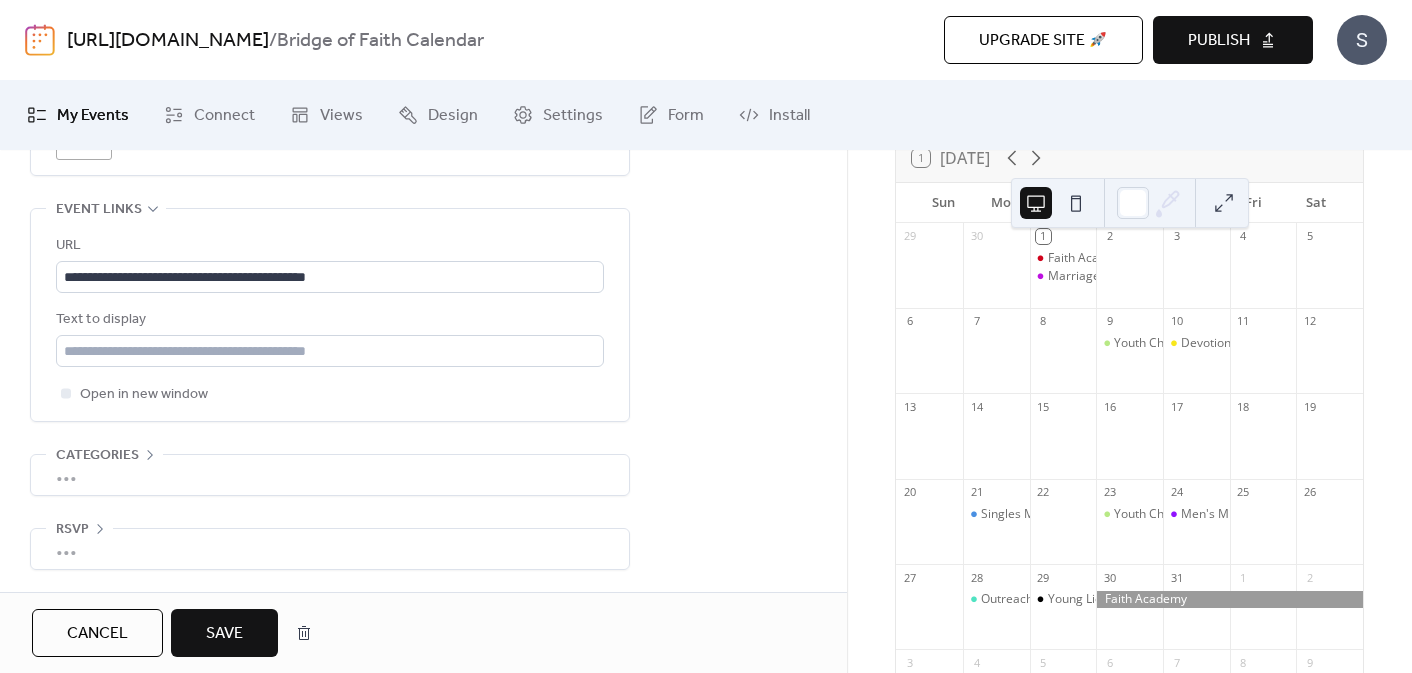click on "Save" at bounding box center [224, 633] 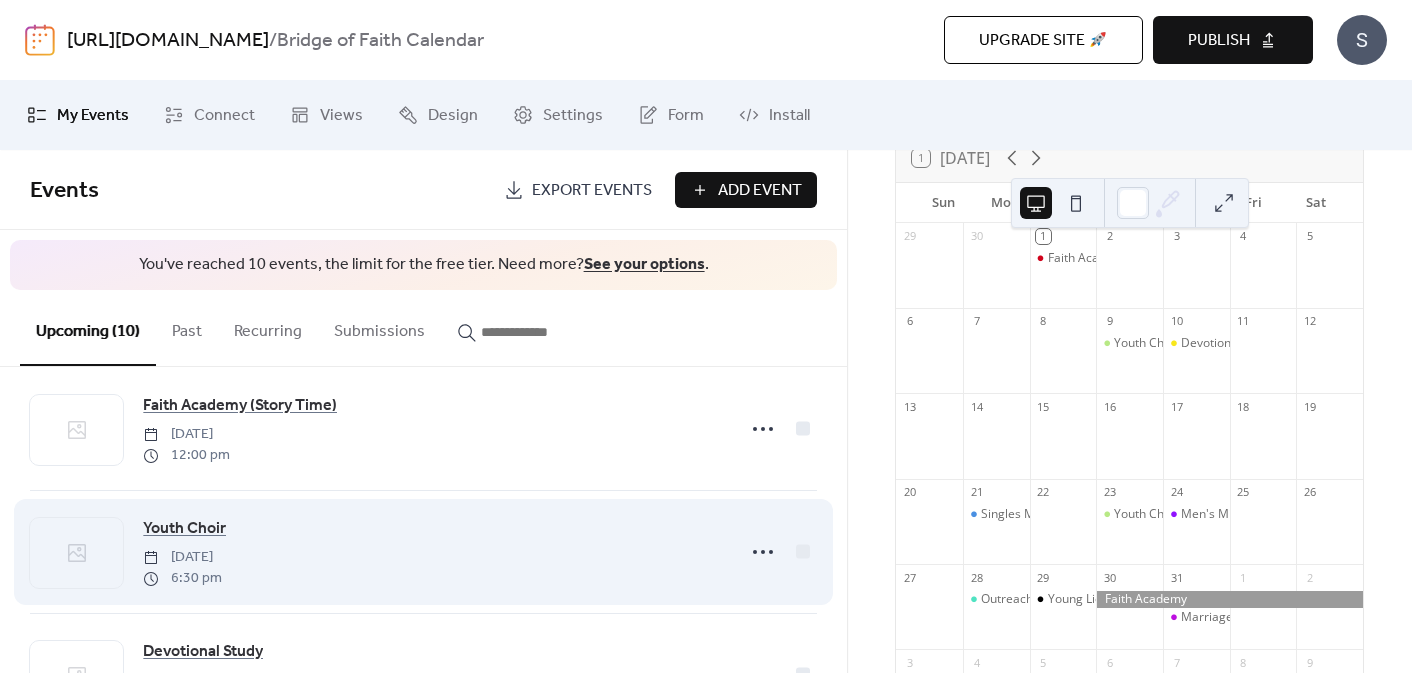 scroll, scrollTop: 51, scrollLeft: 0, axis: vertical 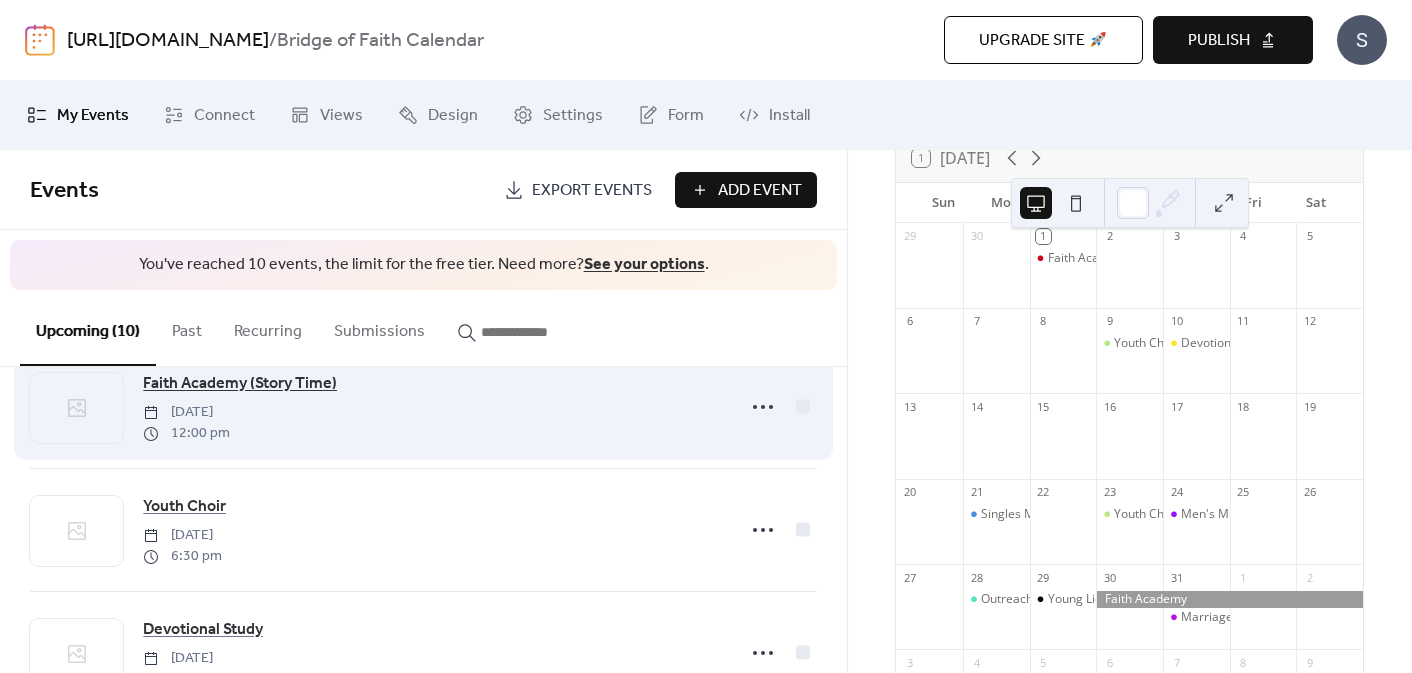 click on "Faith Academy (Story Time)" at bounding box center (240, 384) 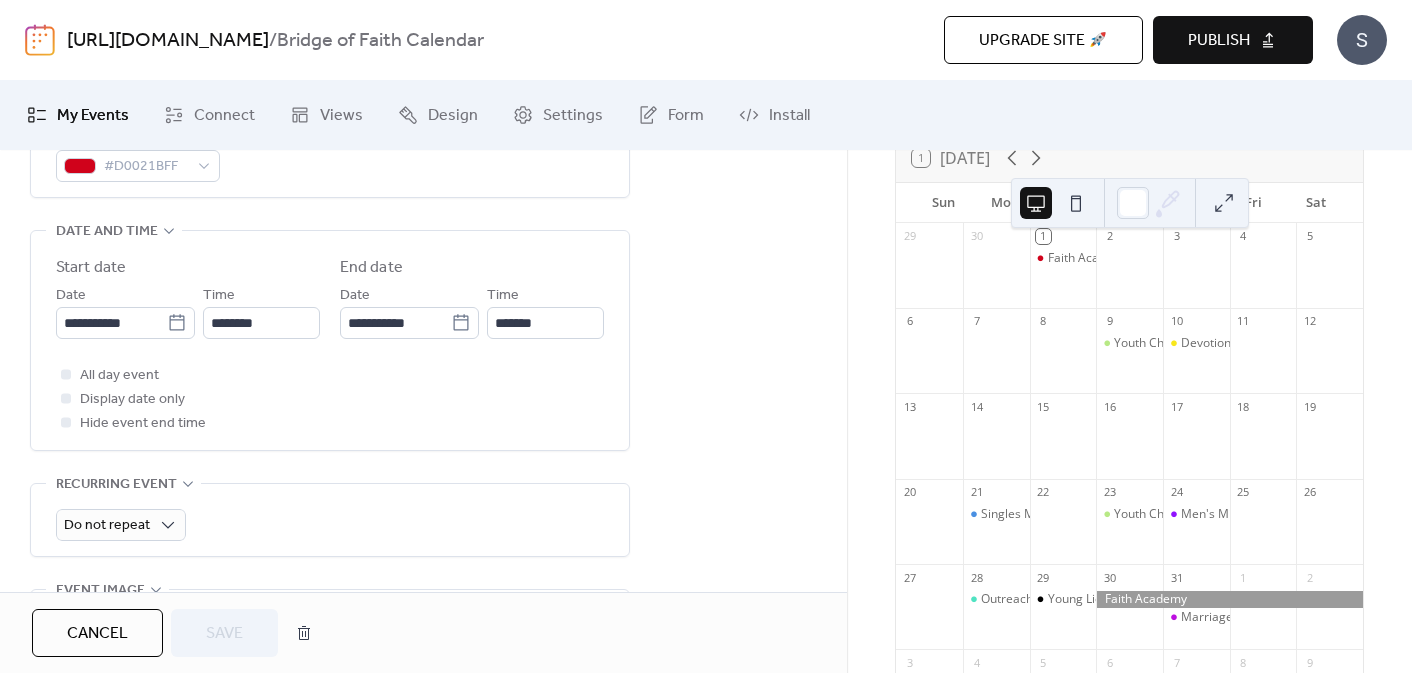 scroll, scrollTop: 615, scrollLeft: 0, axis: vertical 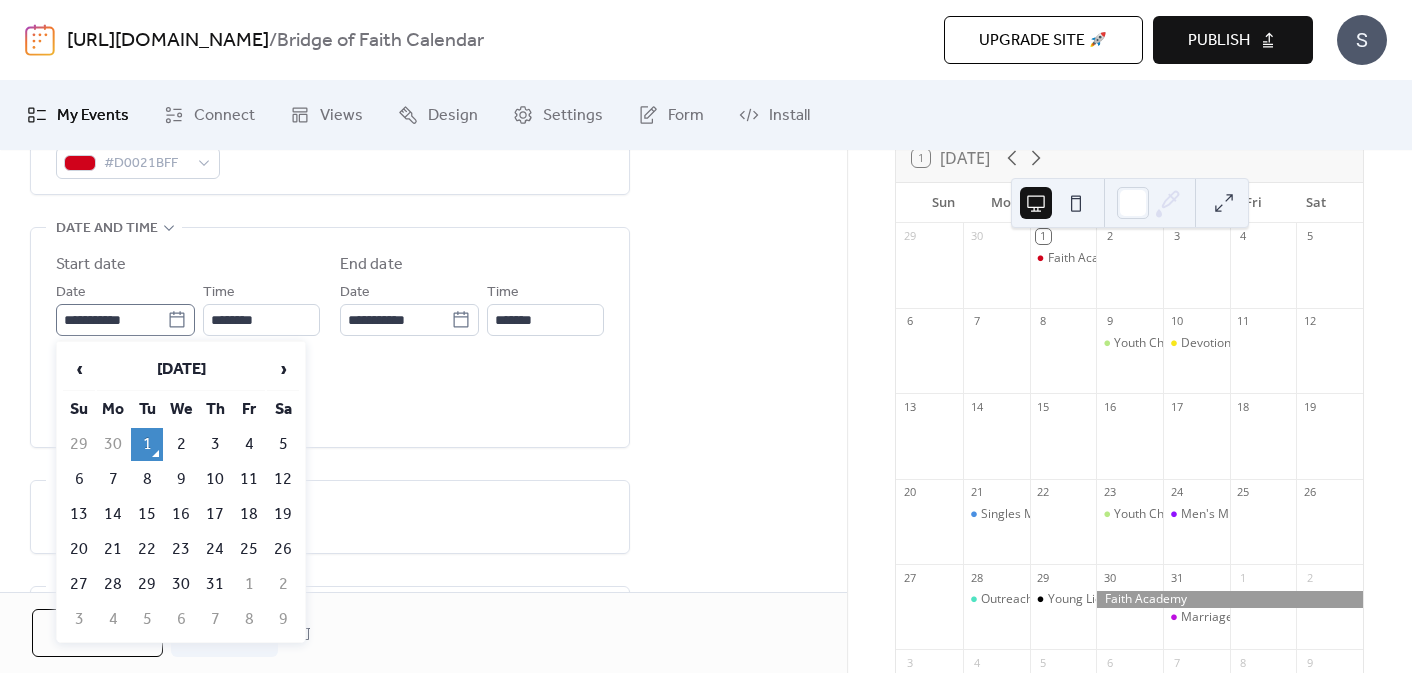 click 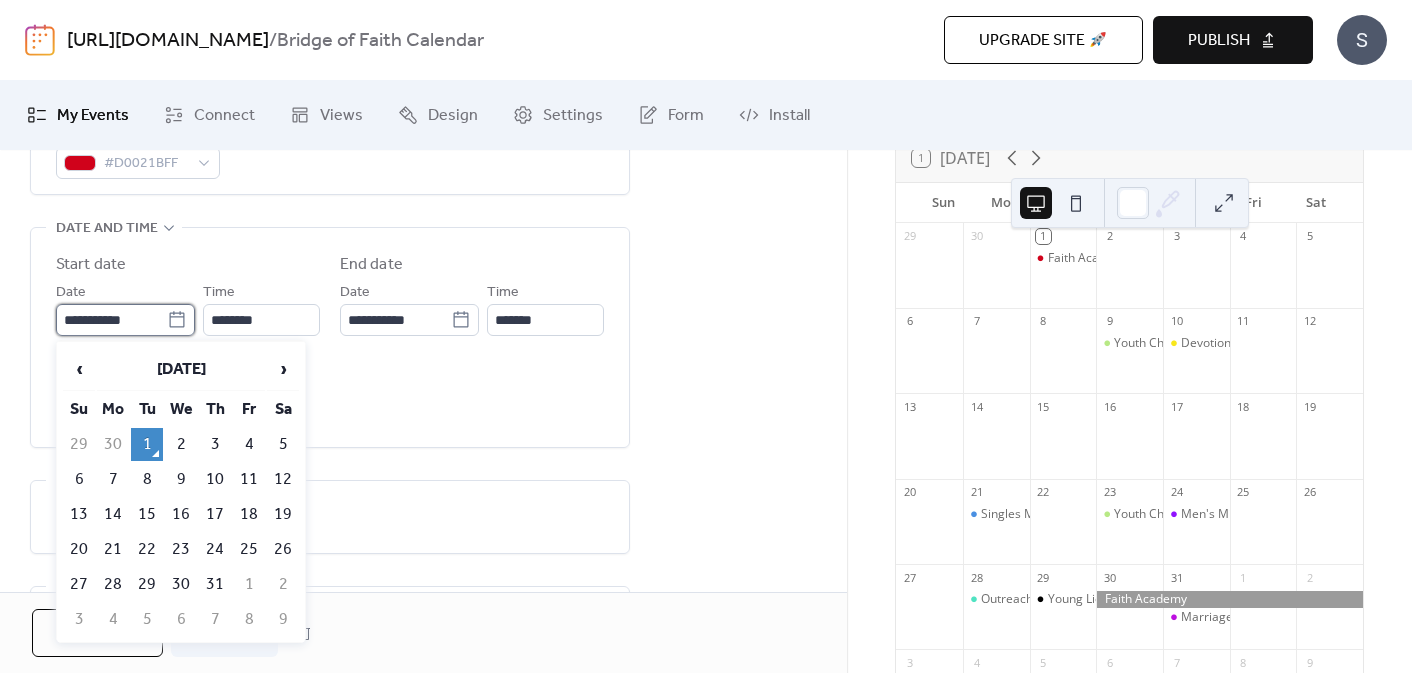 click on "**********" at bounding box center (111, 320) 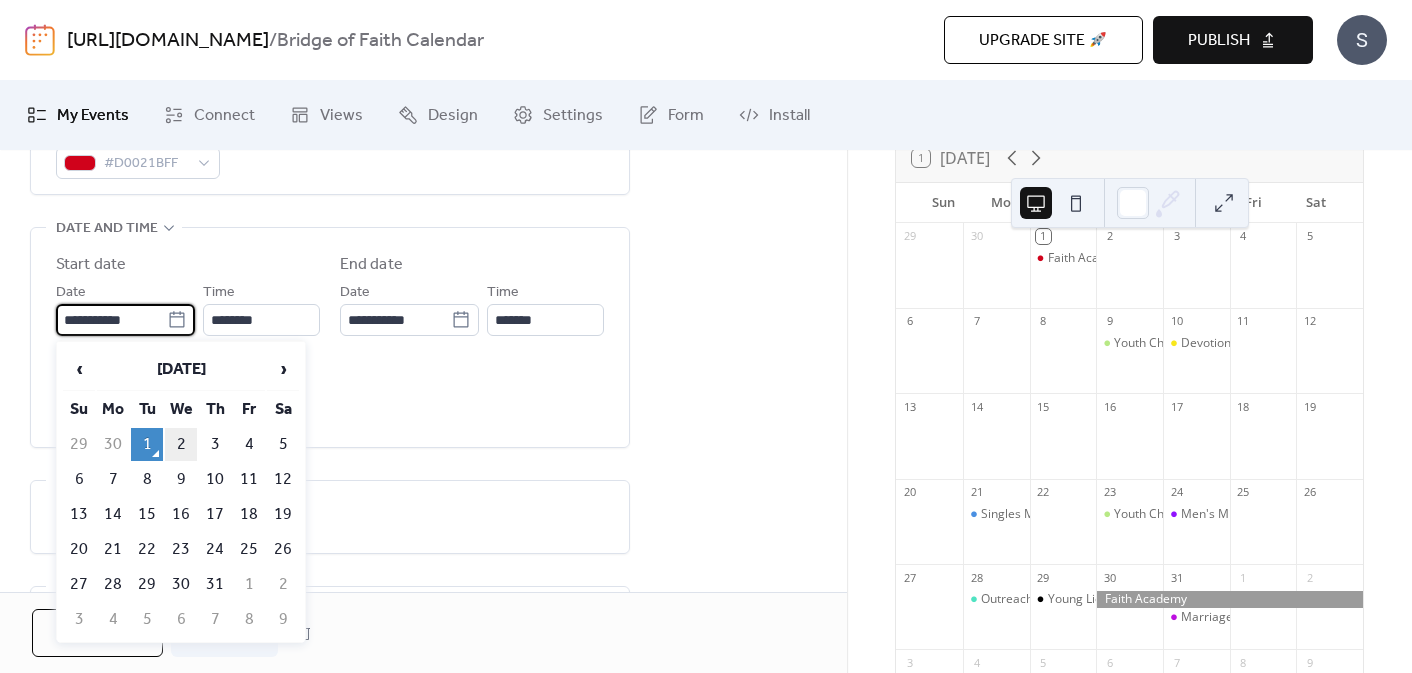 click on "2" at bounding box center (181, 444) 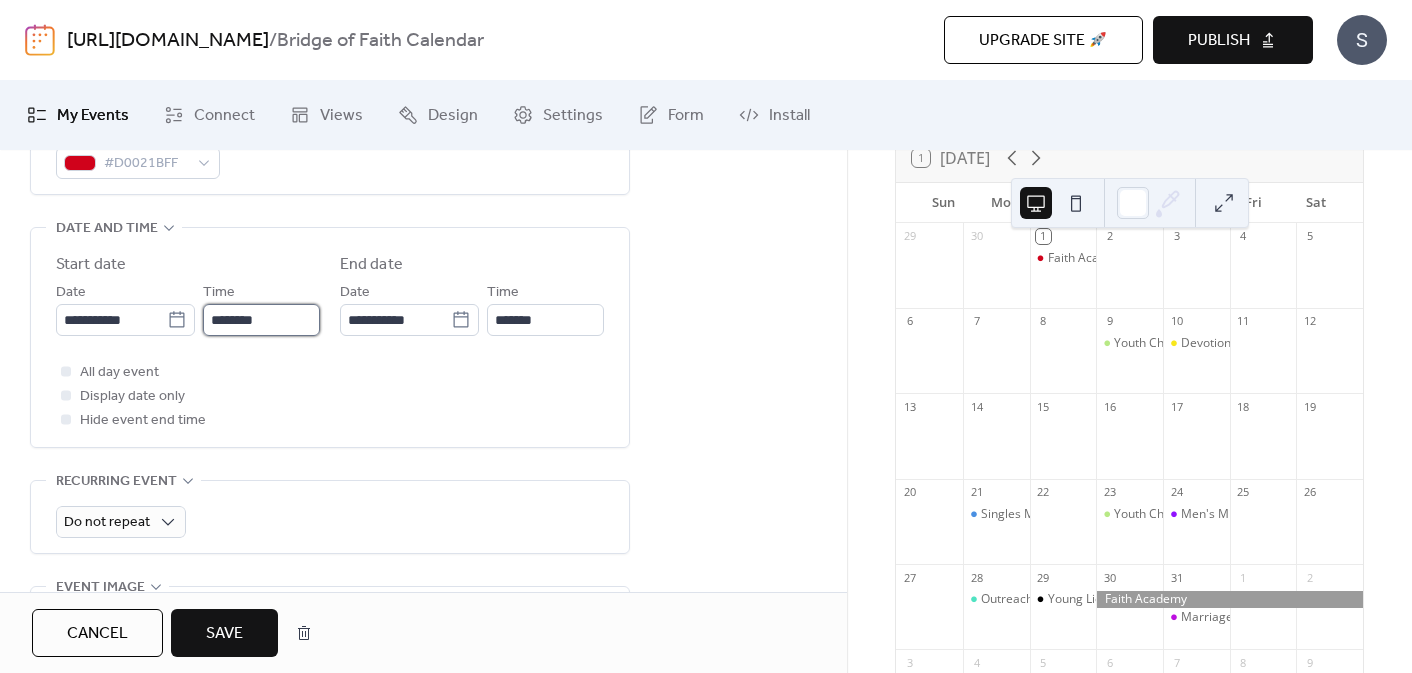 click on "********" at bounding box center (261, 320) 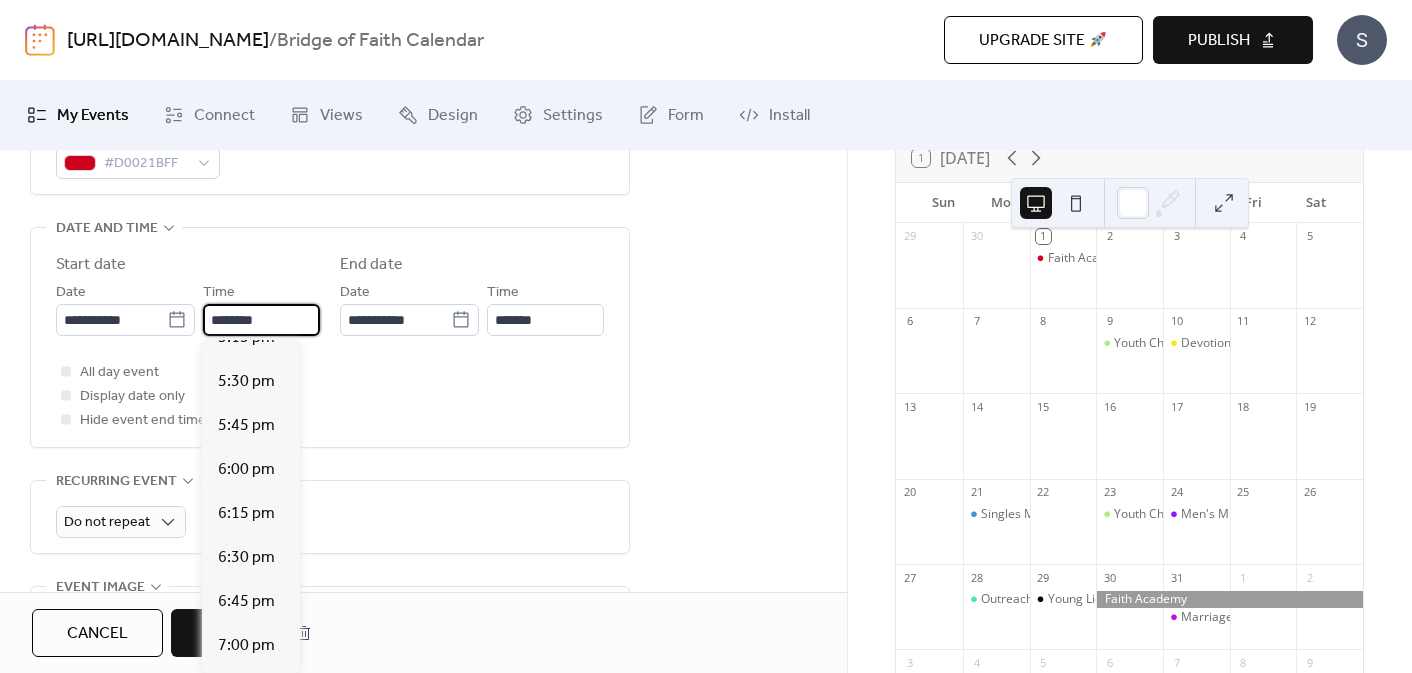 scroll, scrollTop: 3043, scrollLeft: 0, axis: vertical 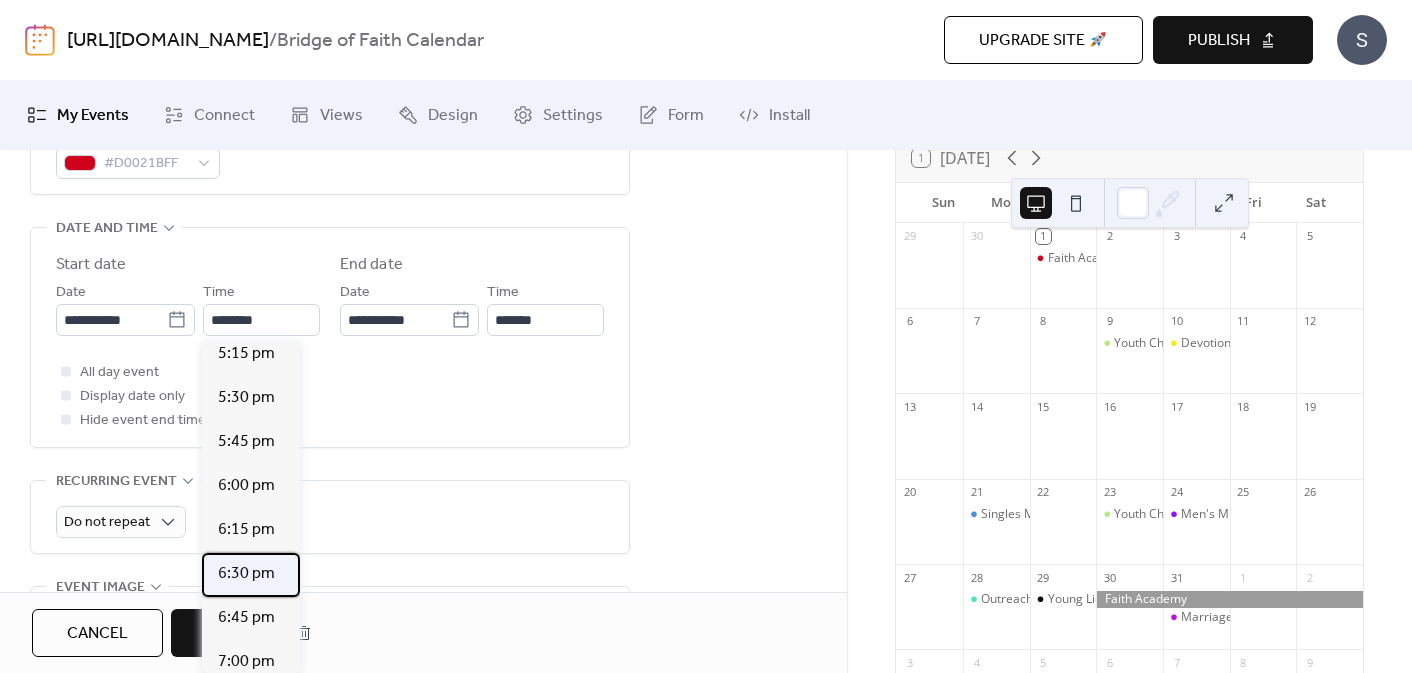 click on "6:30 pm" at bounding box center [246, 574] 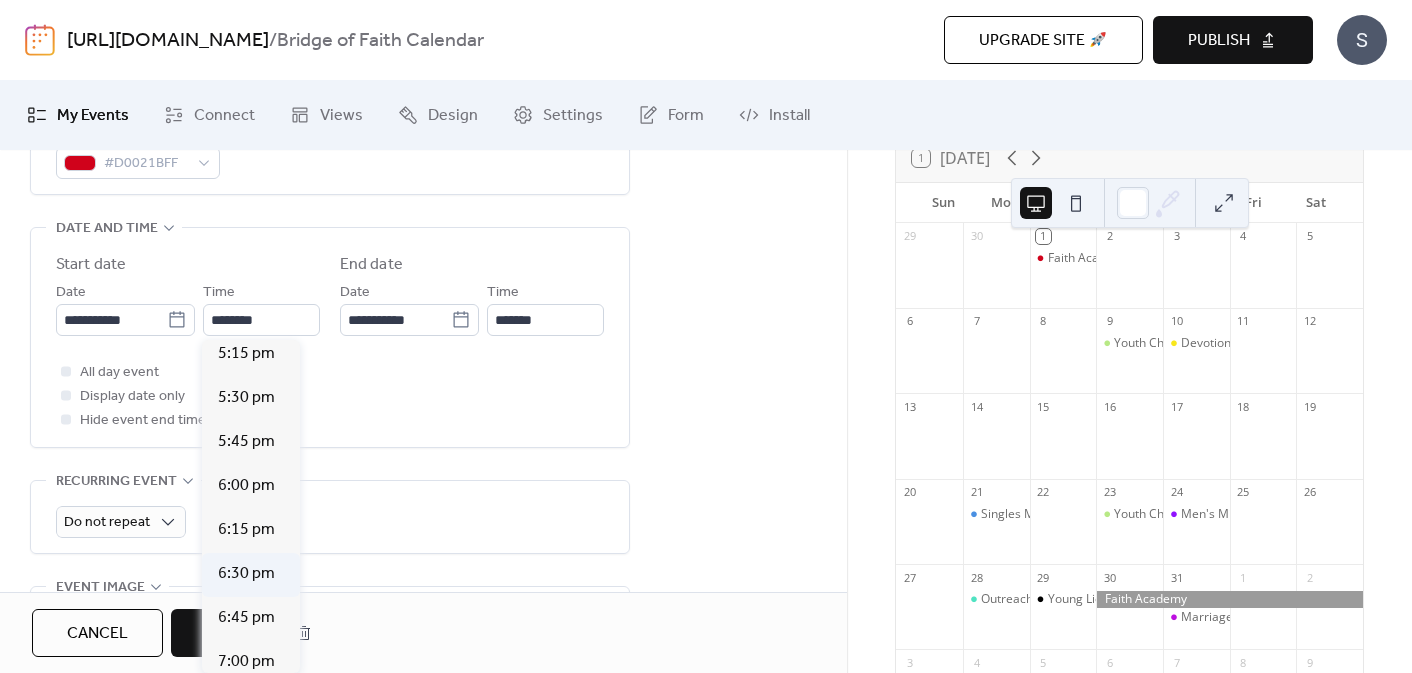 type on "*******" 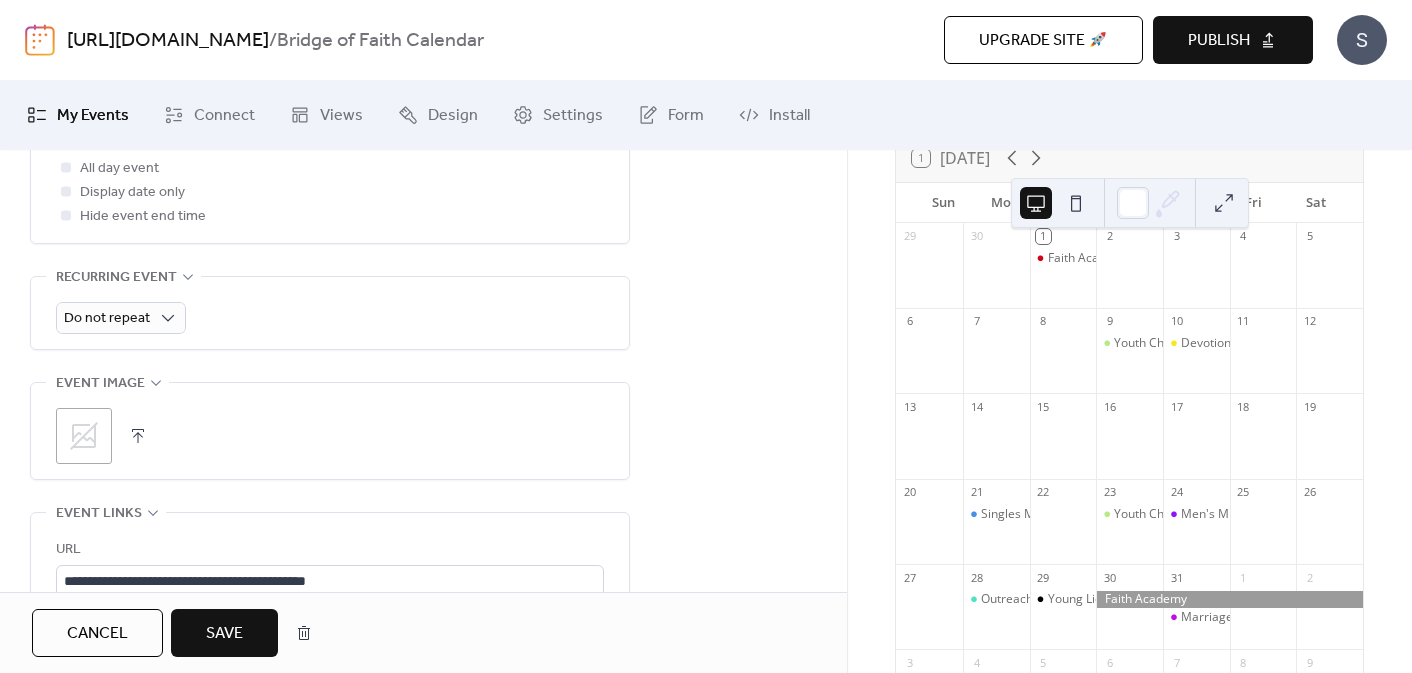 scroll, scrollTop: 1125, scrollLeft: 0, axis: vertical 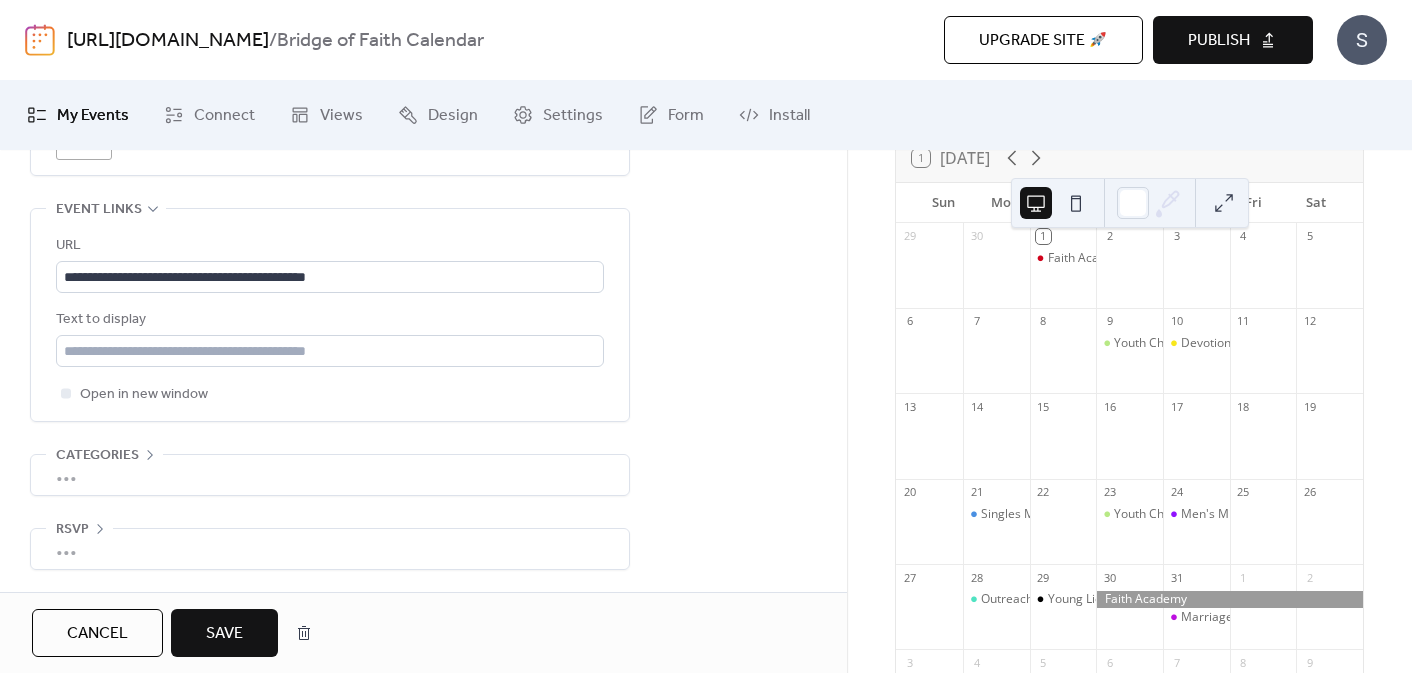 click on "Save" at bounding box center (224, 634) 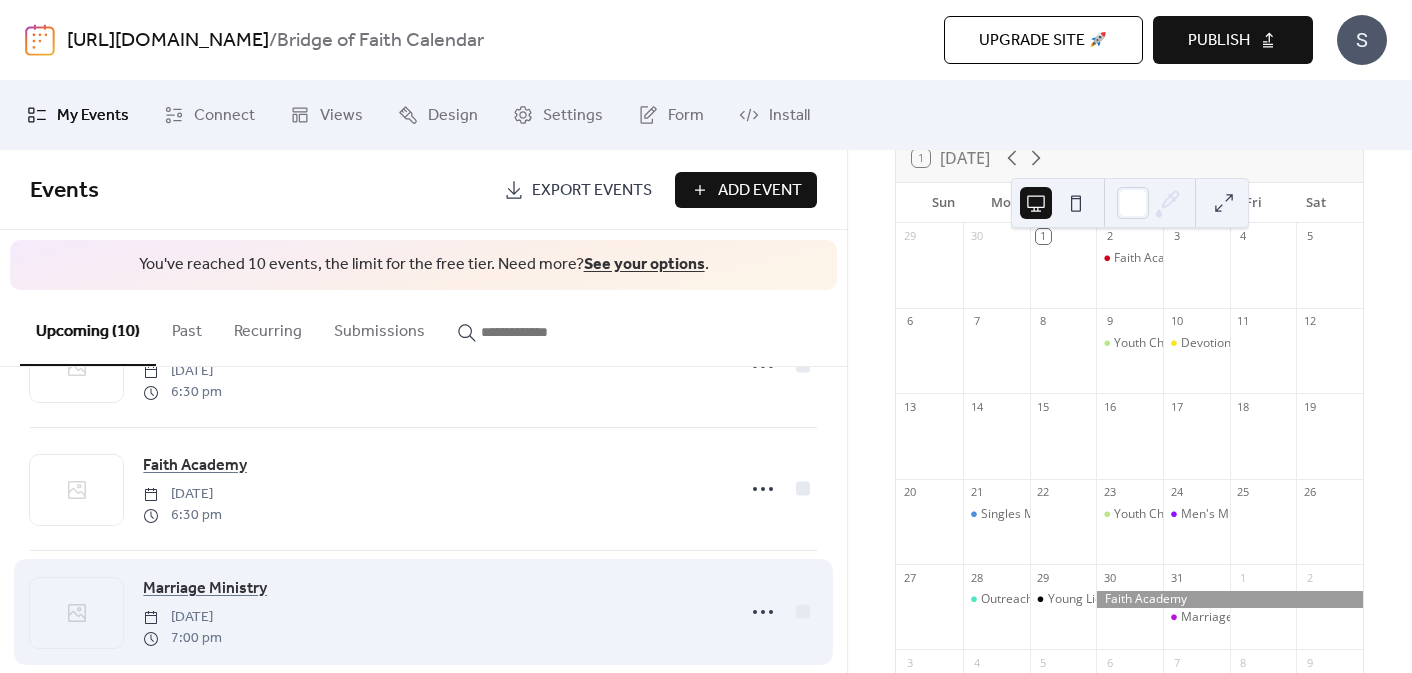 scroll, scrollTop: 951, scrollLeft: 0, axis: vertical 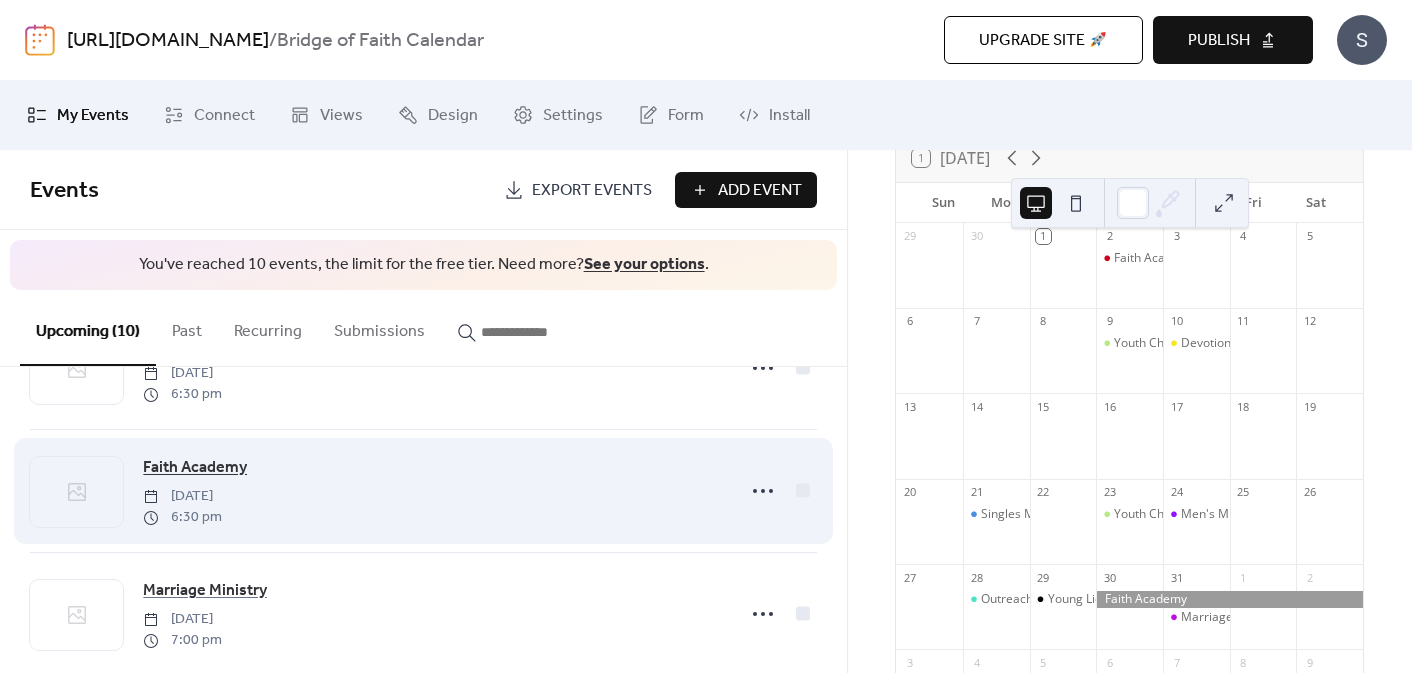 click on "Faith Academy" at bounding box center (195, 468) 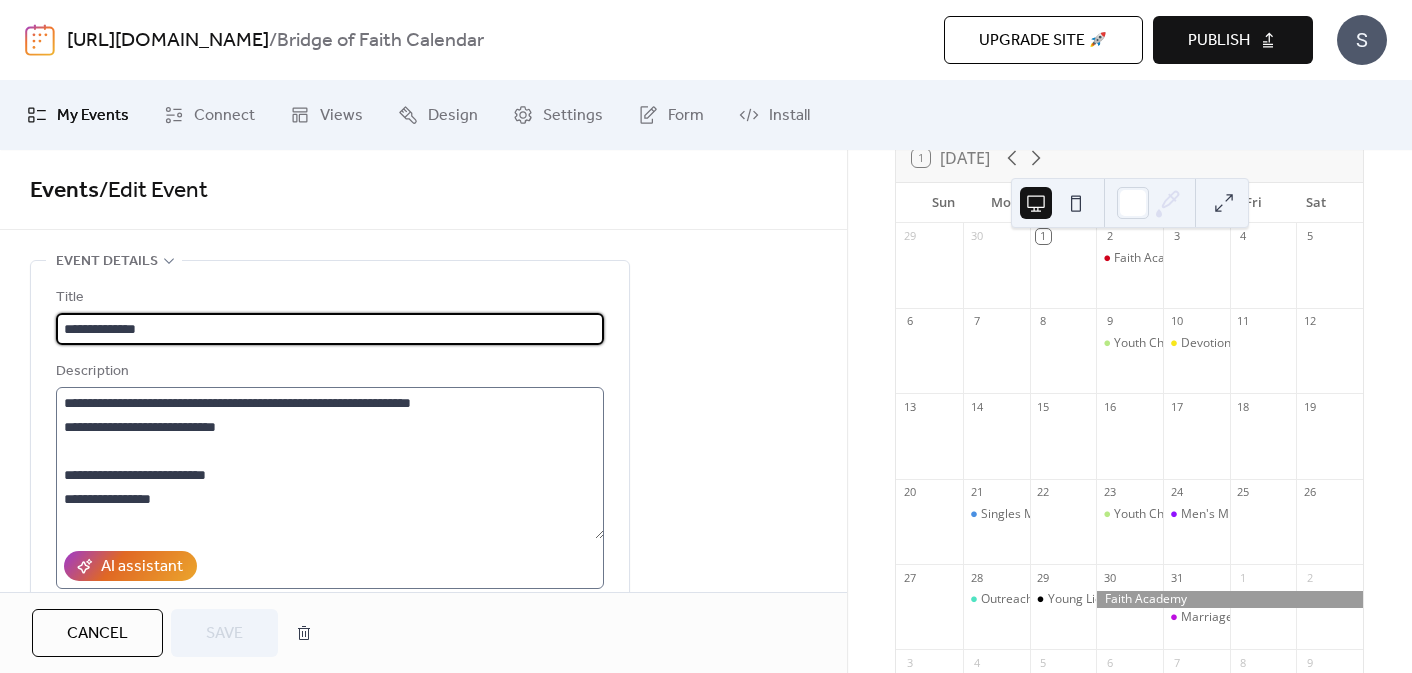 scroll, scrollTop: 120, scrollLeft: 0, axis: vertical 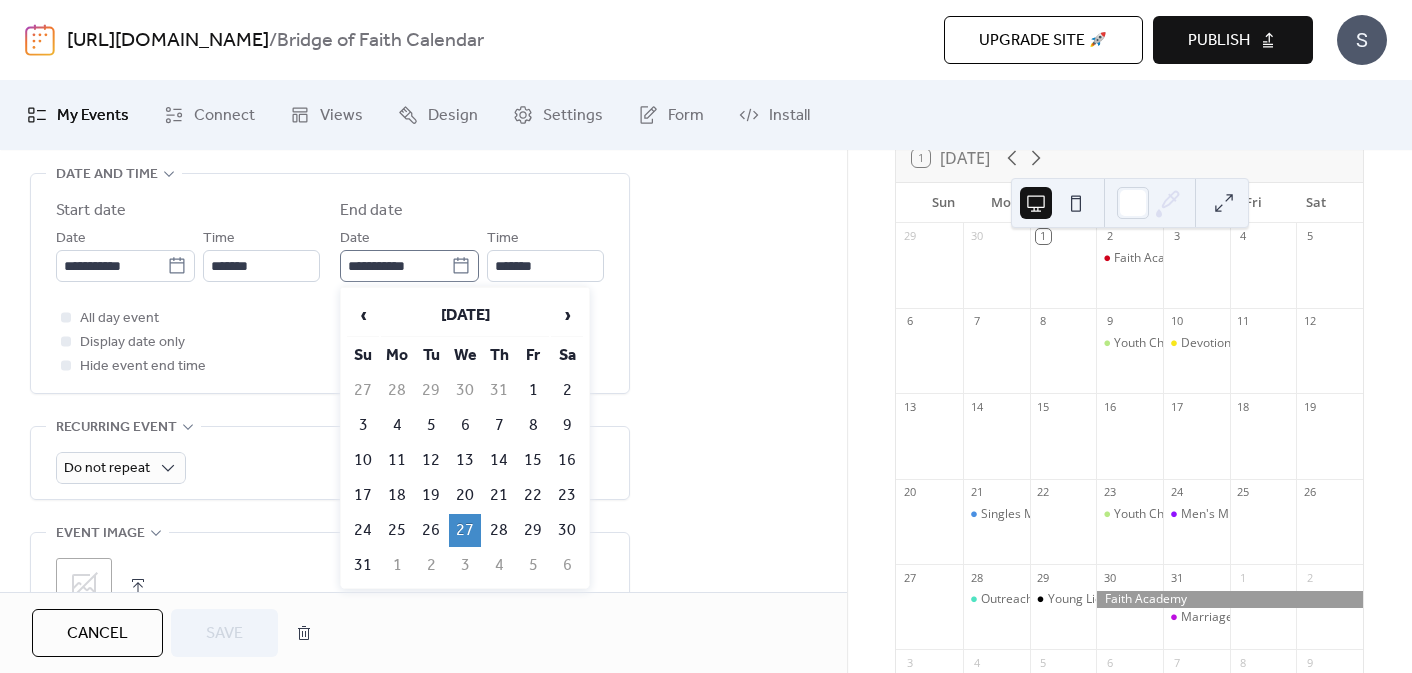 click 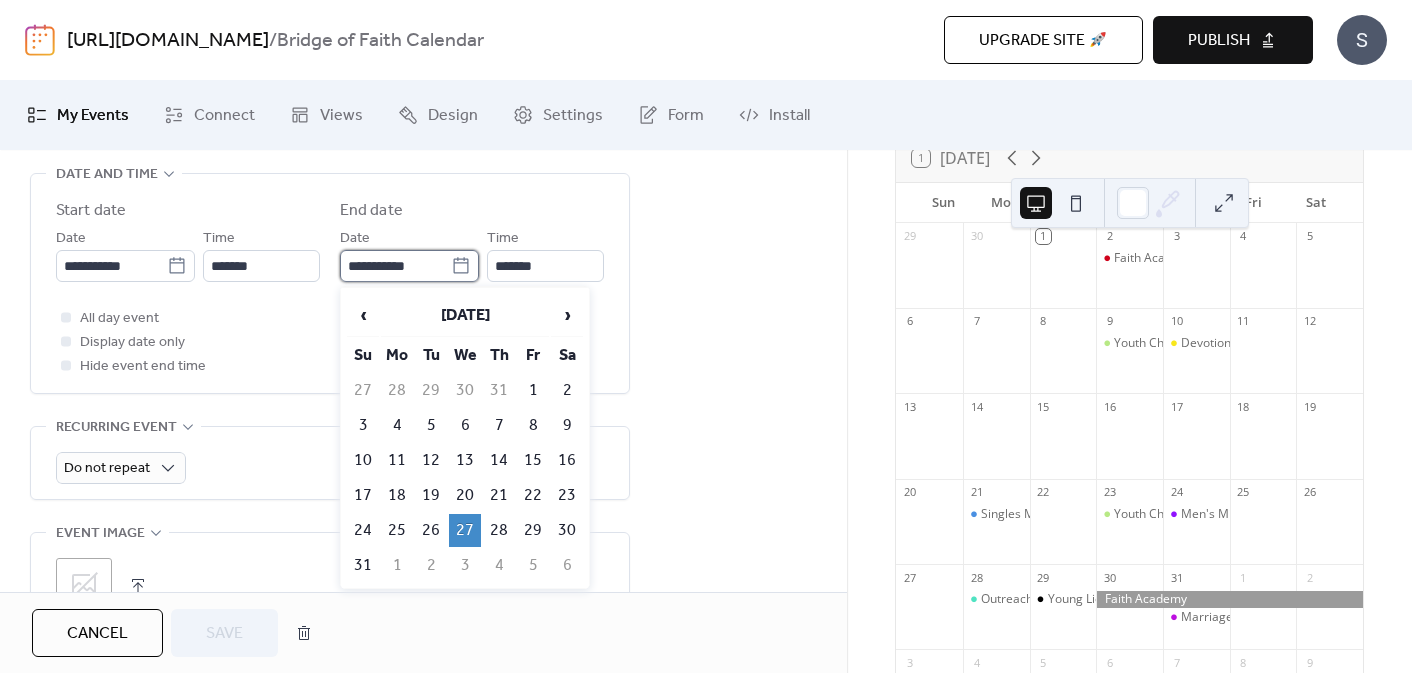 click on "**********" at bounding box center [395, 266] 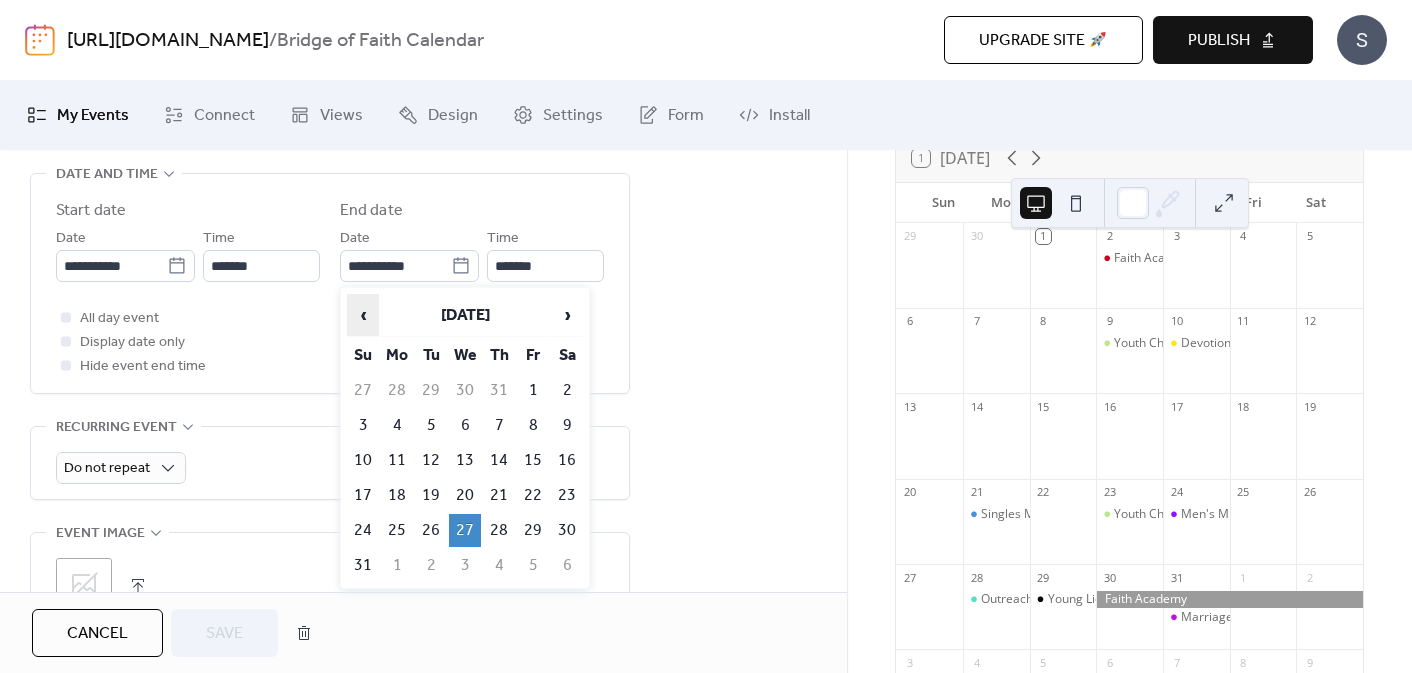 click on "‹" at bounding box center (363, 315) 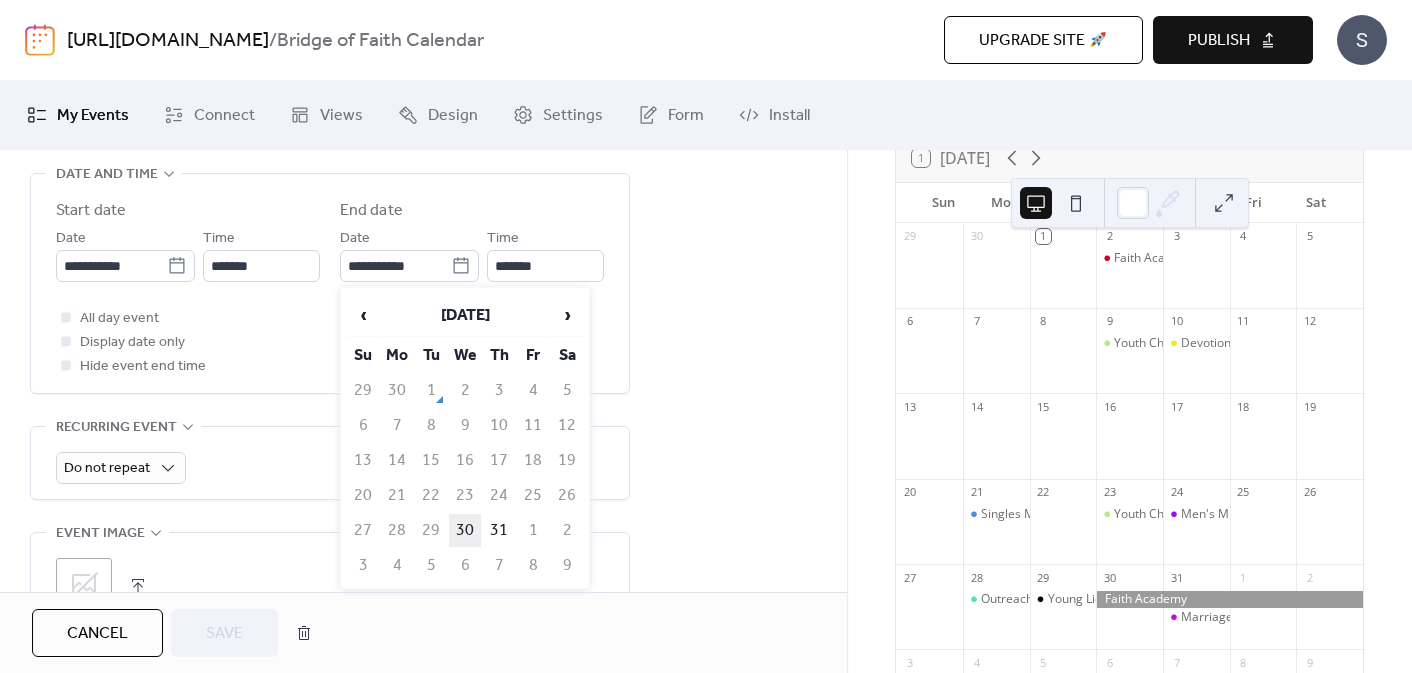 click on "30" at bounding box center [465, 530] 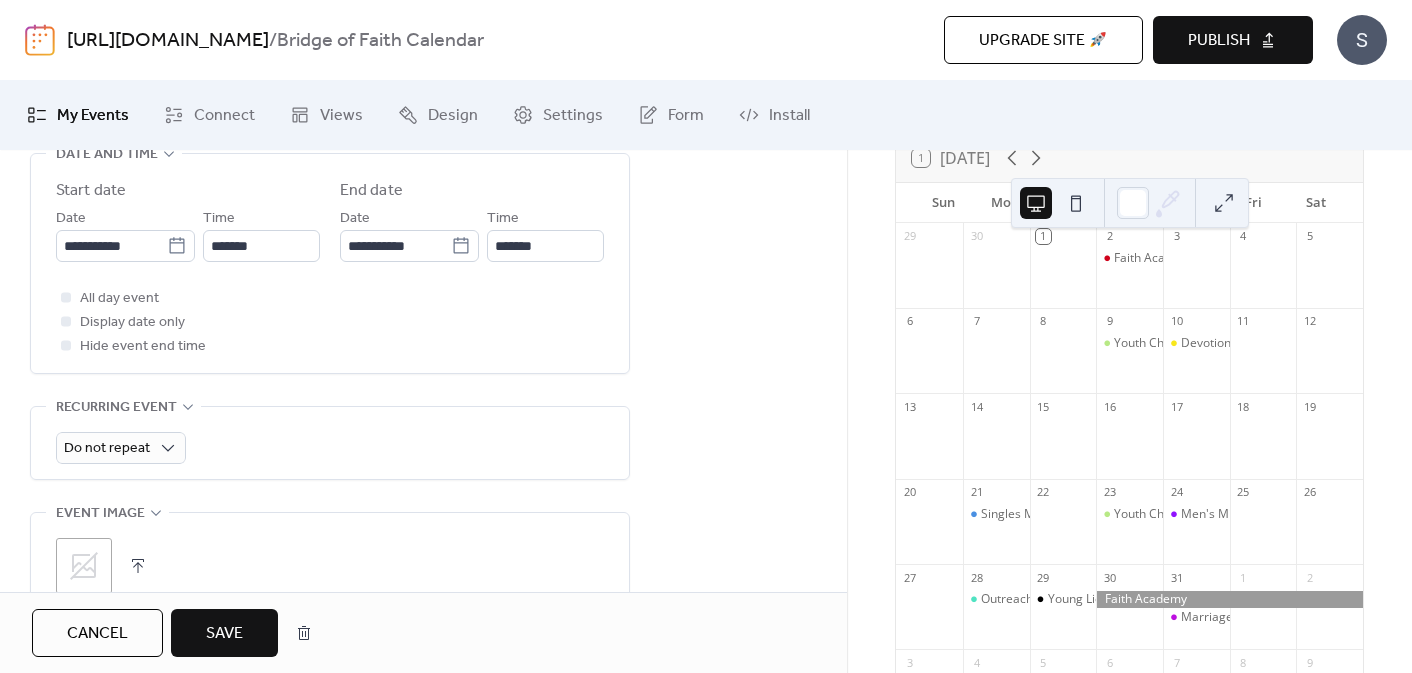 scroll, scrollTop: 687, scrollLeft: 0, axis: vertical 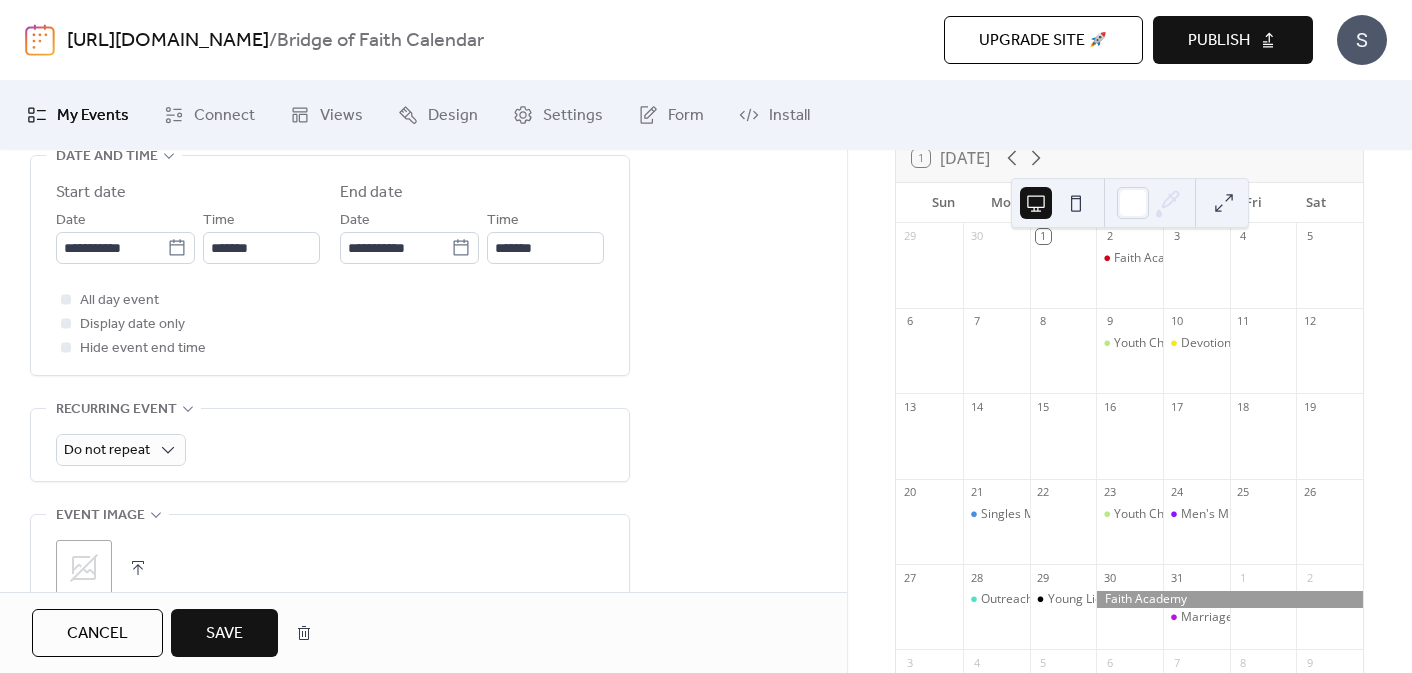 click on "Save" at bounding box center [224, 633] 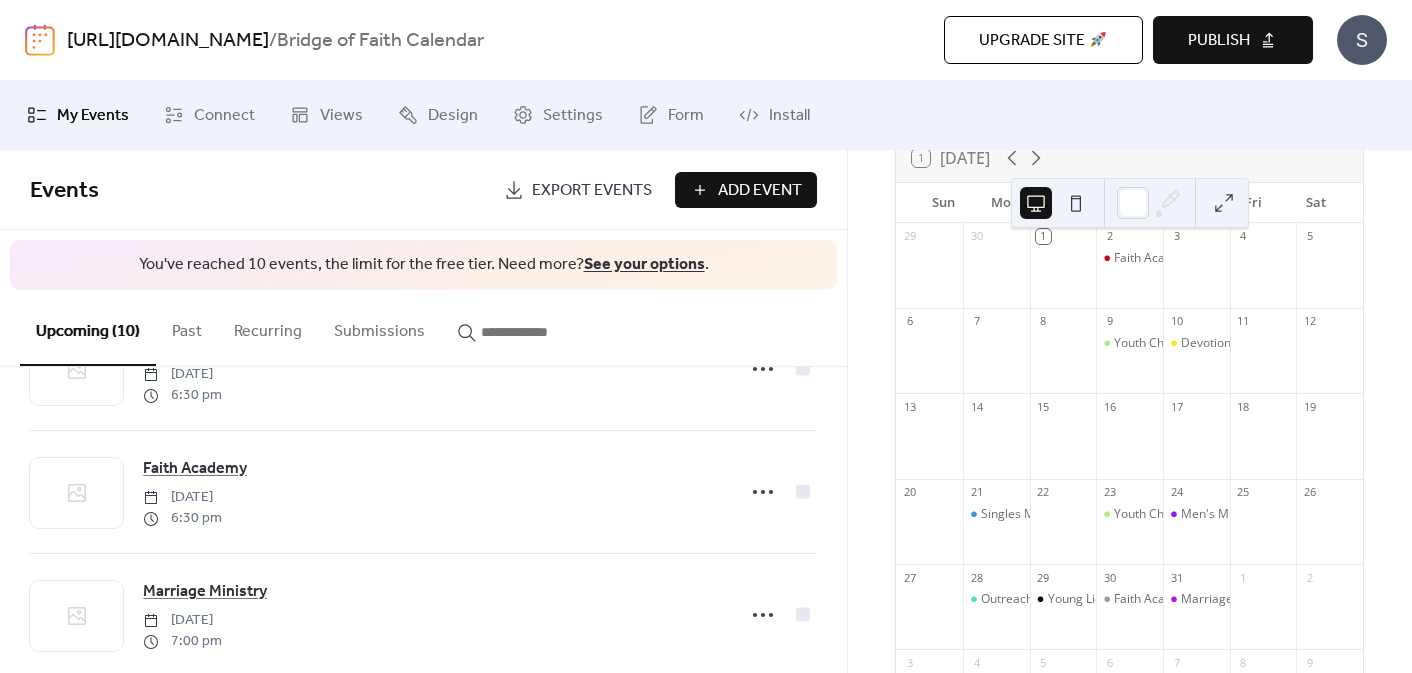 scroll, scrollTop: 988, scrollLeft: 0, axis: vertical 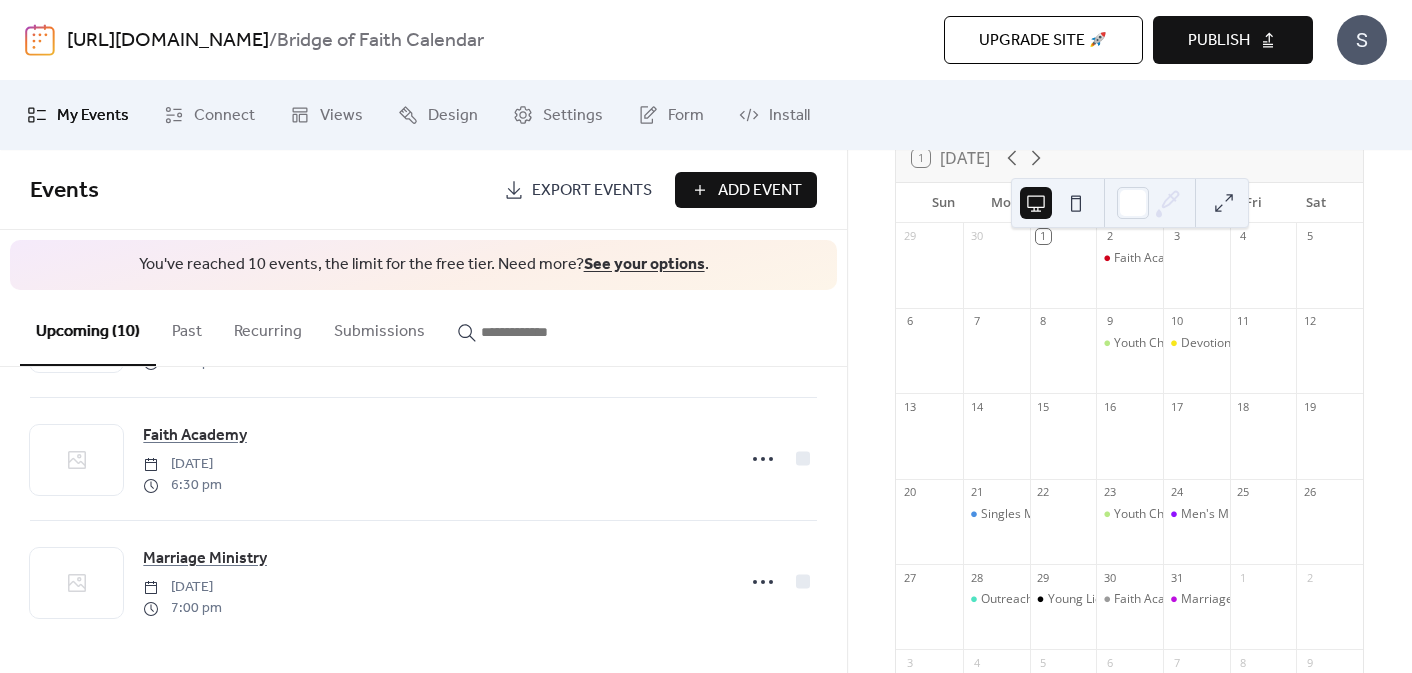 click on "Publish" at bounding box center [1219, 41] 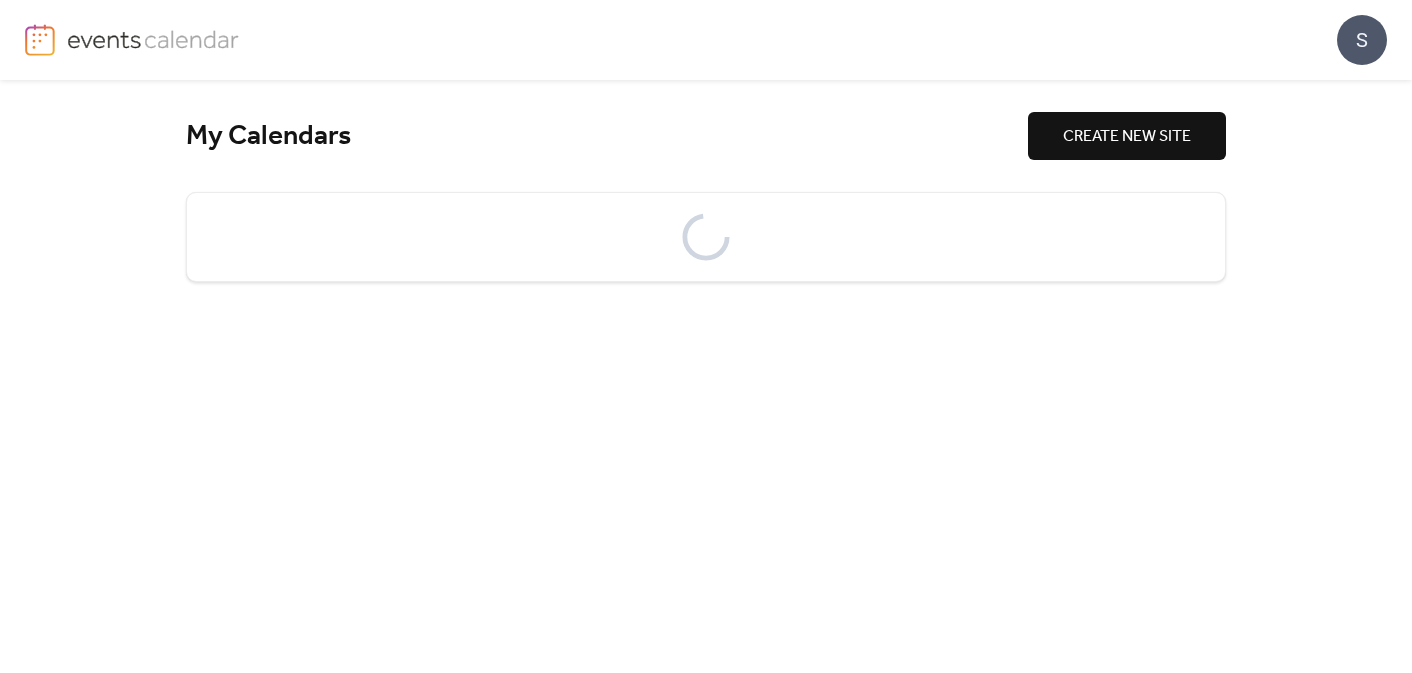 scroll, scrollTop: 0, scrollLeft: 0, axis: both 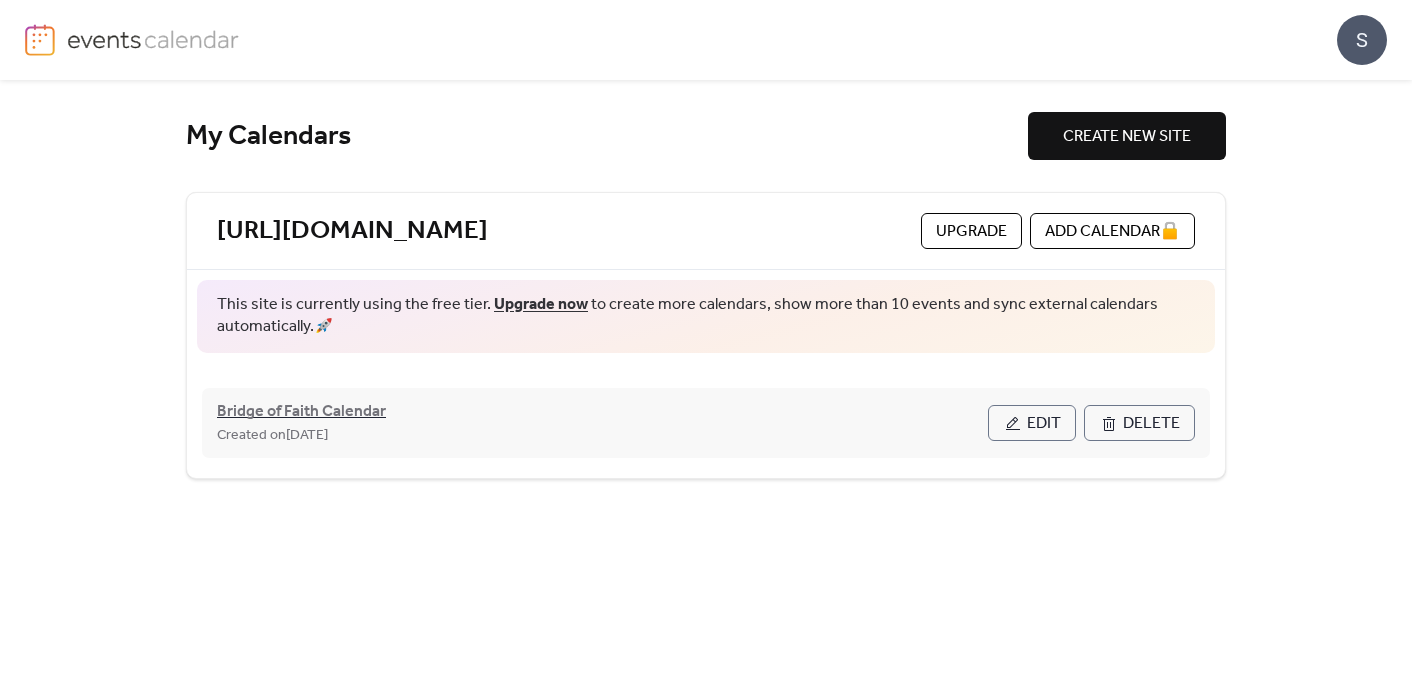 click on "Bridge of Faith Calendar" at bounding box center (301, 412) 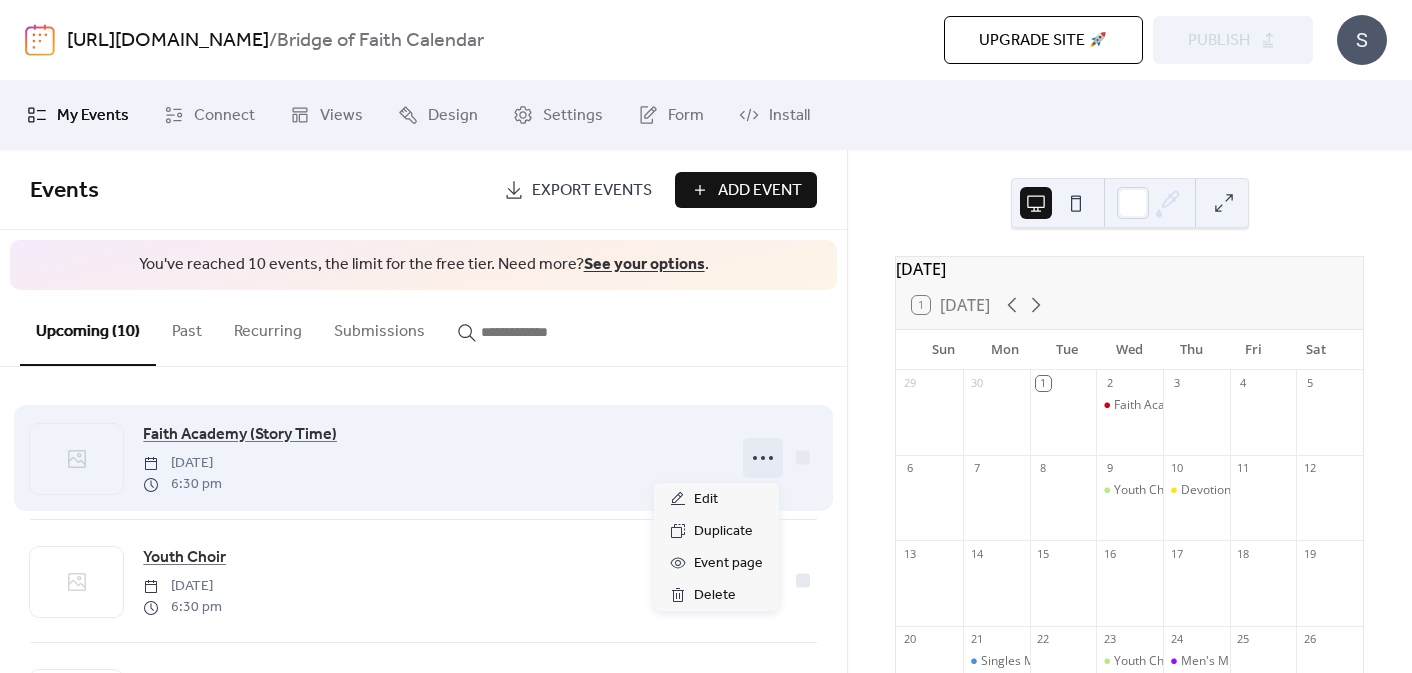 click 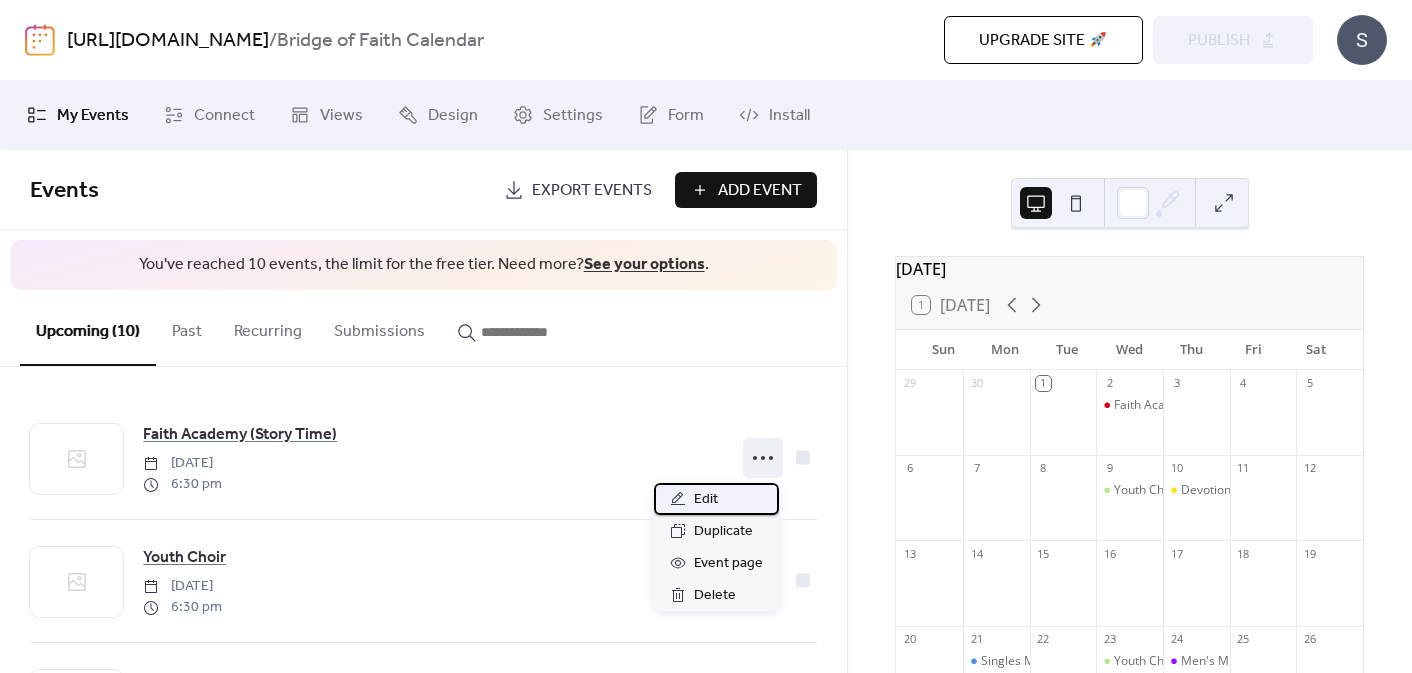 click on "Edit" at bounding box center [706, 500] 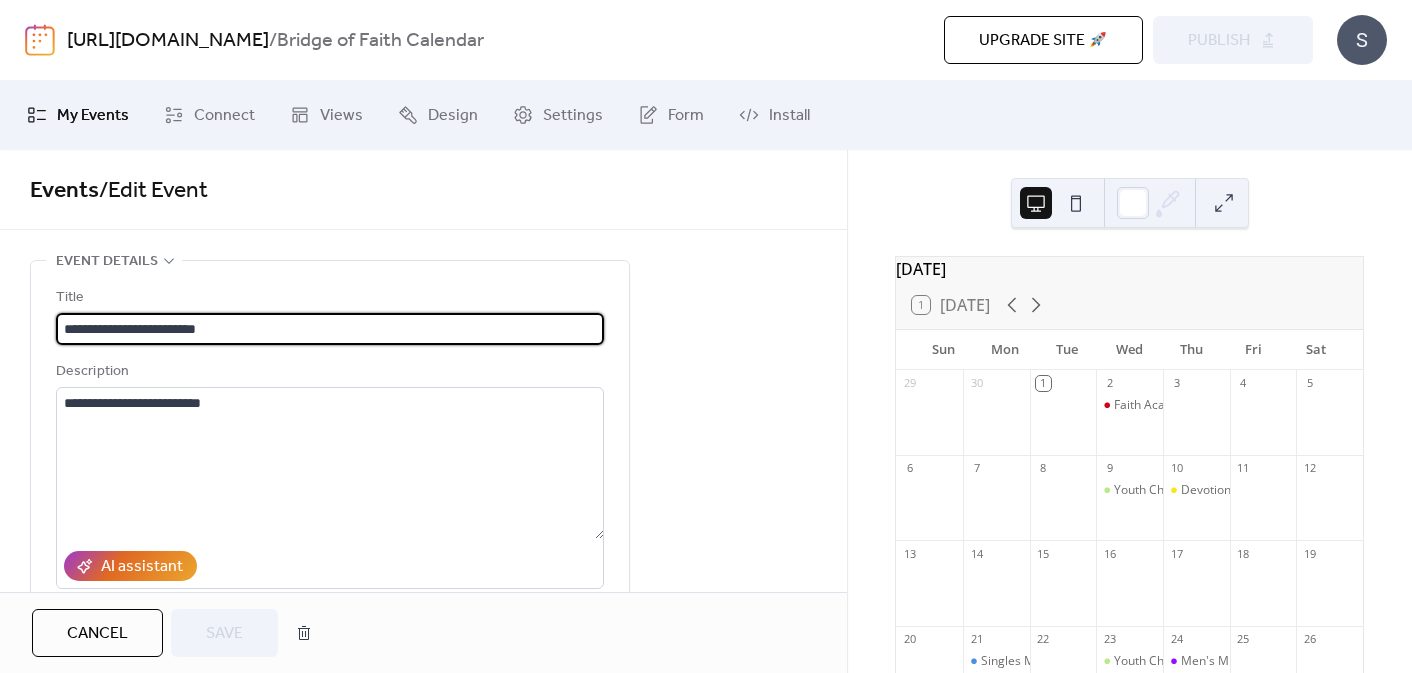 click on "**********" at bounding box center [330, 329] 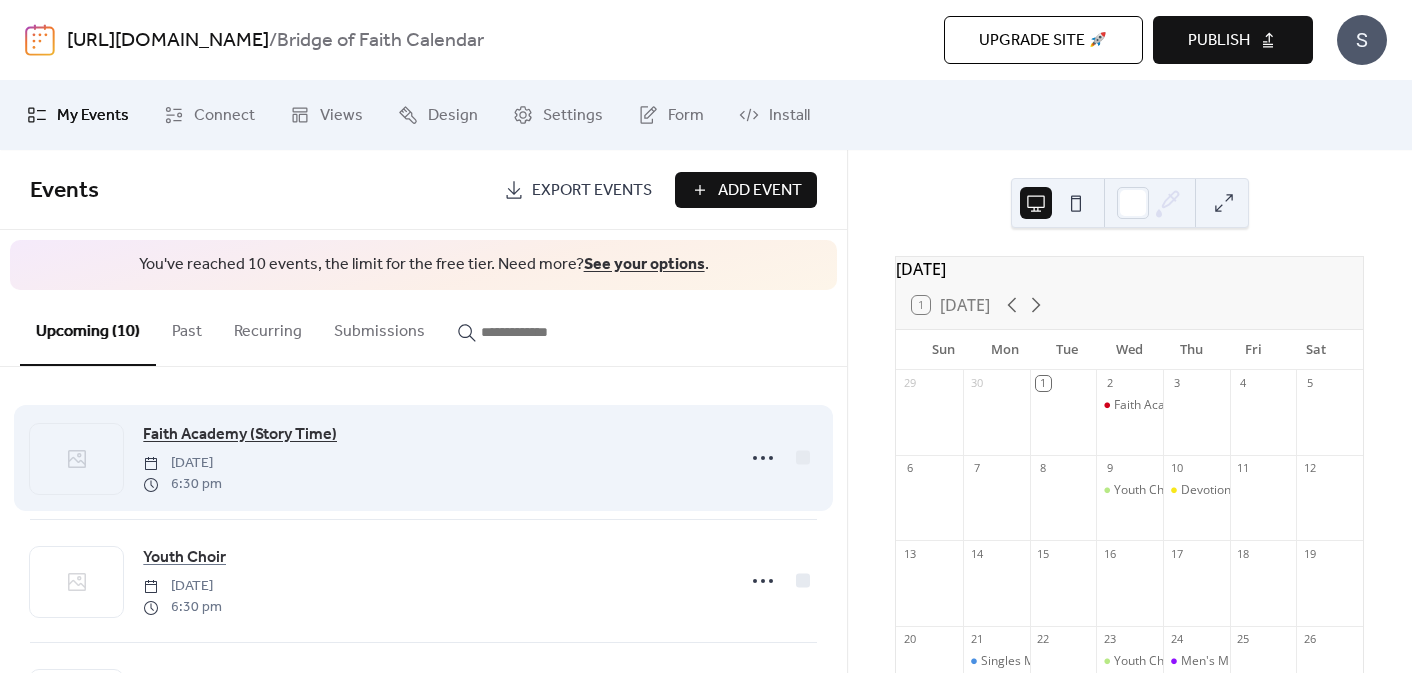 click on "Faith Academy (Story Time)" at bounding box center [240, 435] 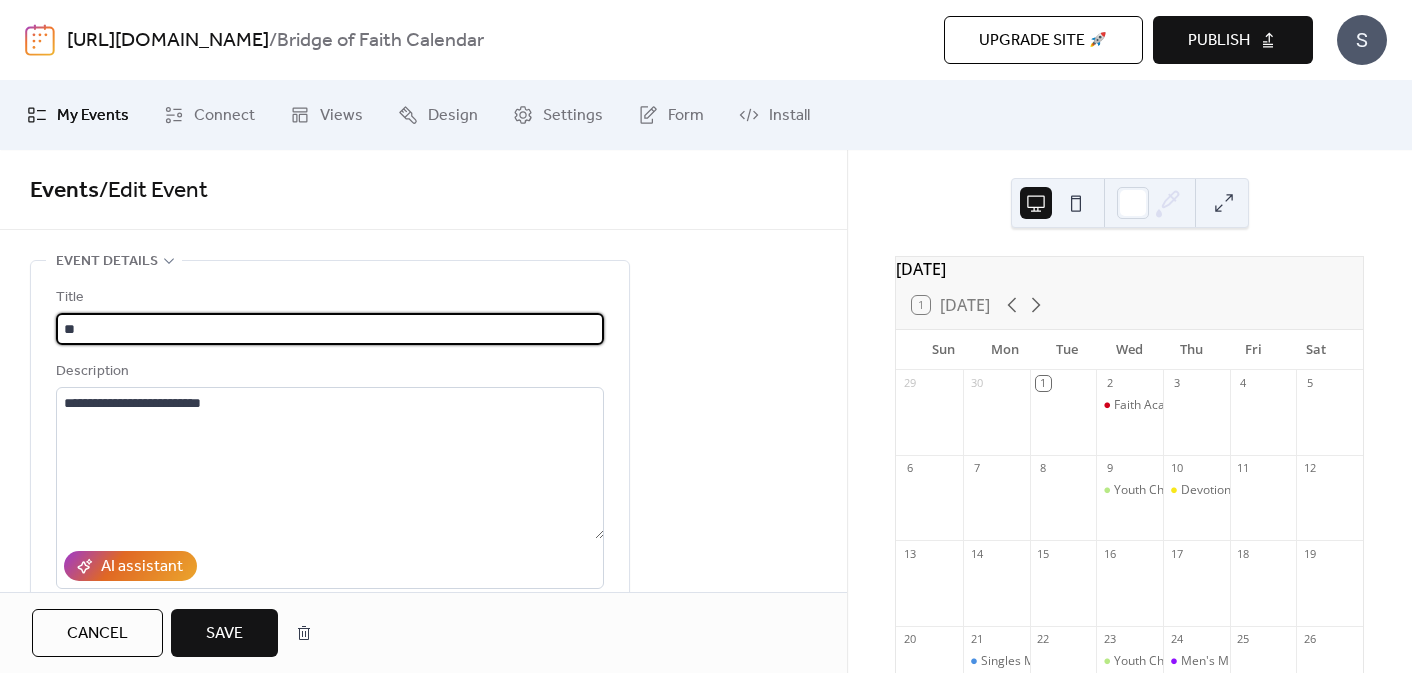 type on "*" 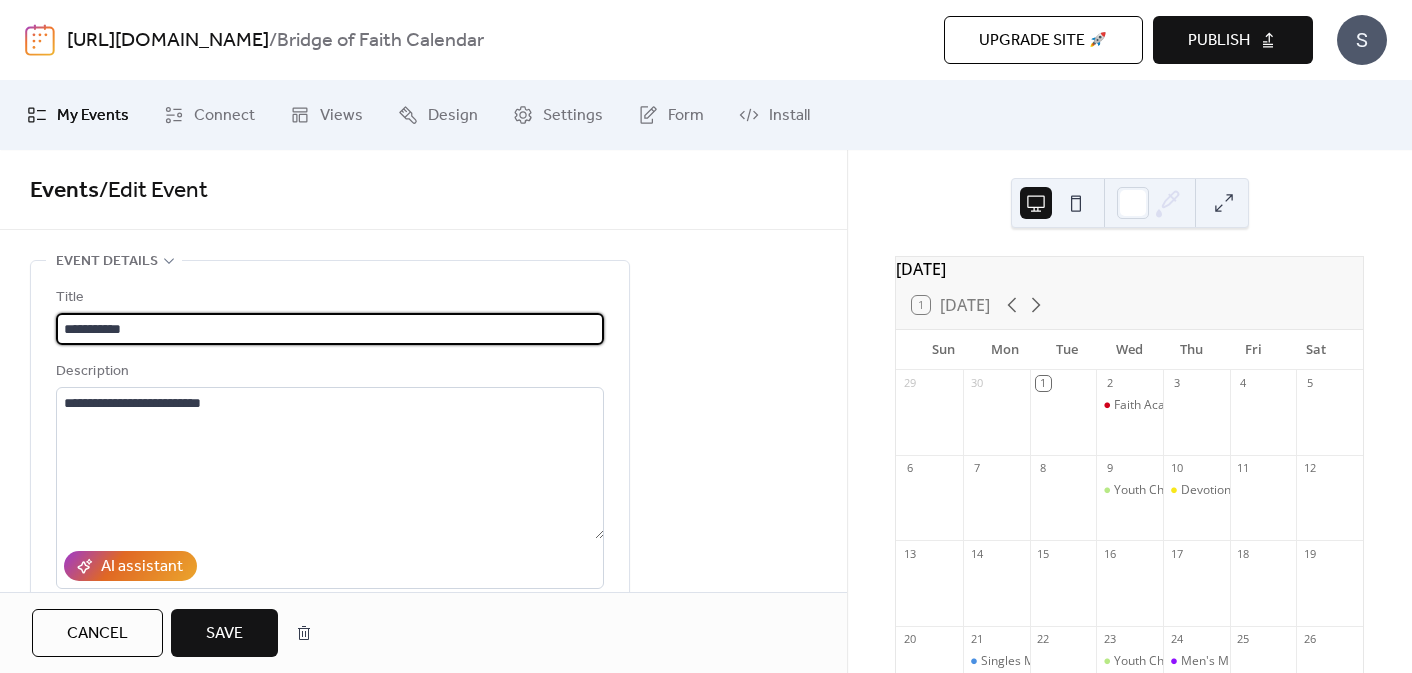 click on "**********" at bounding box center [330, 329] 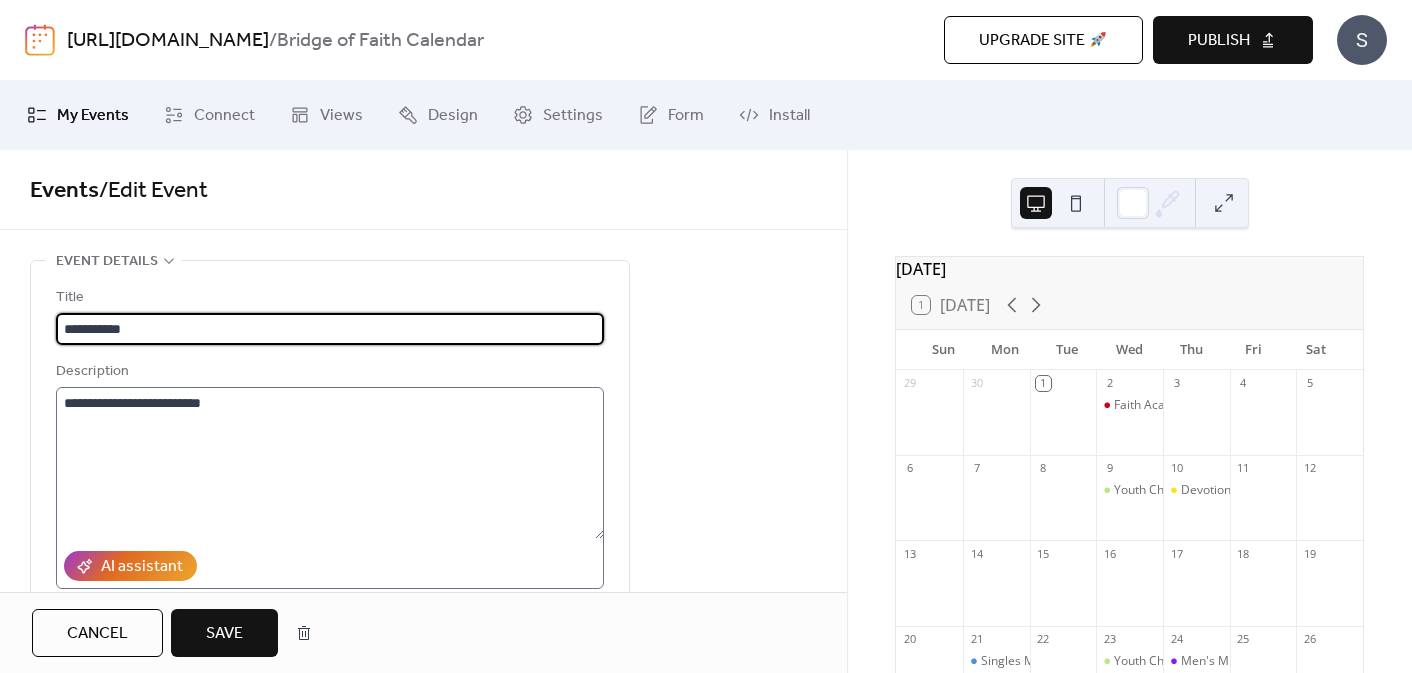 type on "**********" 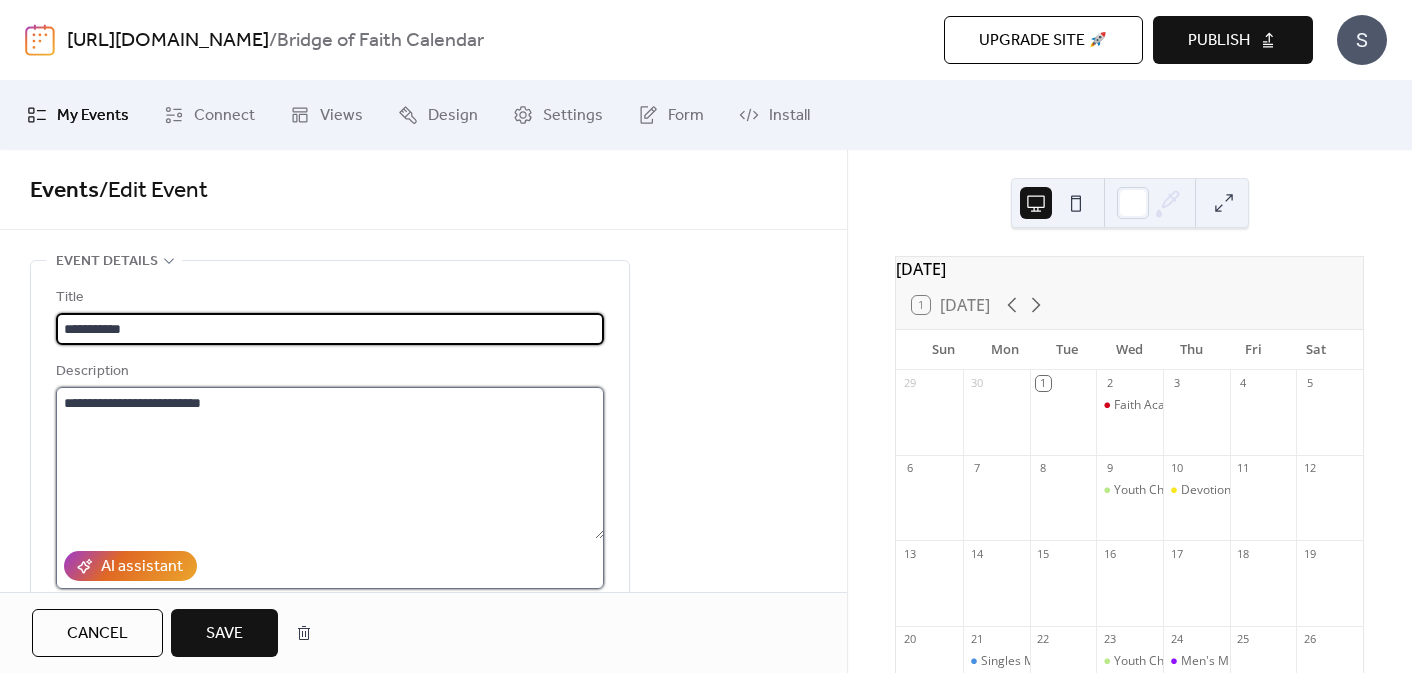 click on "**********" at bounding box center [330, 463] 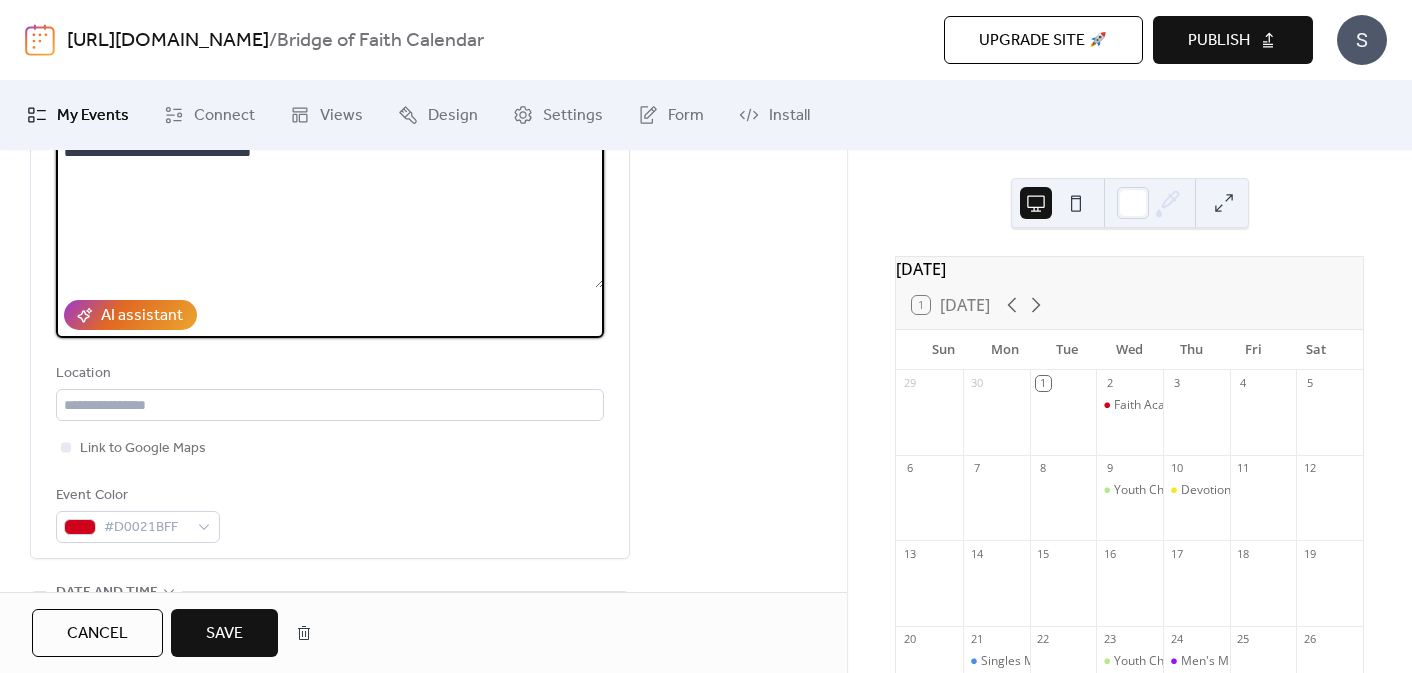 scroll, scrollTop: 228, scrollLeft: 0, axis: vertical 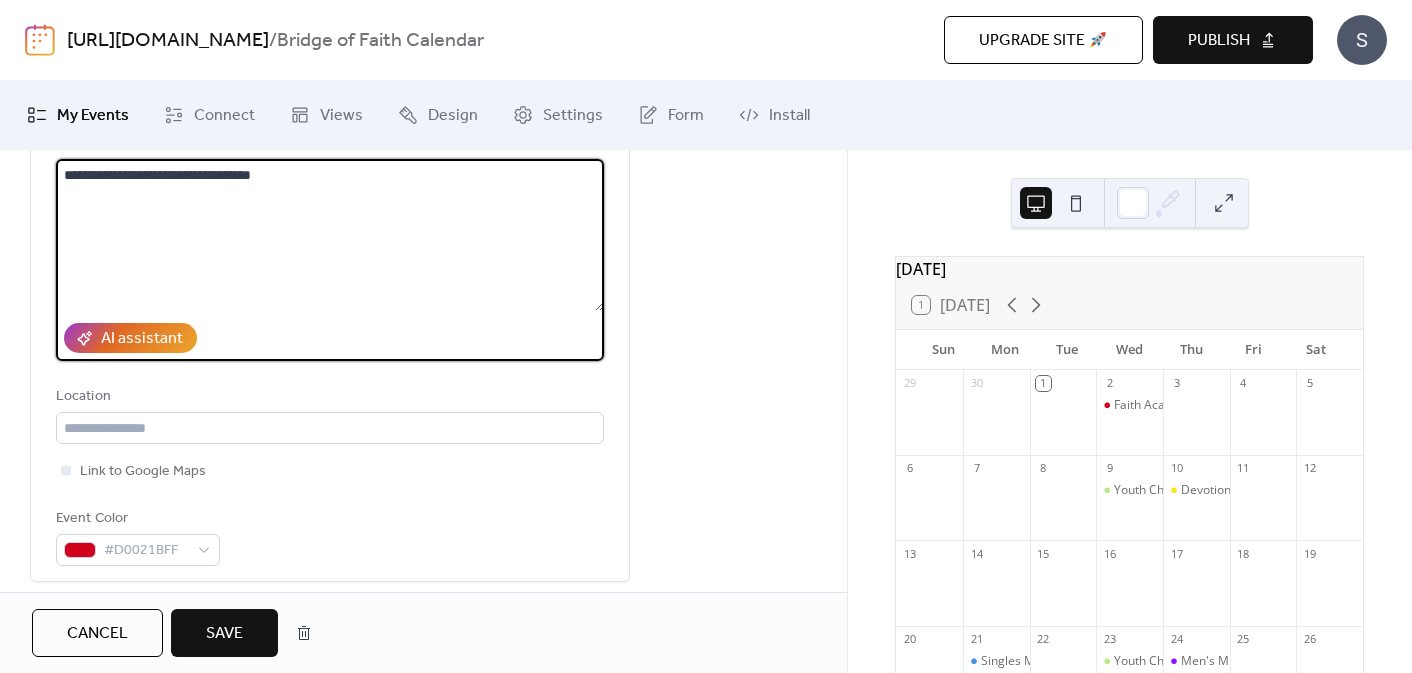 type on "**********" 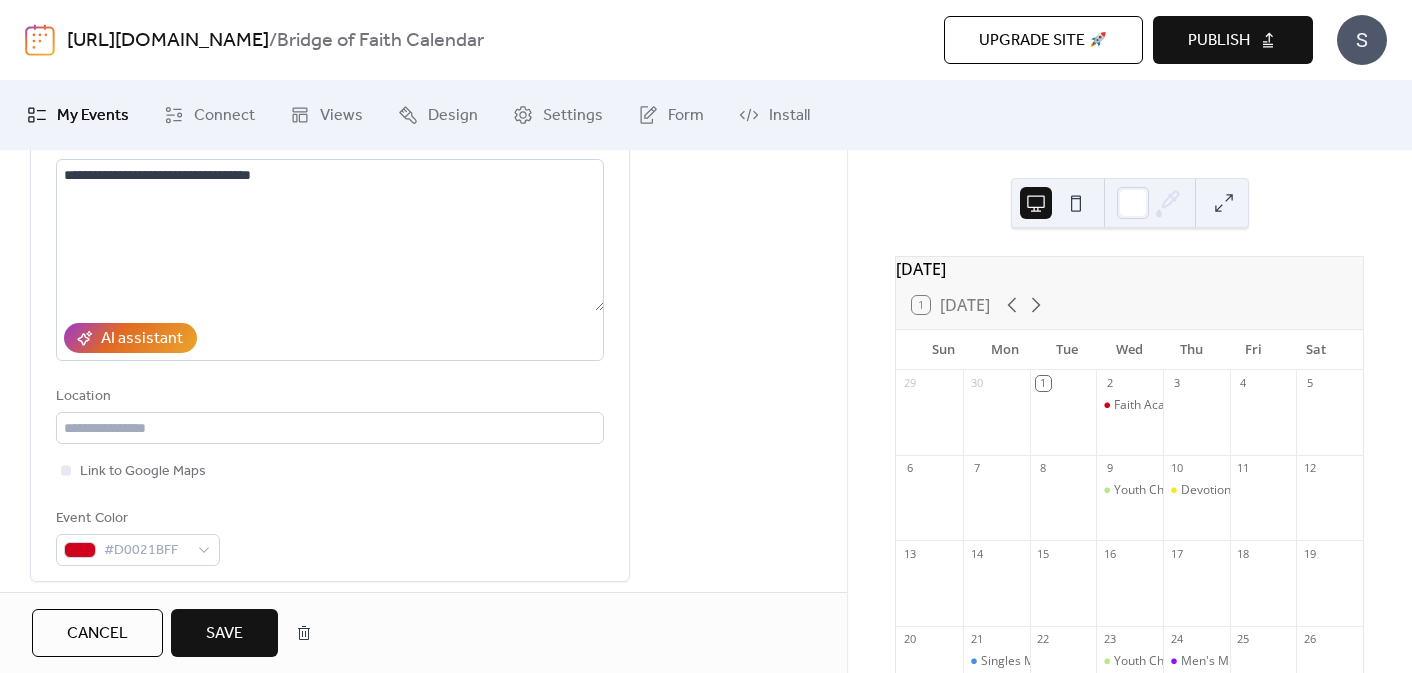 click on "Save" at bounding box center (224, 634) 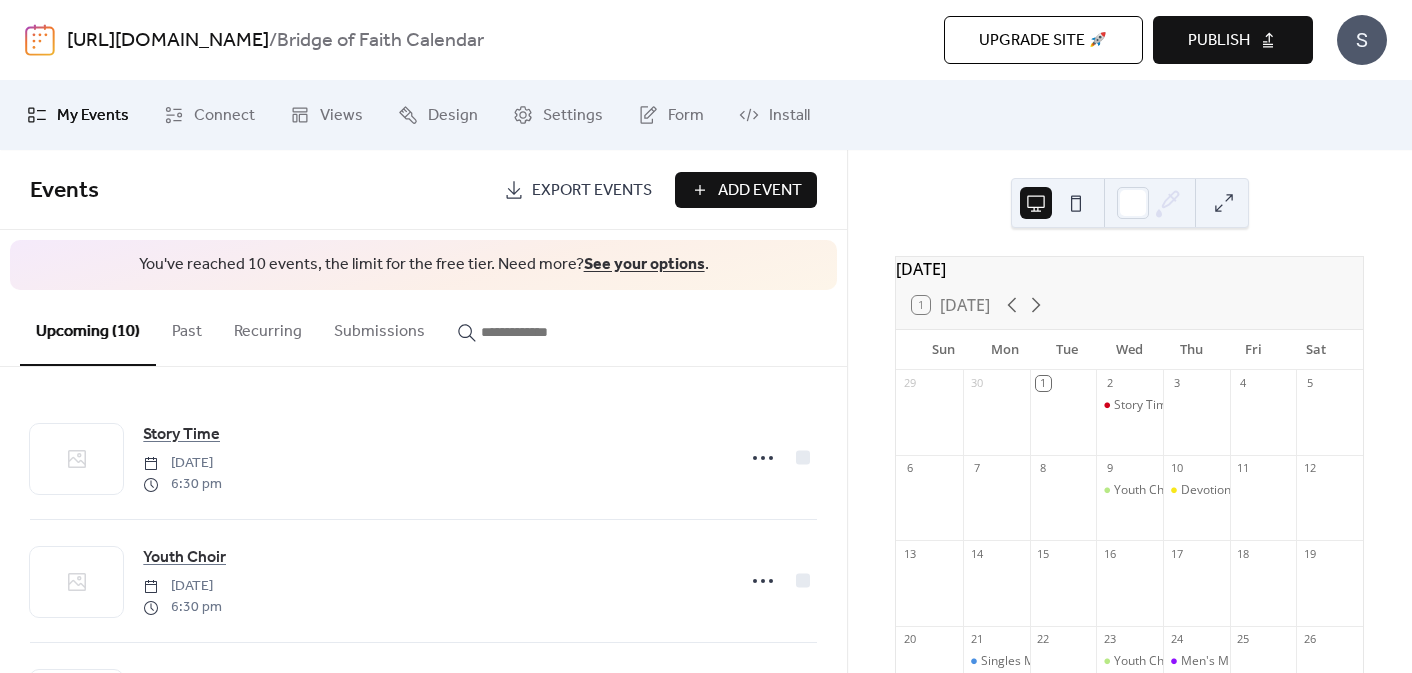 click on "Publish" at bounding box center [1219, 41] 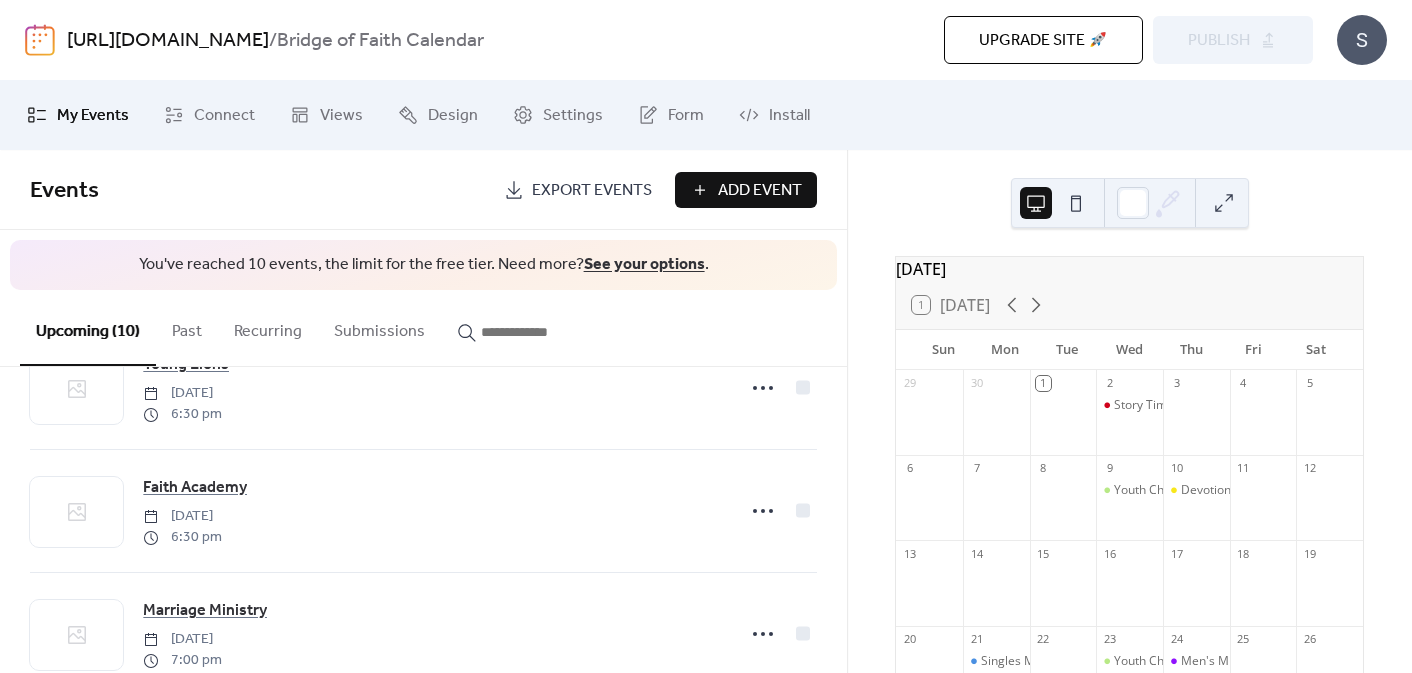 scroll, scrollTop: 988, scrollLeft: 0, axis: vertical 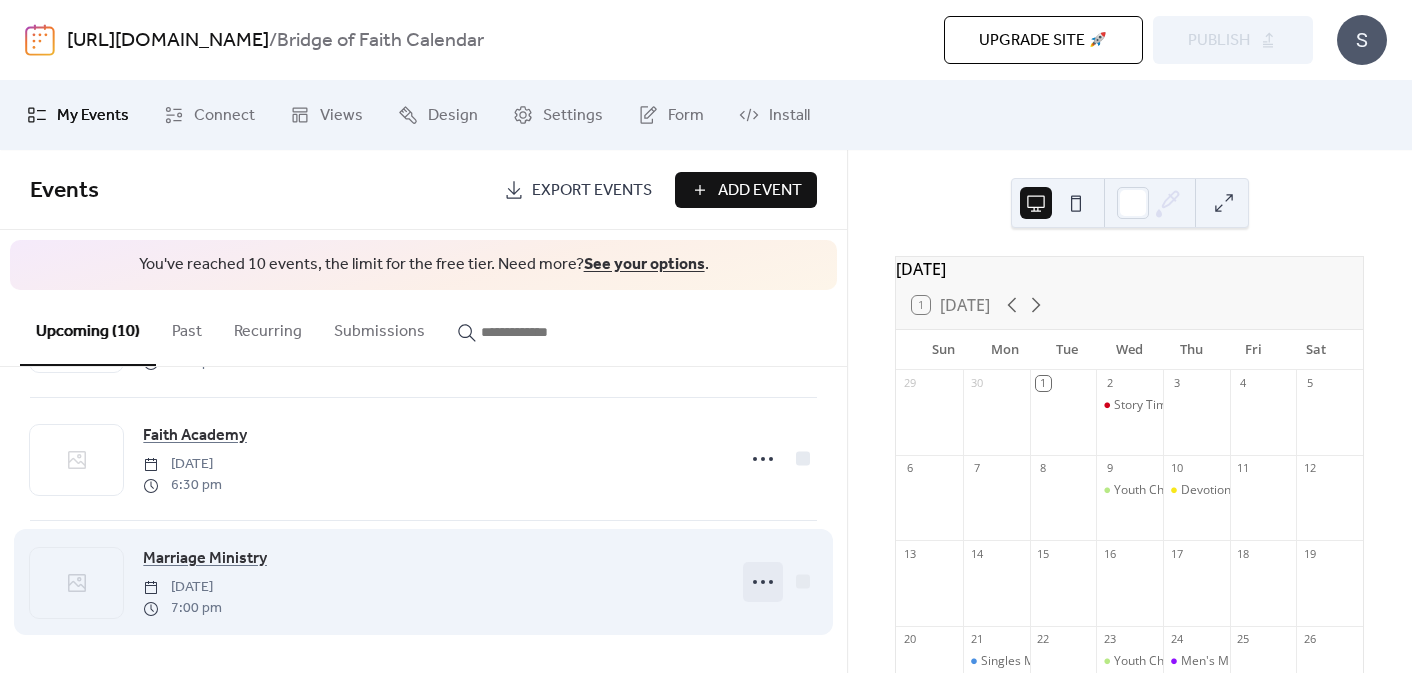 click 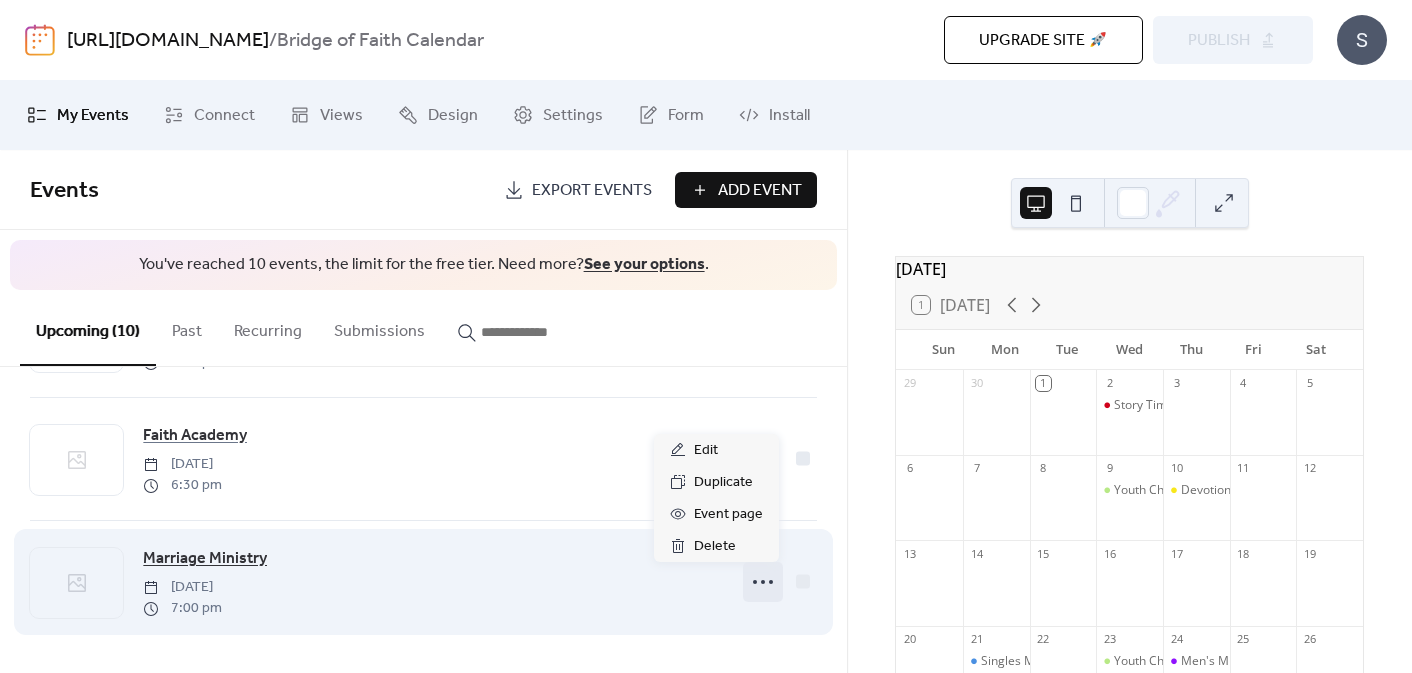 click on "Marriage Ministry" at bounding box center [205, 559] 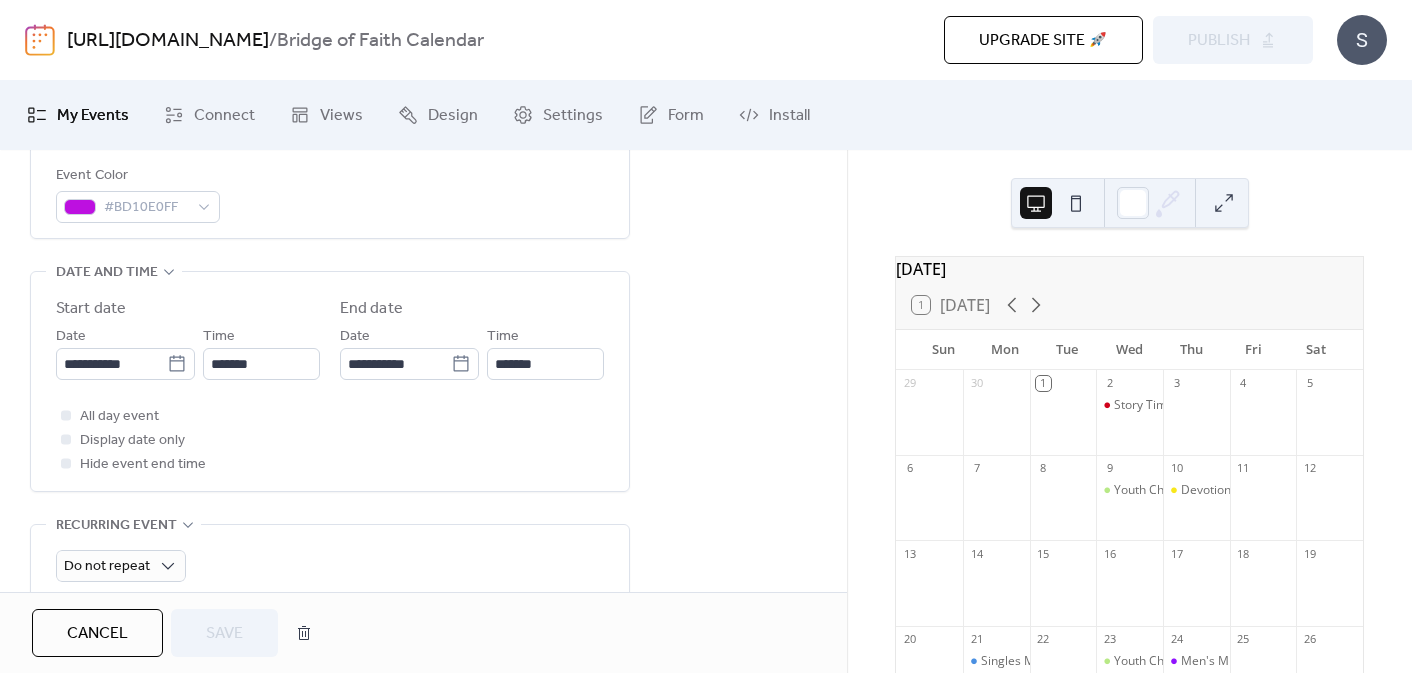 scroll, scrollTop: 582, scrollLeft: 0, axis: vertical 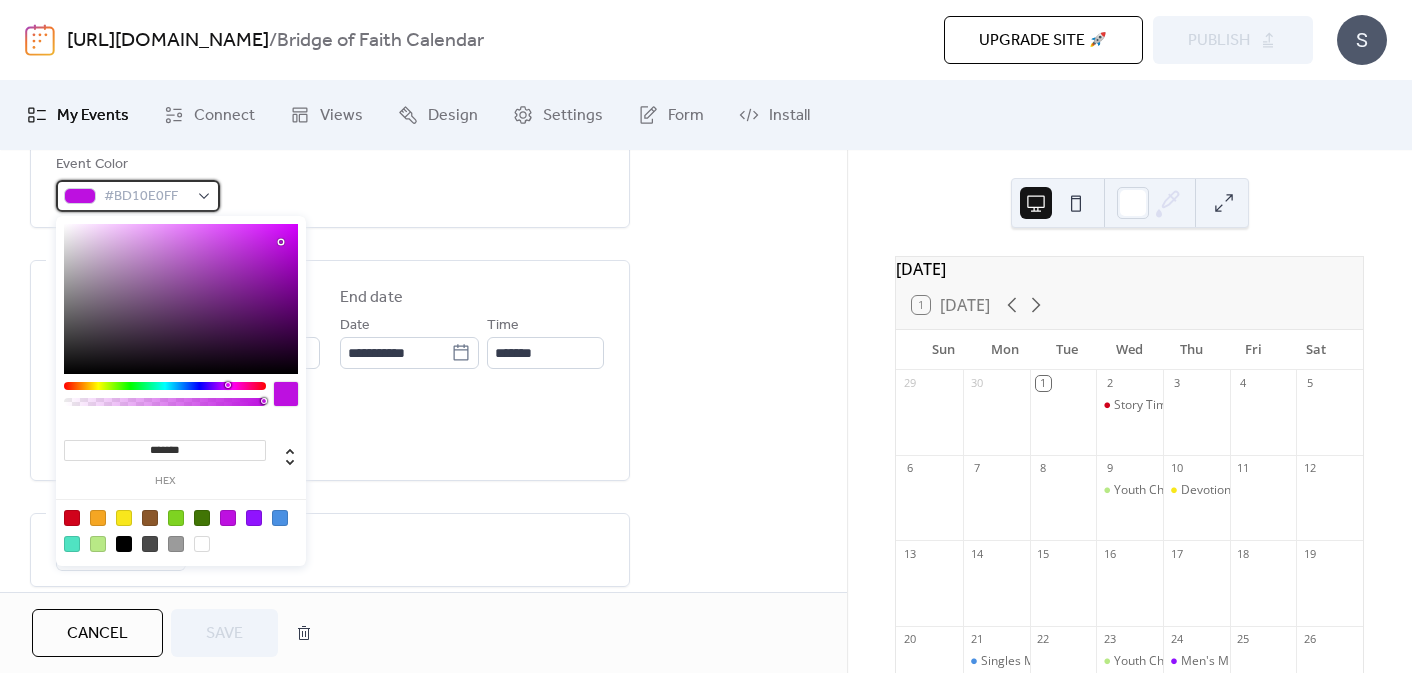 click on "#BD10E0FF" at bounding box center (138, 196) 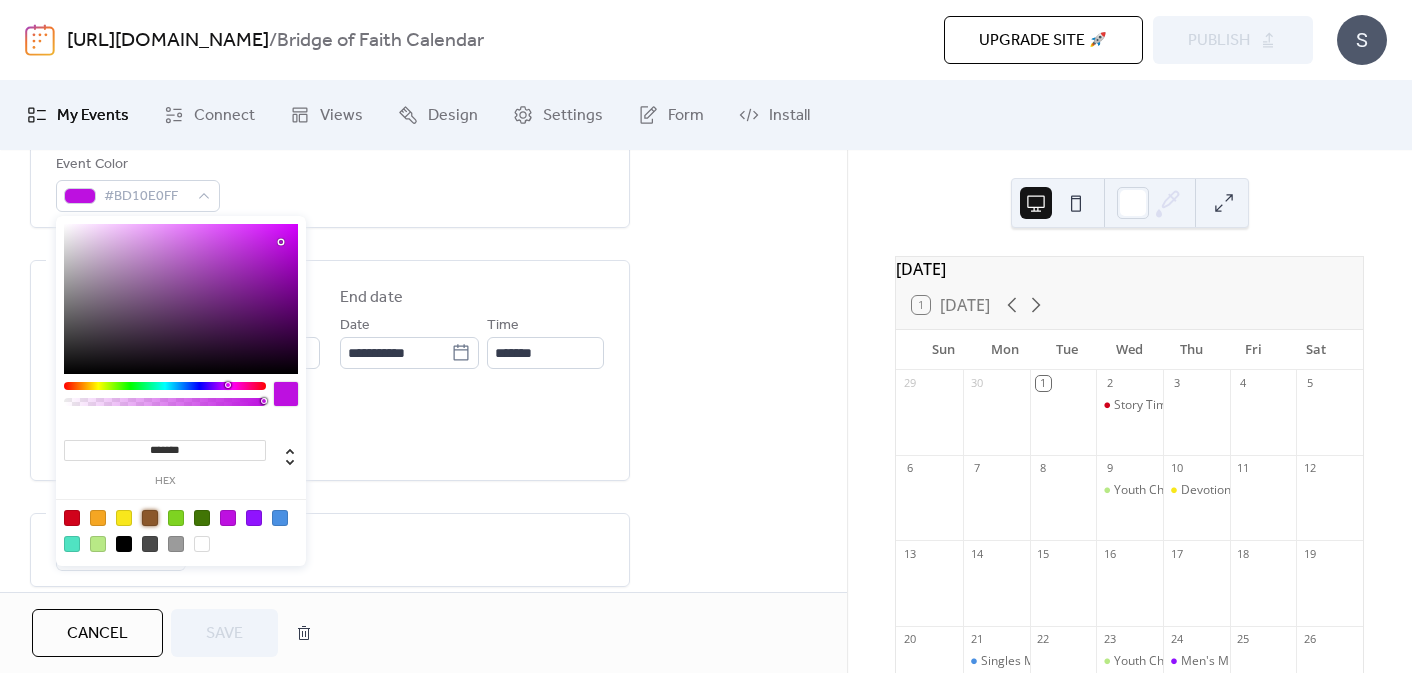 click at bounding box center (150, 518) 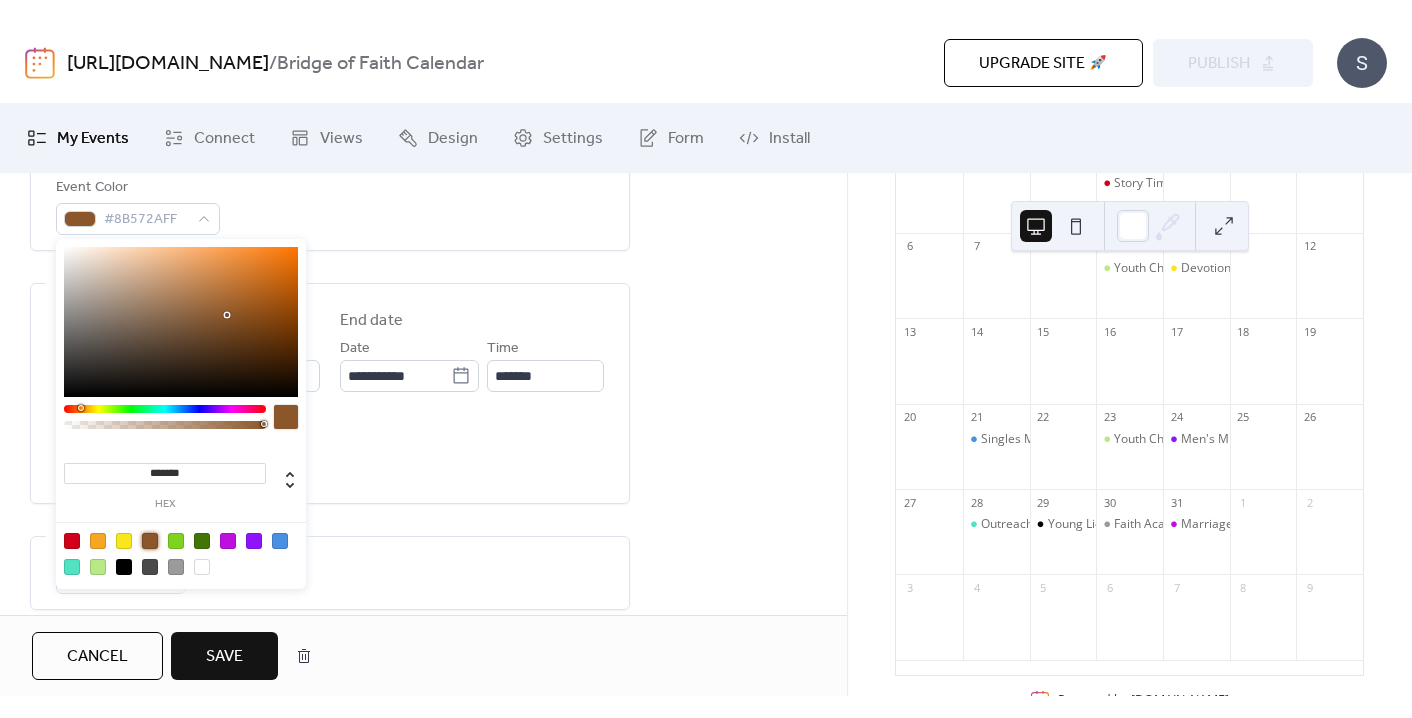 scroll, scrollTop: 314, scrollLeft: 0, axis: vertical 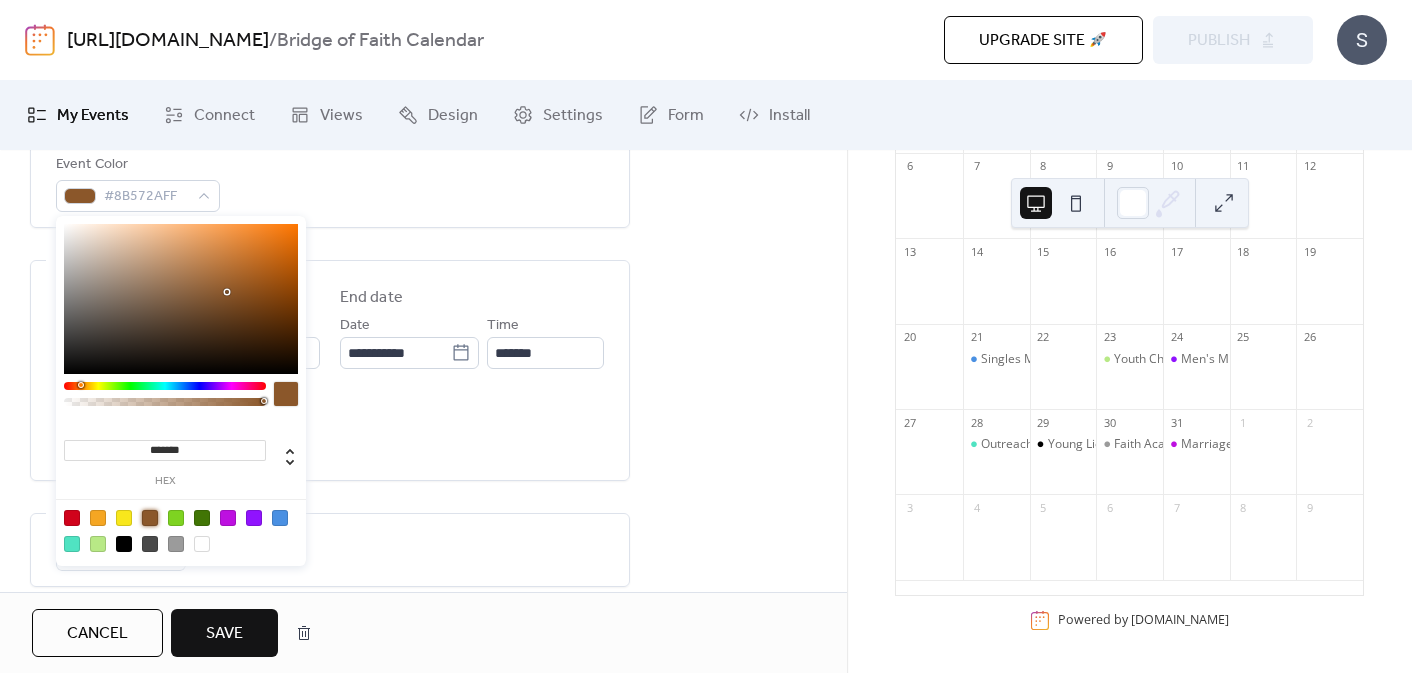 click on "Save" at bounding box center [224, 633] 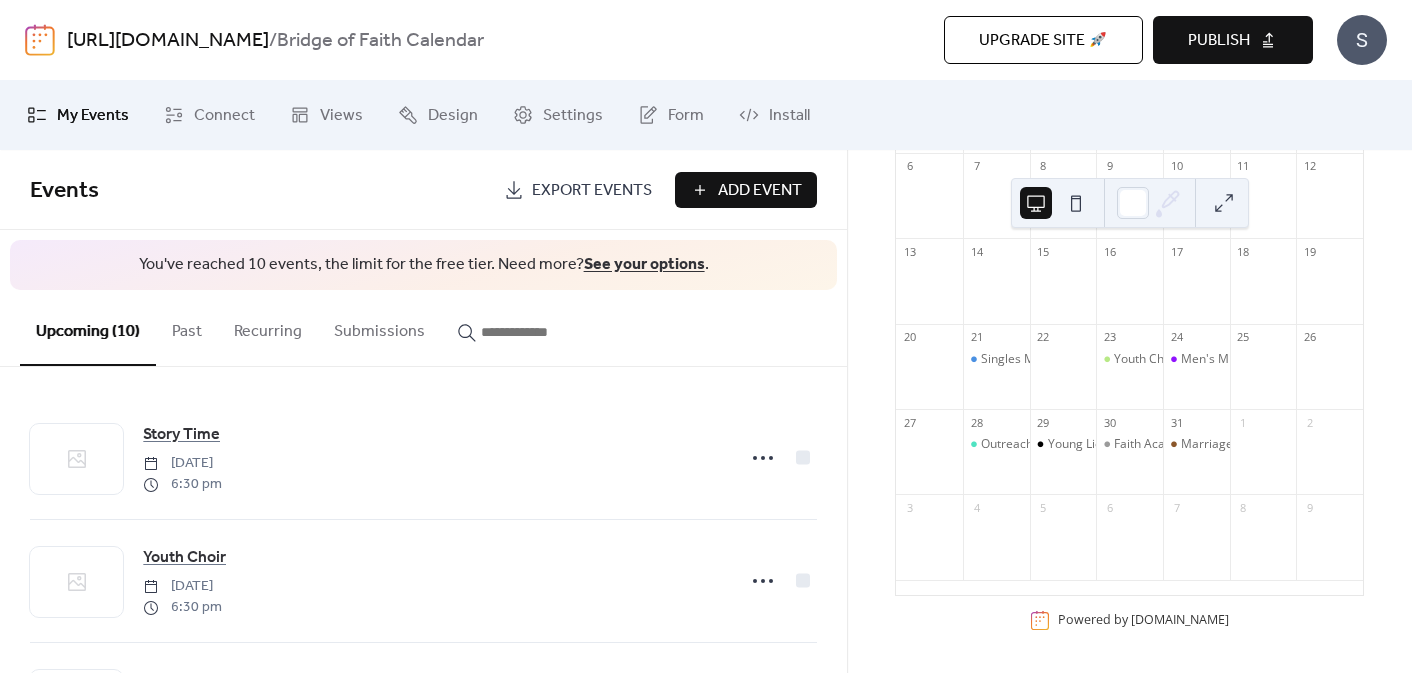 click on "Publish" at bounding box center (1219, 41) 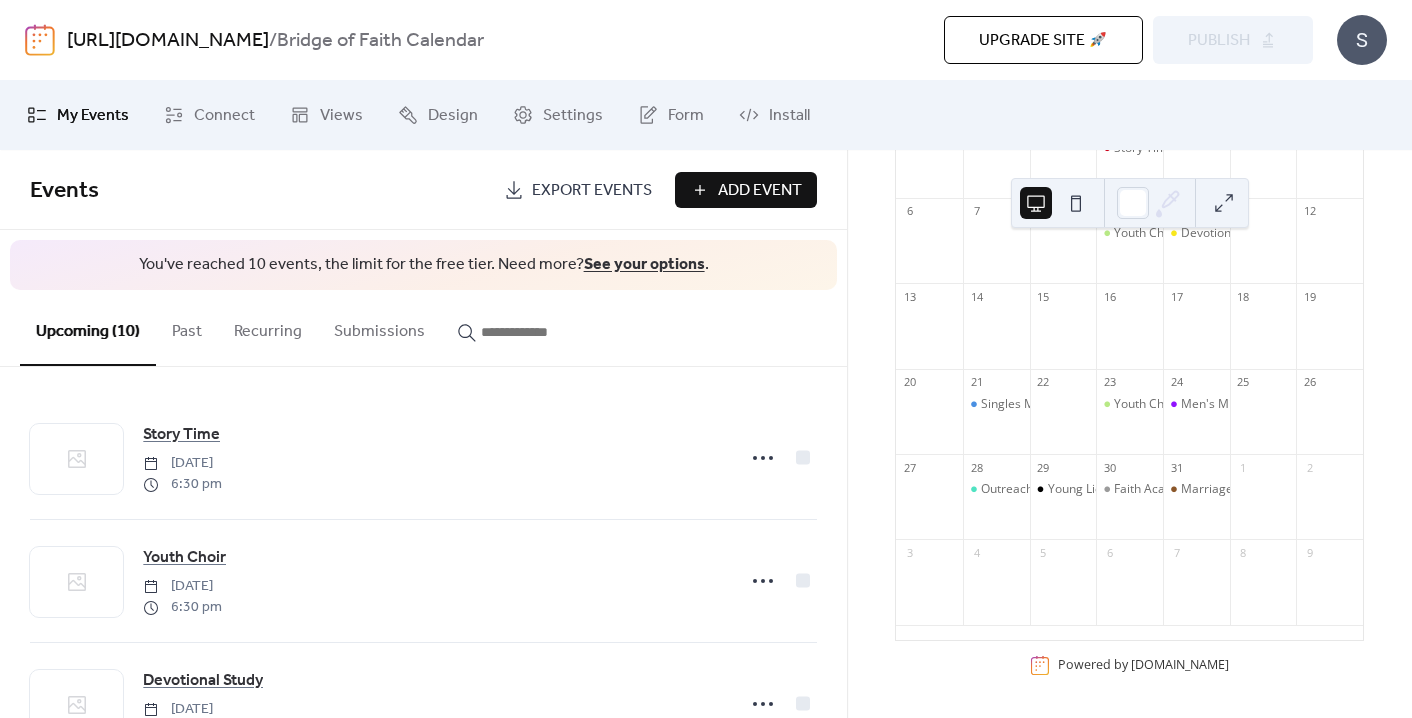 scroll, scrollTop: 269, scrollLeft: 0, axis: vertical 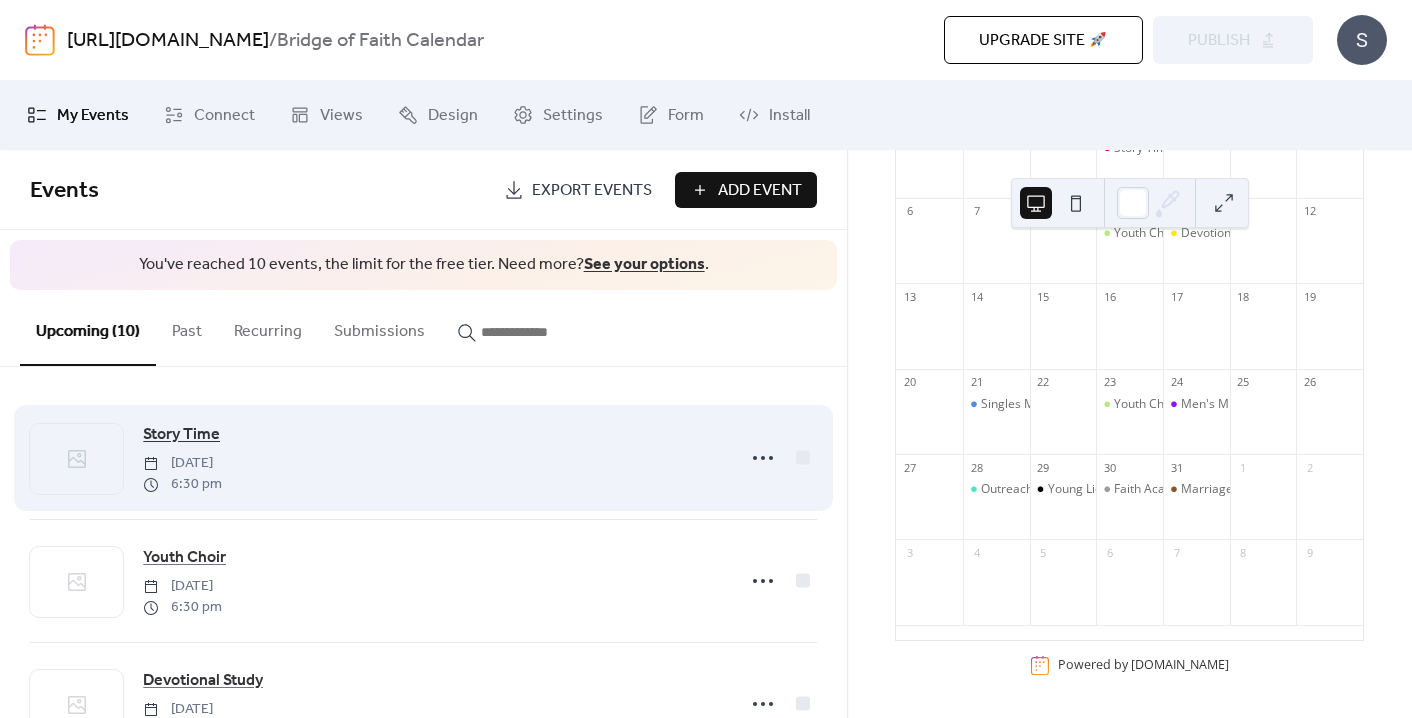 click on "Story Time" at bounding box center [181, 435] 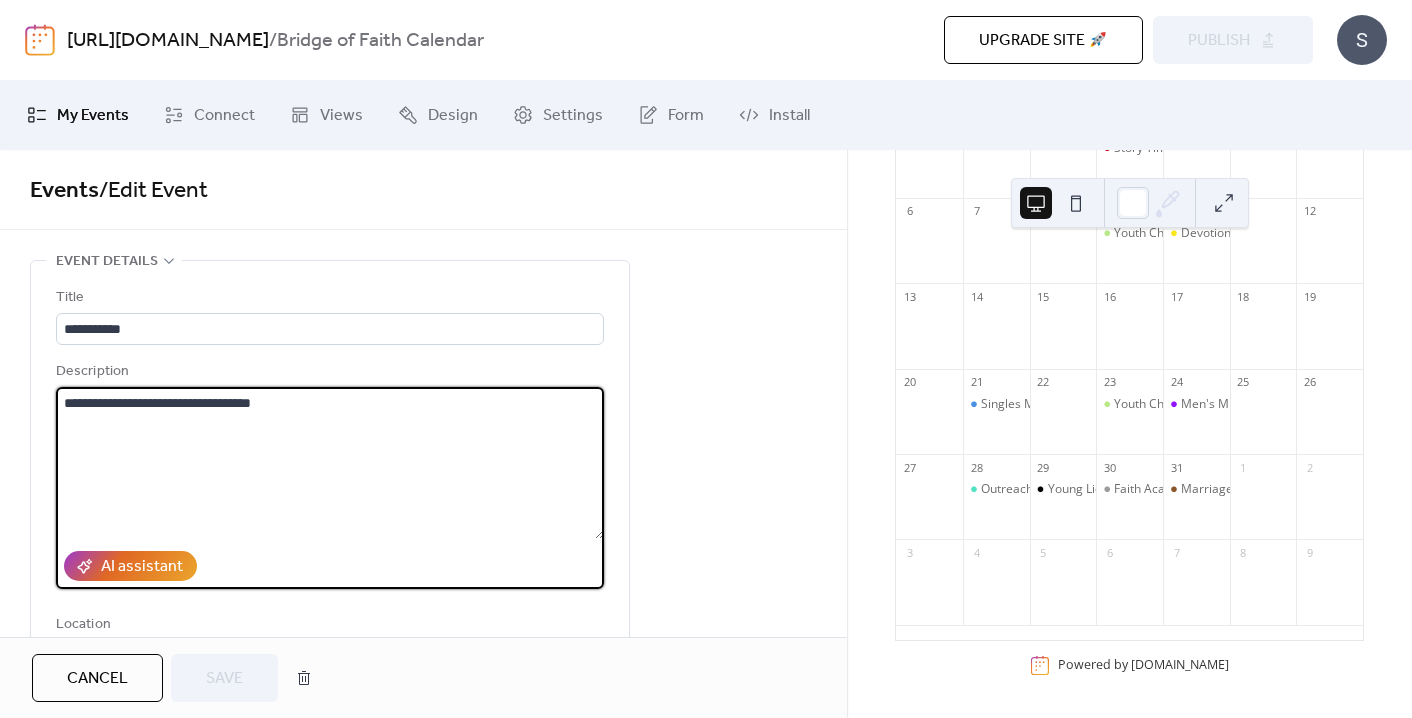 click on "**********" at bounding box center (330, 463) 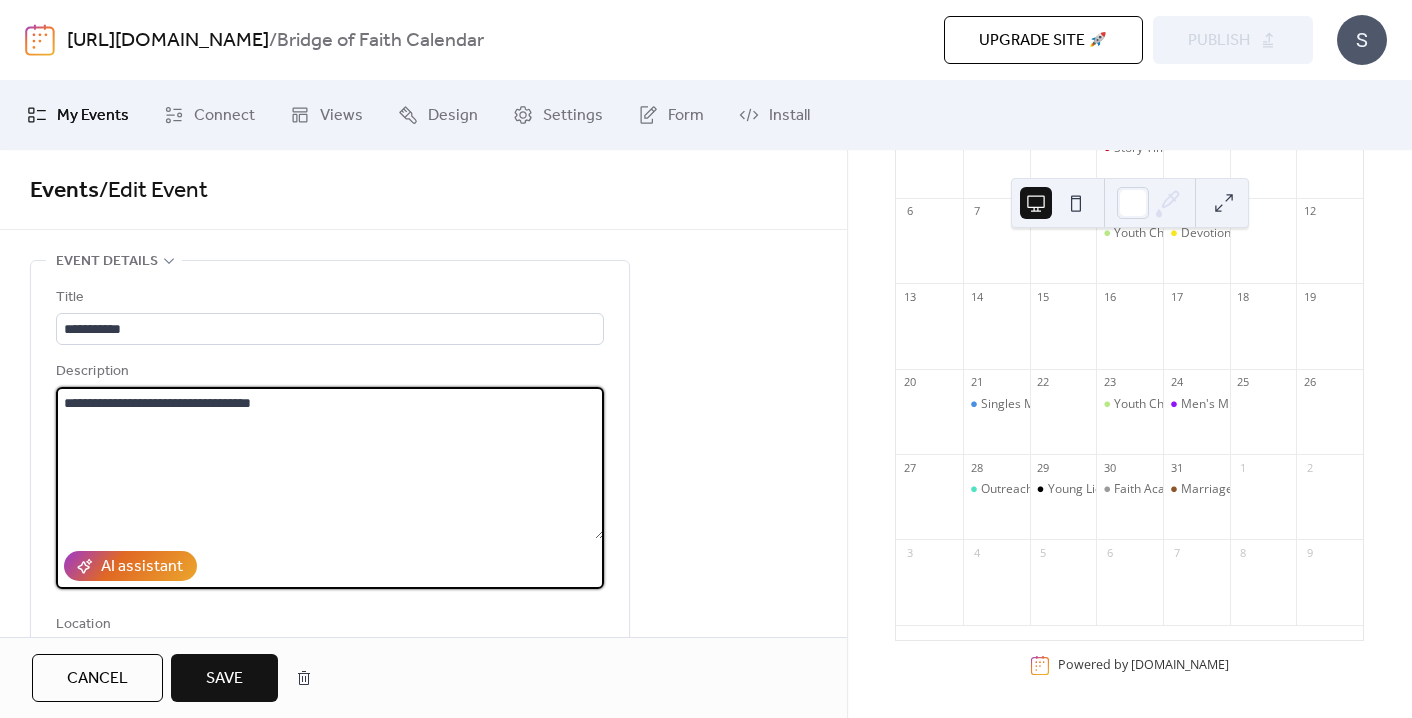 type on "**********" 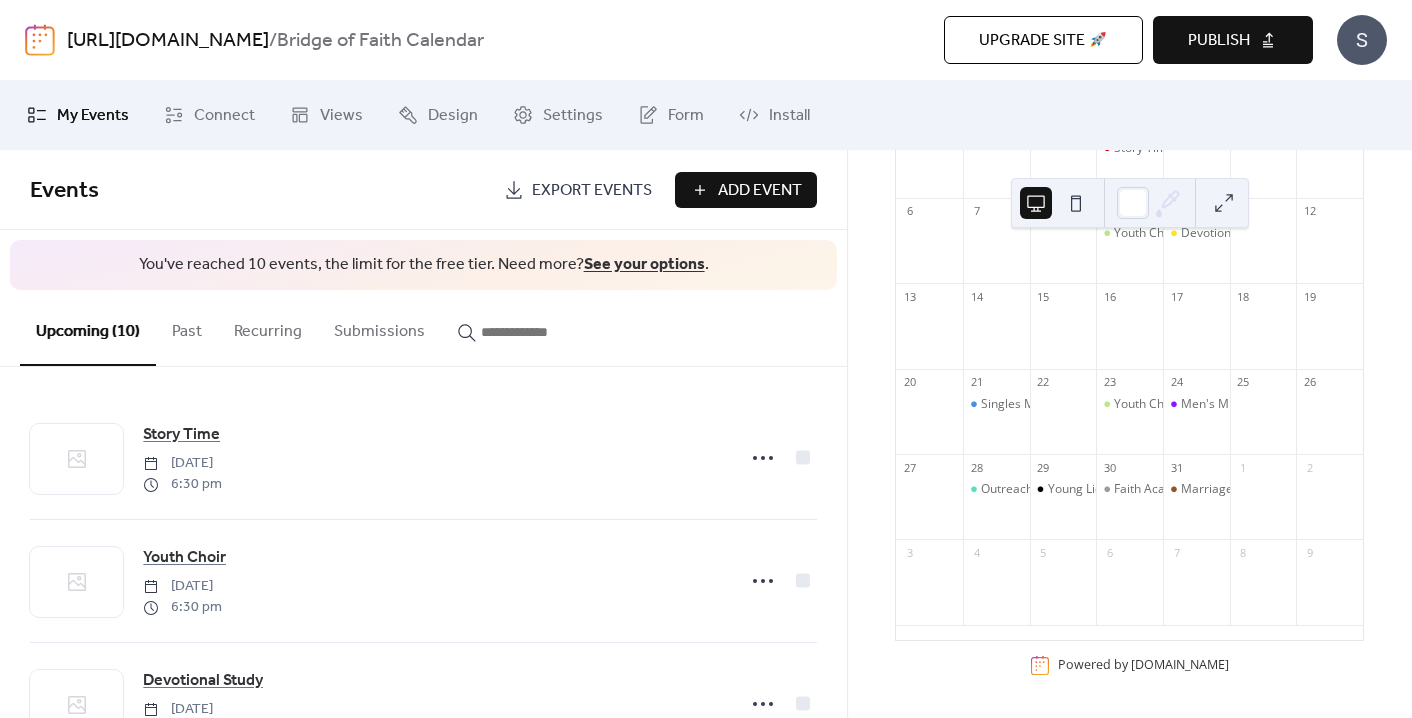 click on "Publish" at bounding box center (1219, 41) 